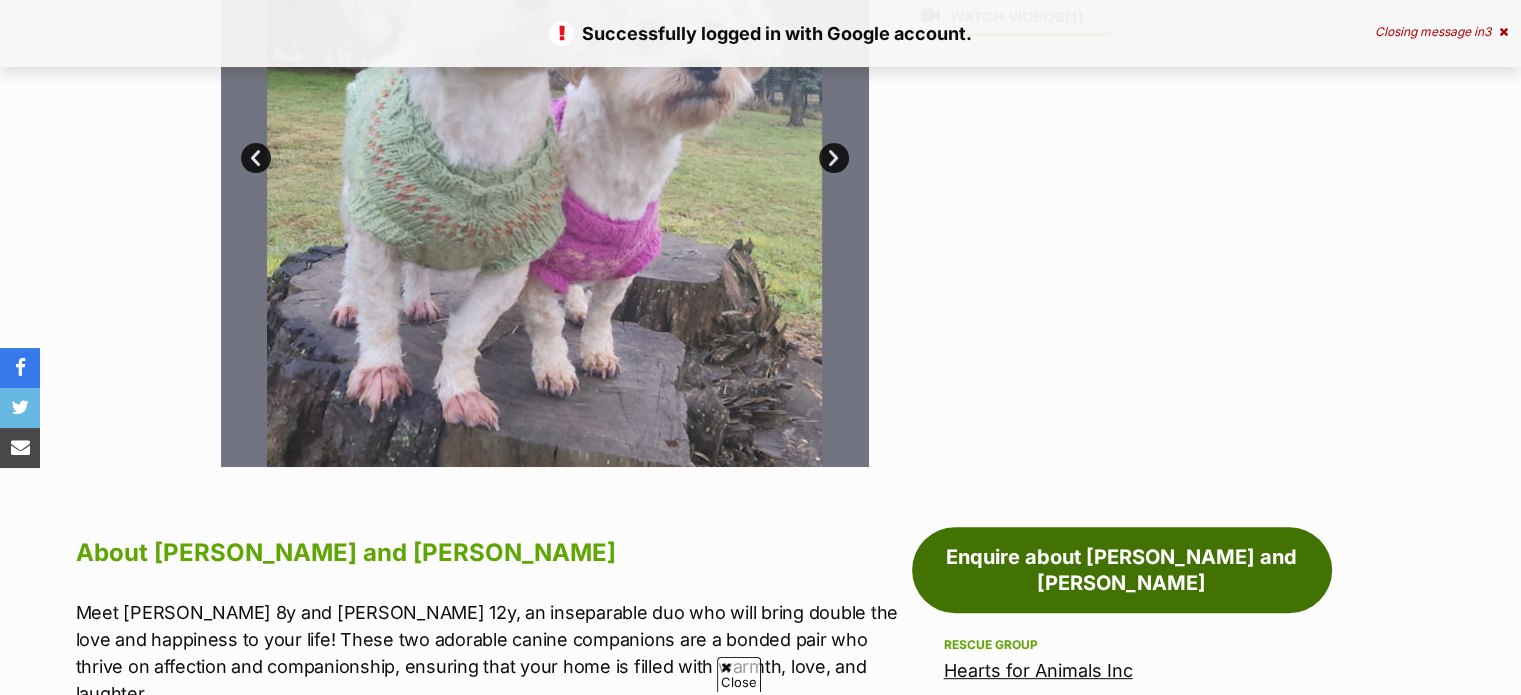 scroll, scrollTop: 600, scrollLeft: 0, axis: vertical 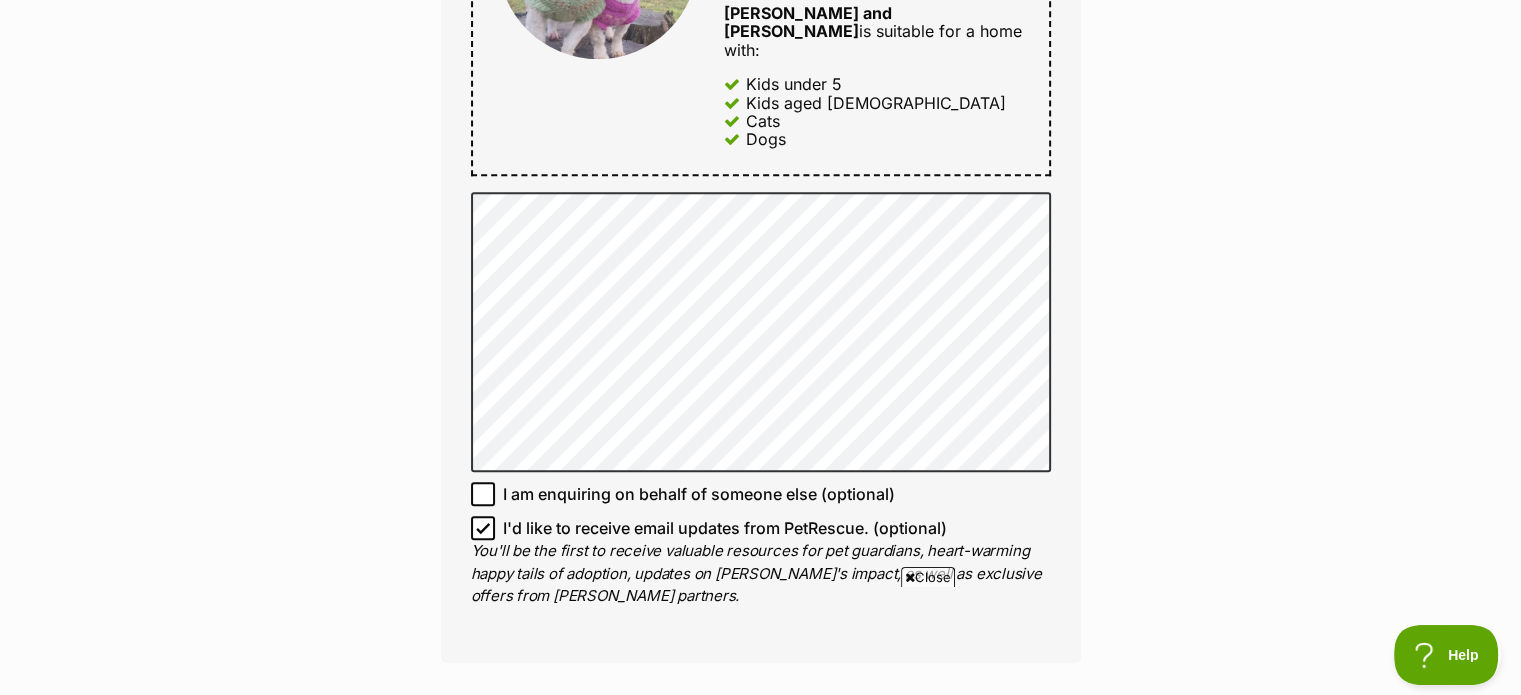 click on "Close" at bounding box center (928, 577) 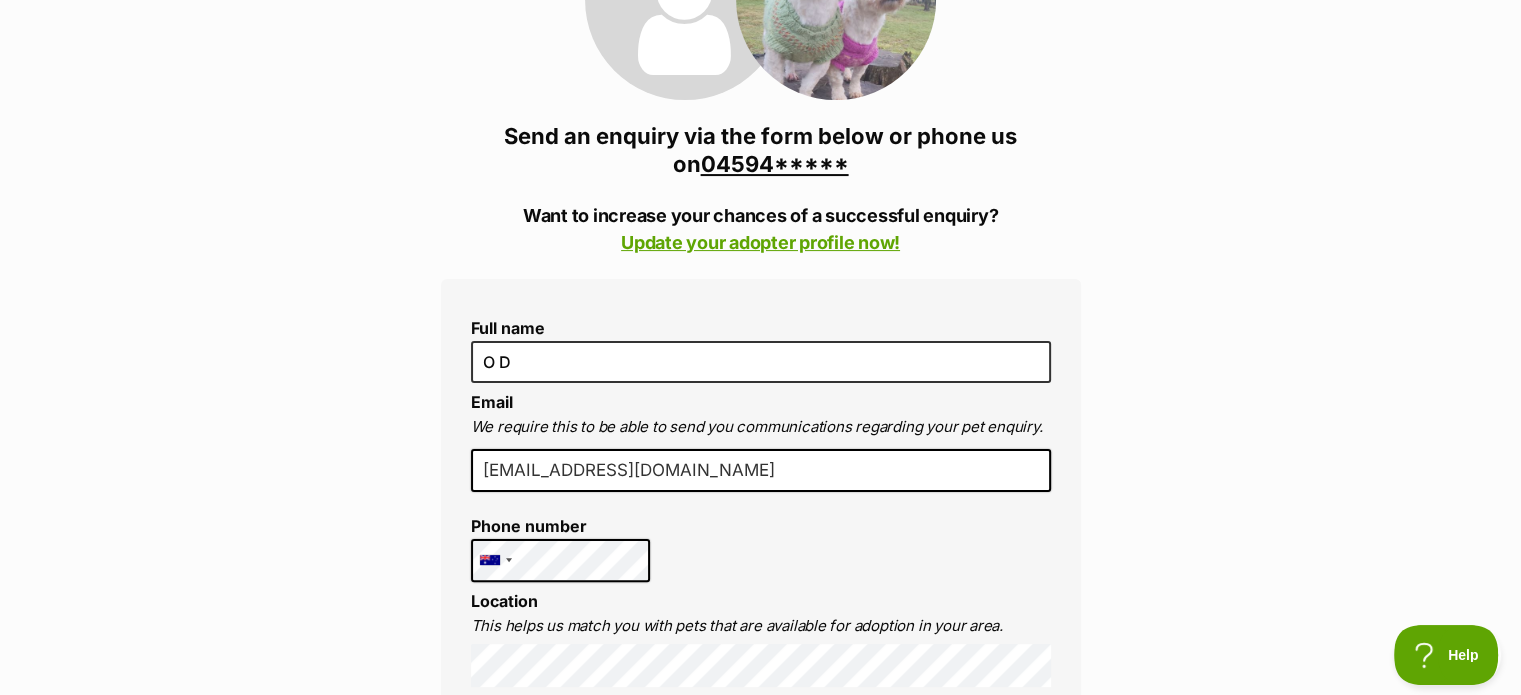 scroll, scrollTop: 600, scrollLeft: 0, axis: vertical 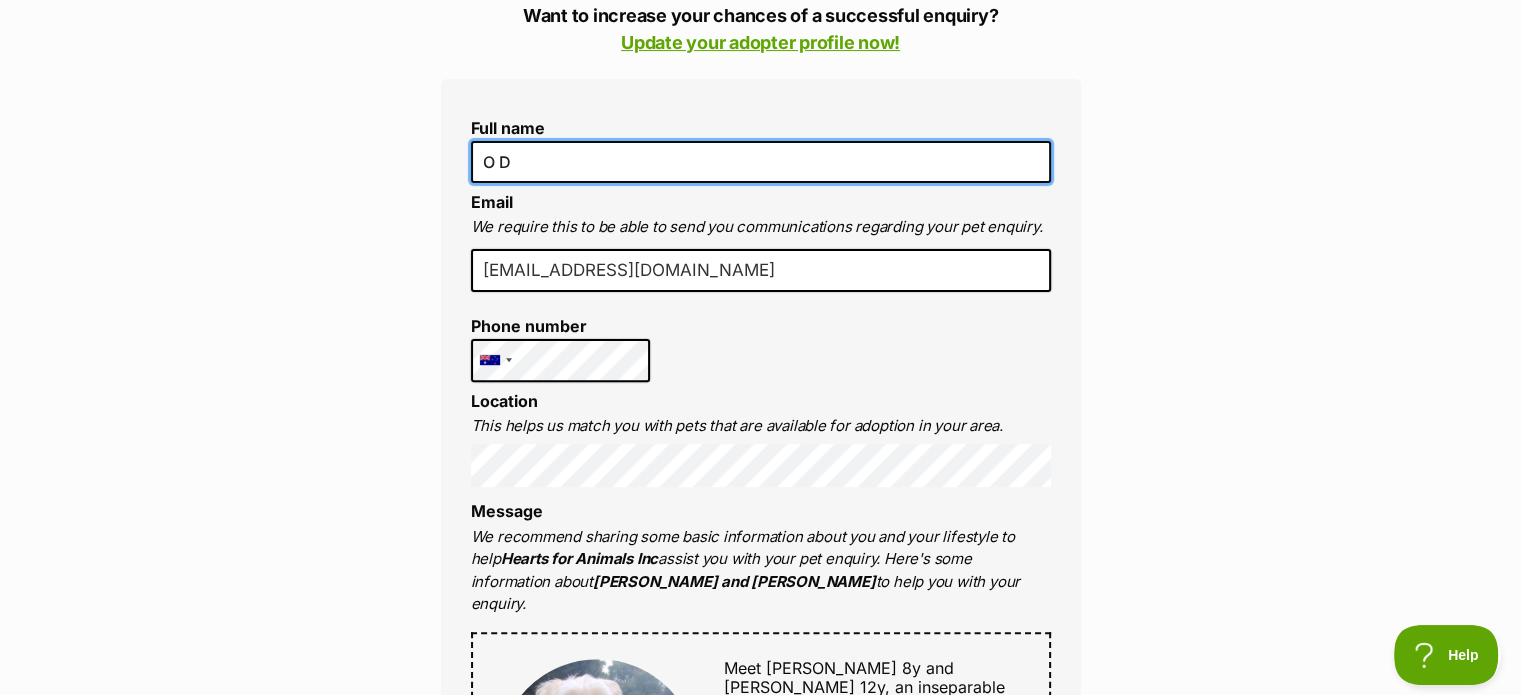 click on "O D" at bounding box center [761, 162] 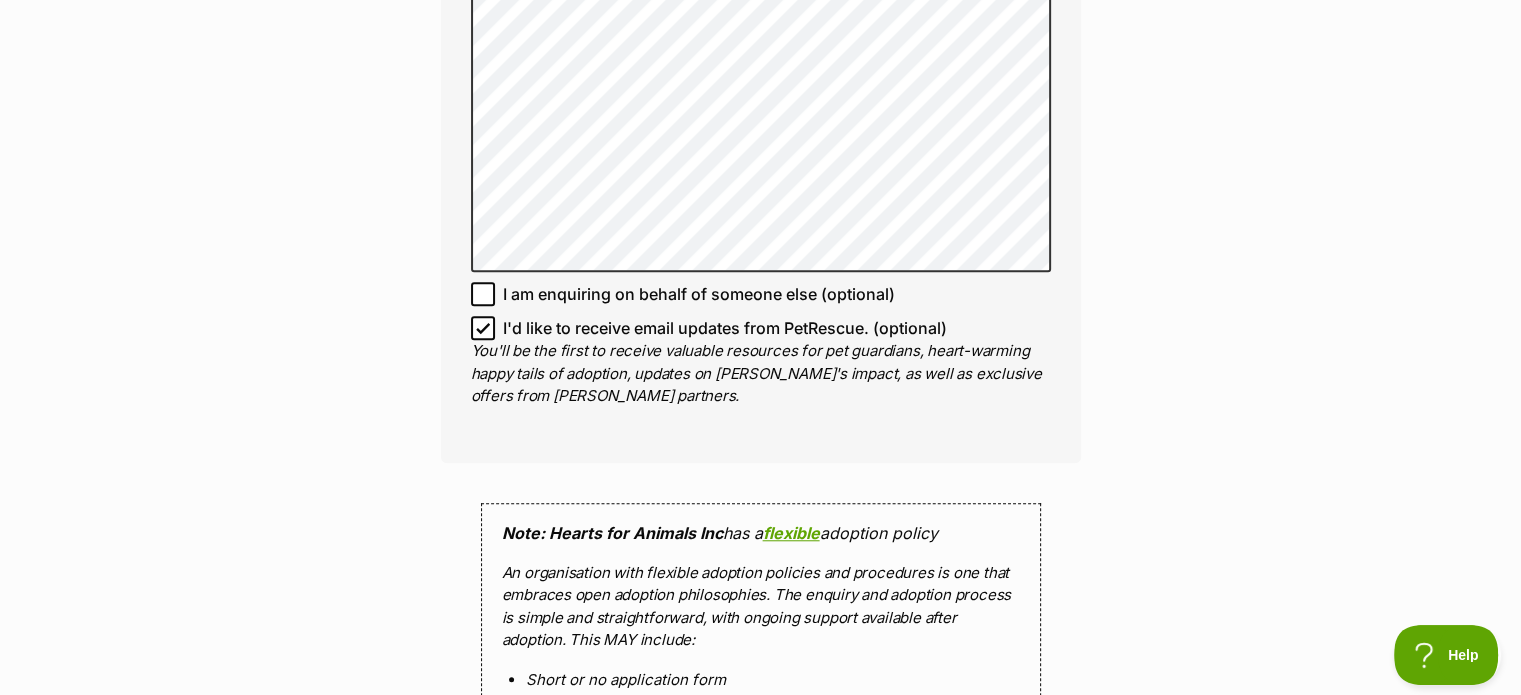 scroll, scrollTop: 1700, scrollLeft: 0, axis: vertical 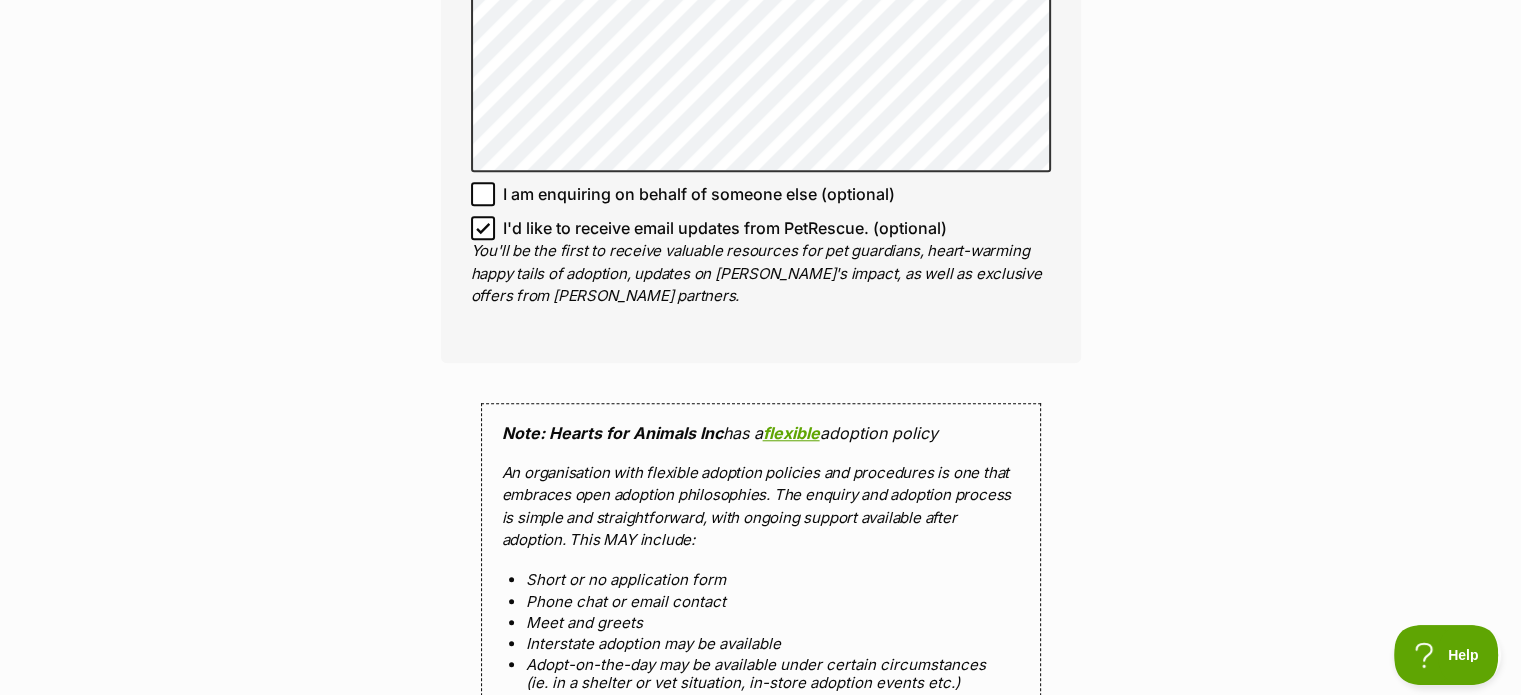 type on "Oli Desvaux" 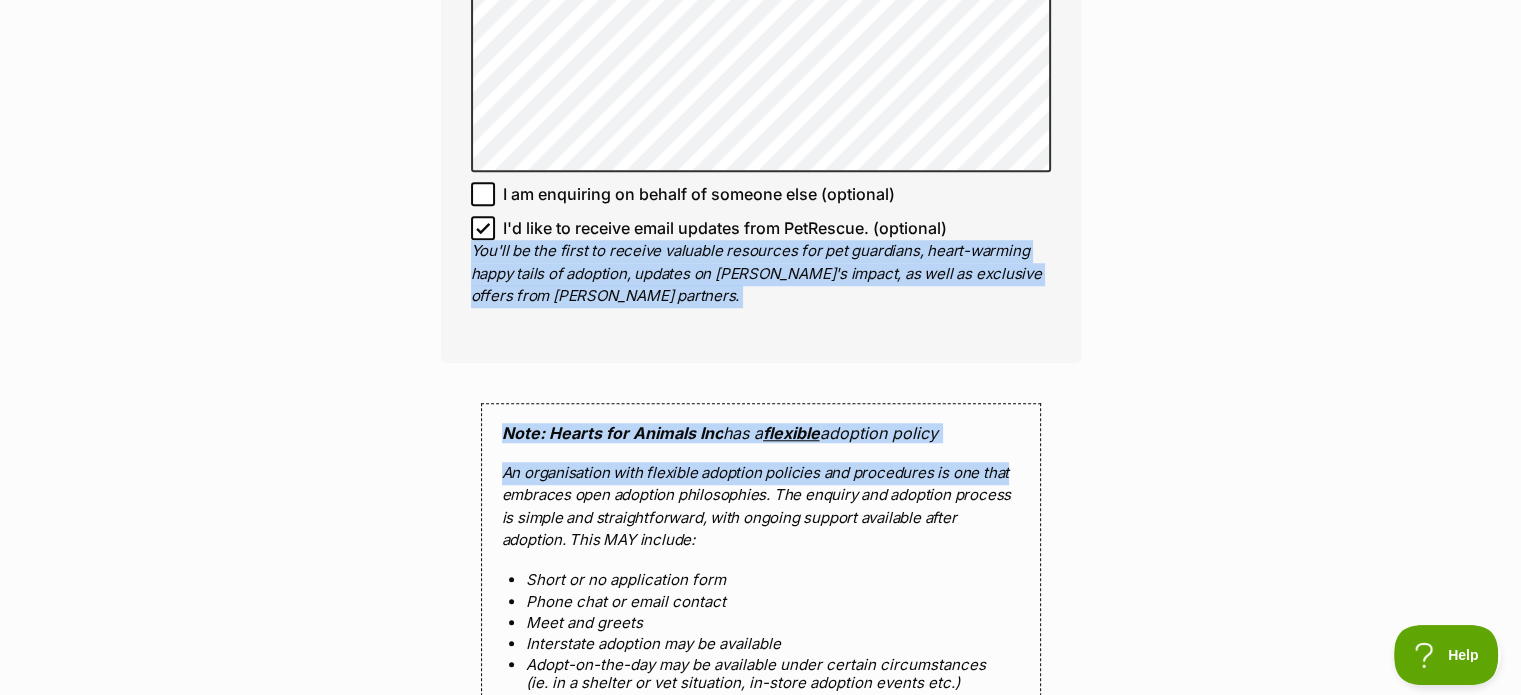 drag, startPoint x: 1535, startPoint y: 193, endPoint x: 1535, endPoint y: 109, distance: 84 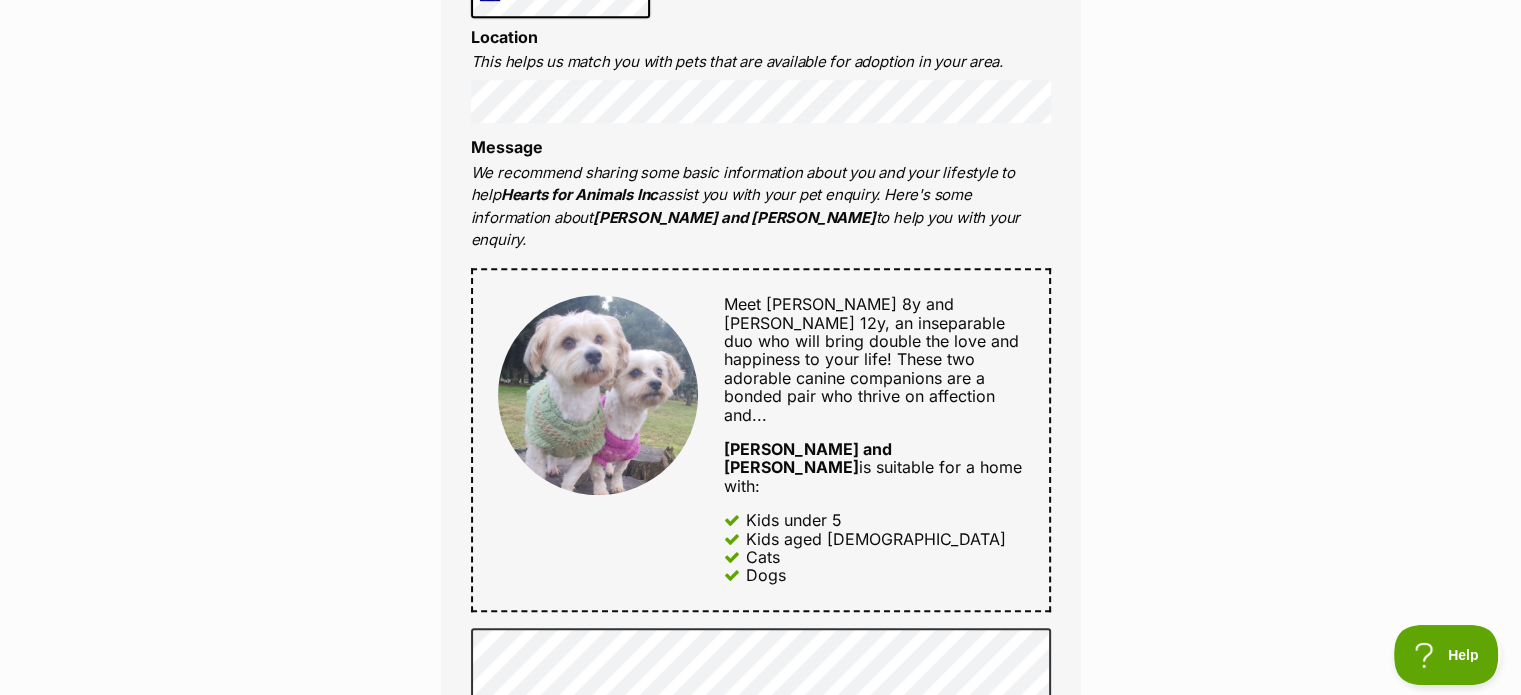 scroll, scrollTop: 0, scrollLeft: 0, axis: both 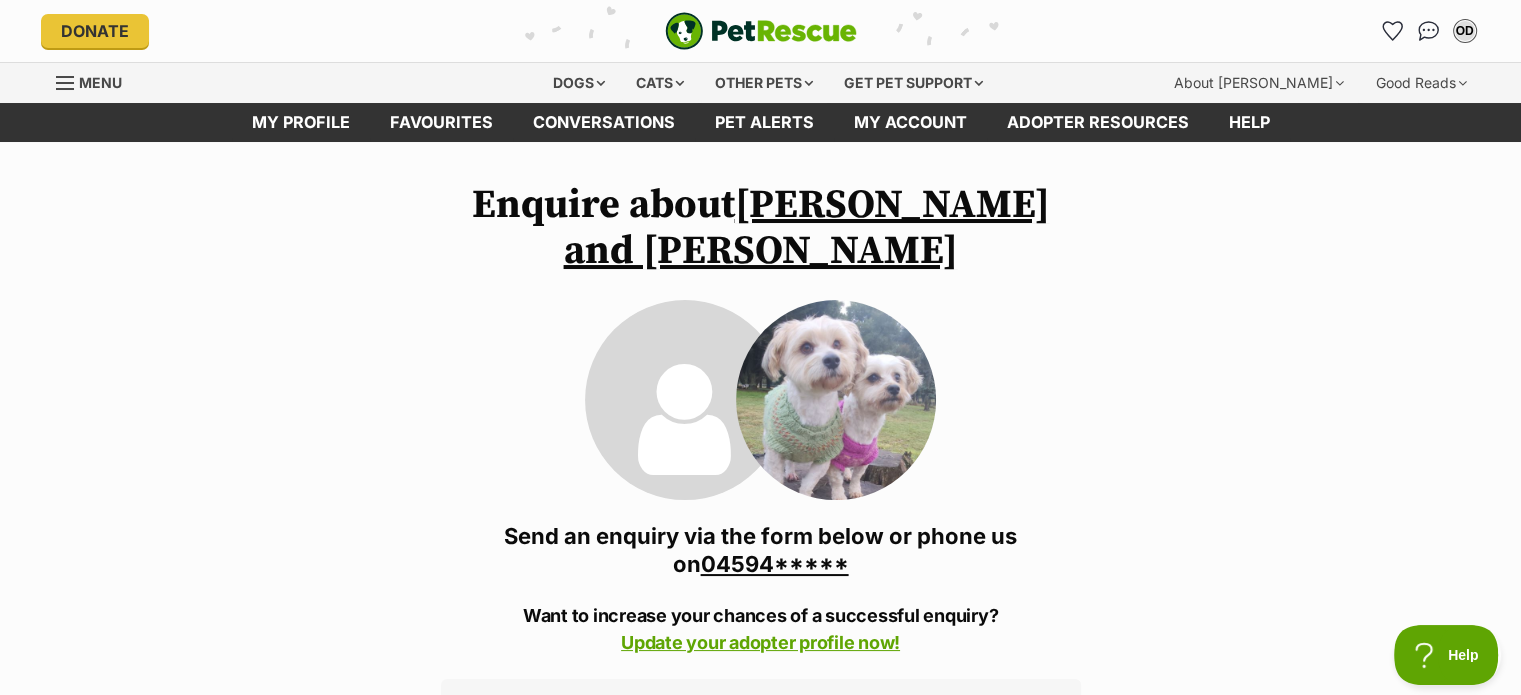 click on "[PERSON_NAME] and [PERSON_NAME]" at bounding box center (807, 228) 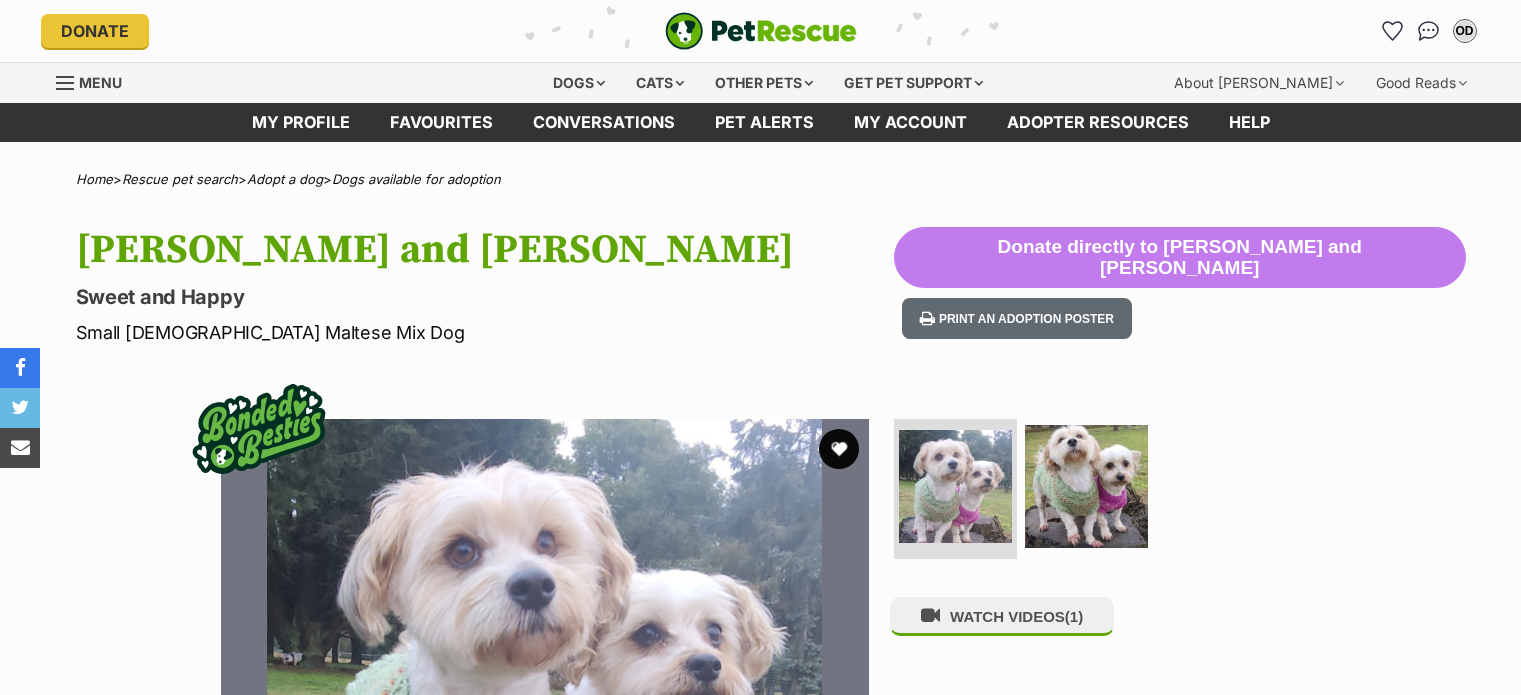 scroll, scrollTop: 0, scrollLeft: 0, axis: both 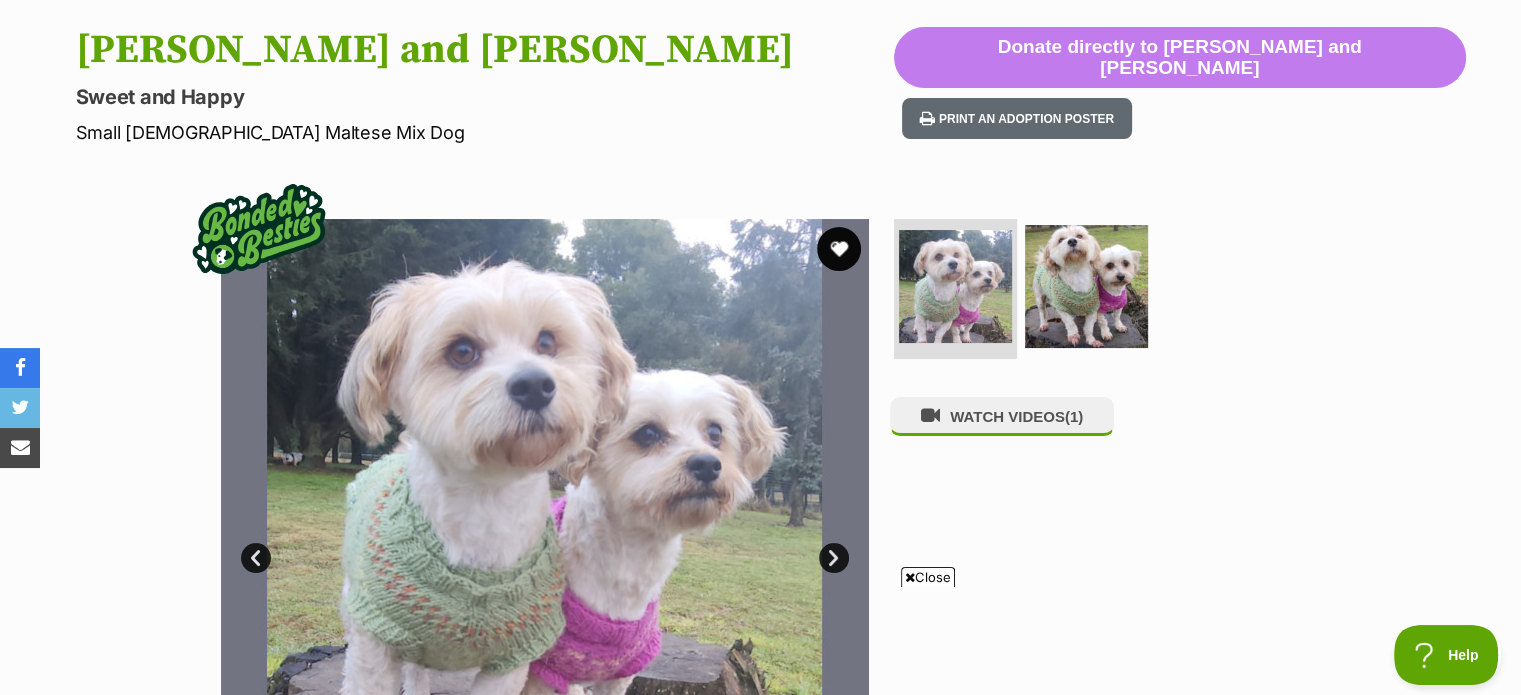 click at bounding box center (839, 249) 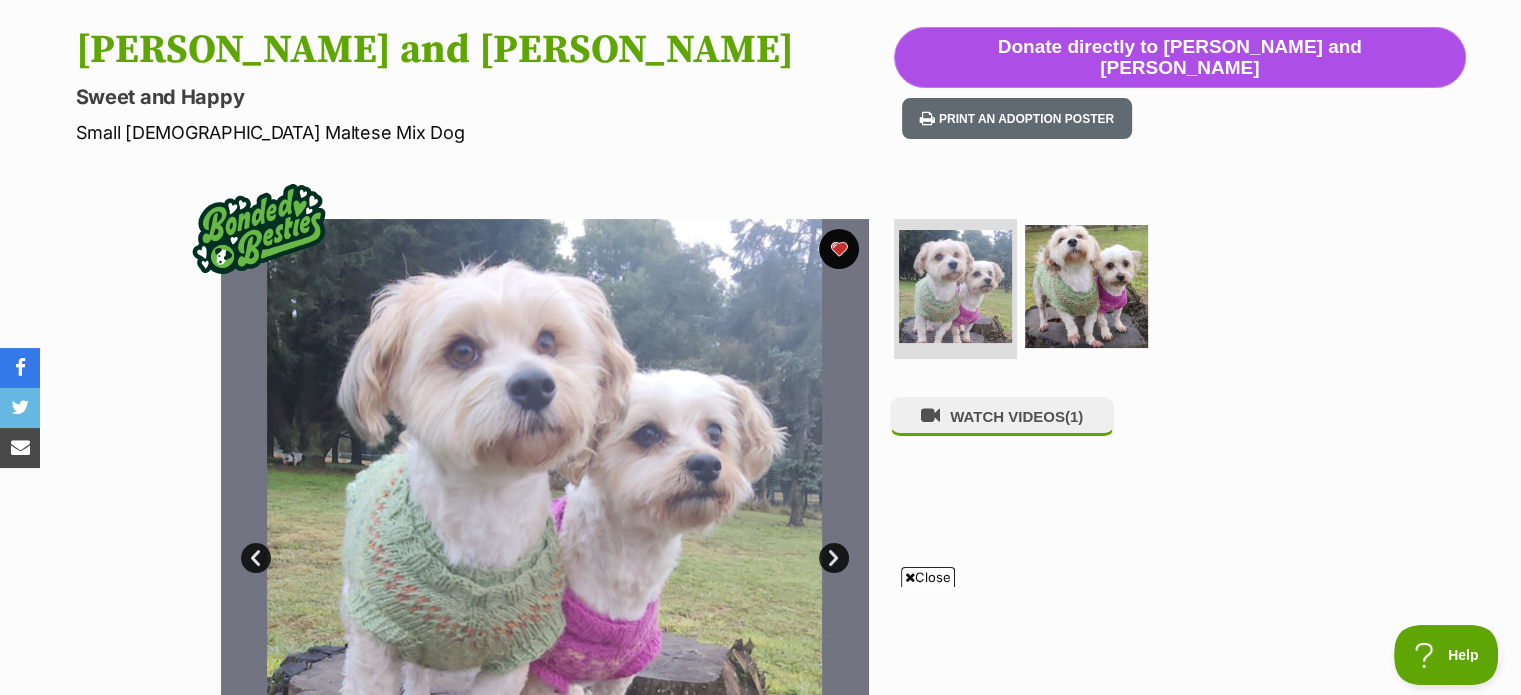 scroll, scrollTop: 0, scrollLeft: 0, axis: both 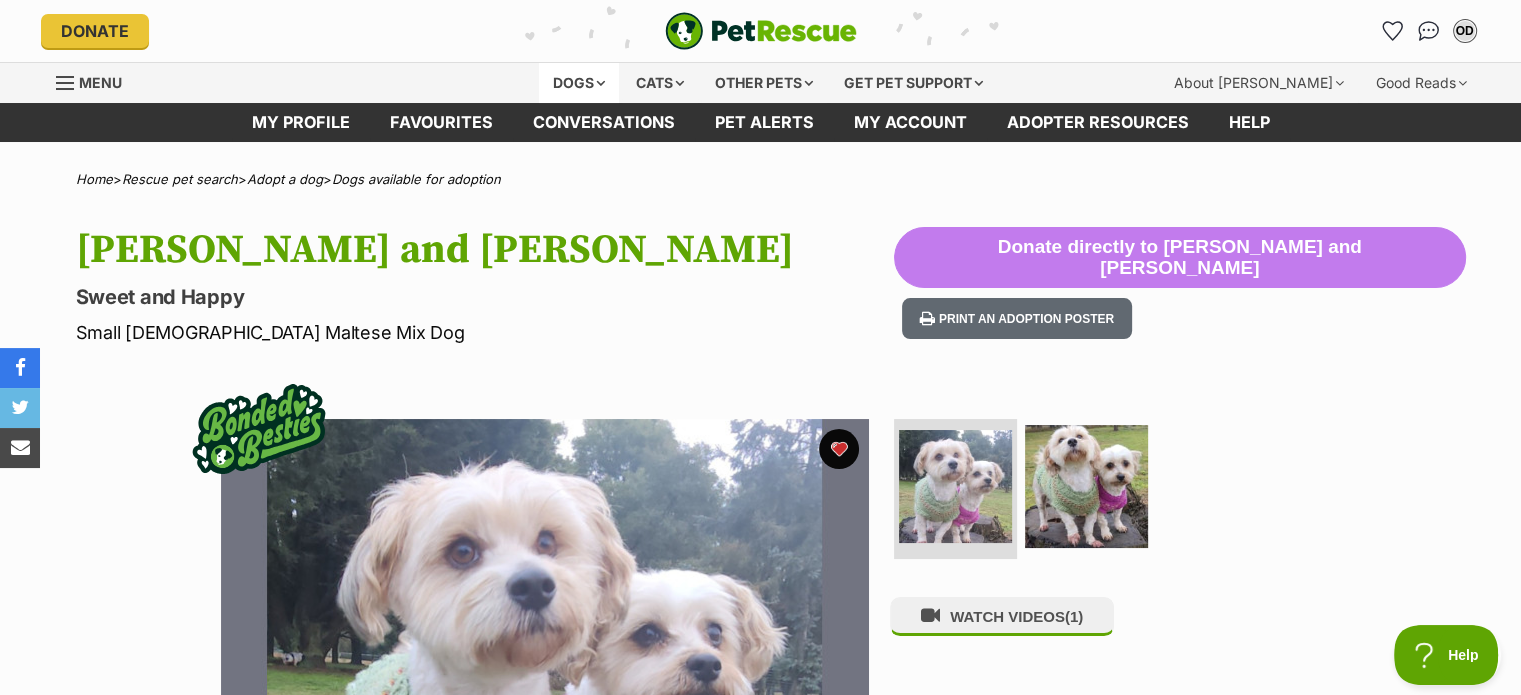click on "Dogs" at bounding box center (579, 83) 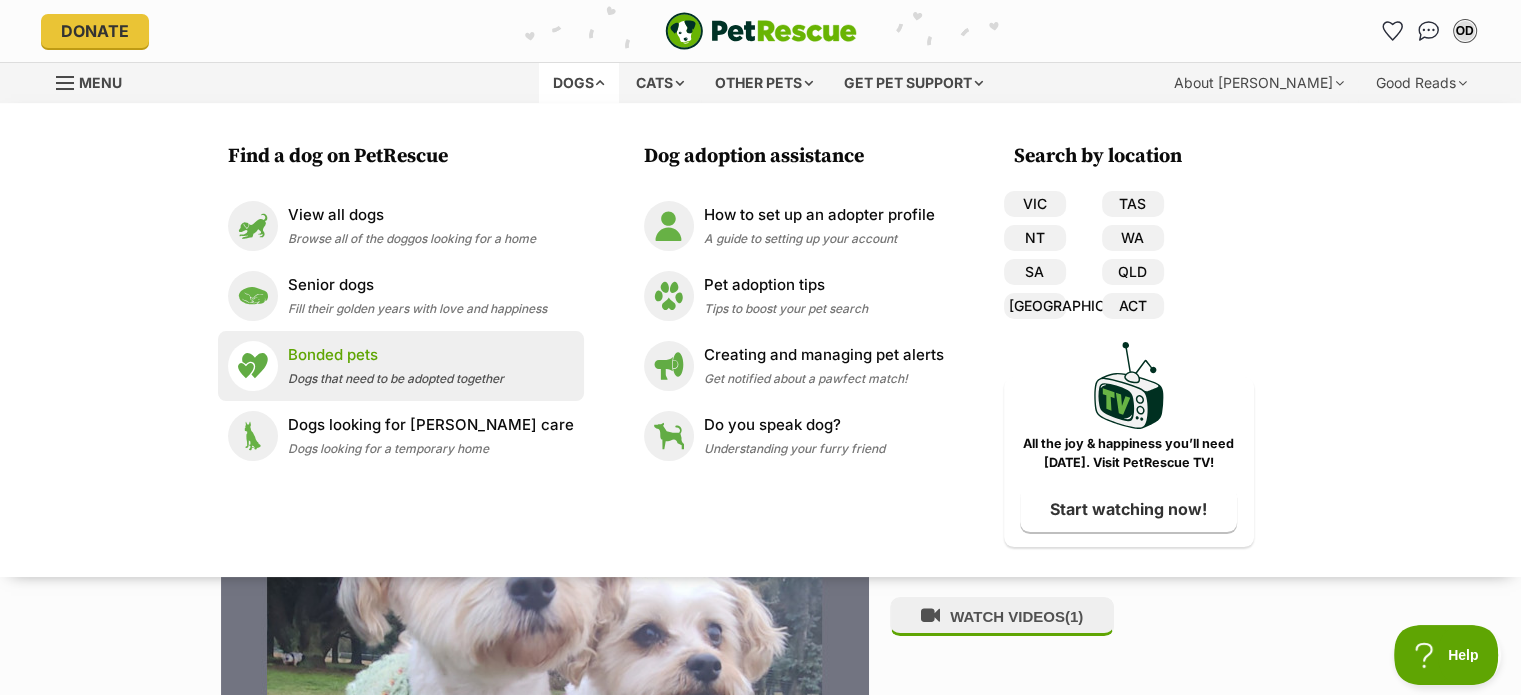 click on "Dogs that need to be adopted together" at bounding box center (396, 378) 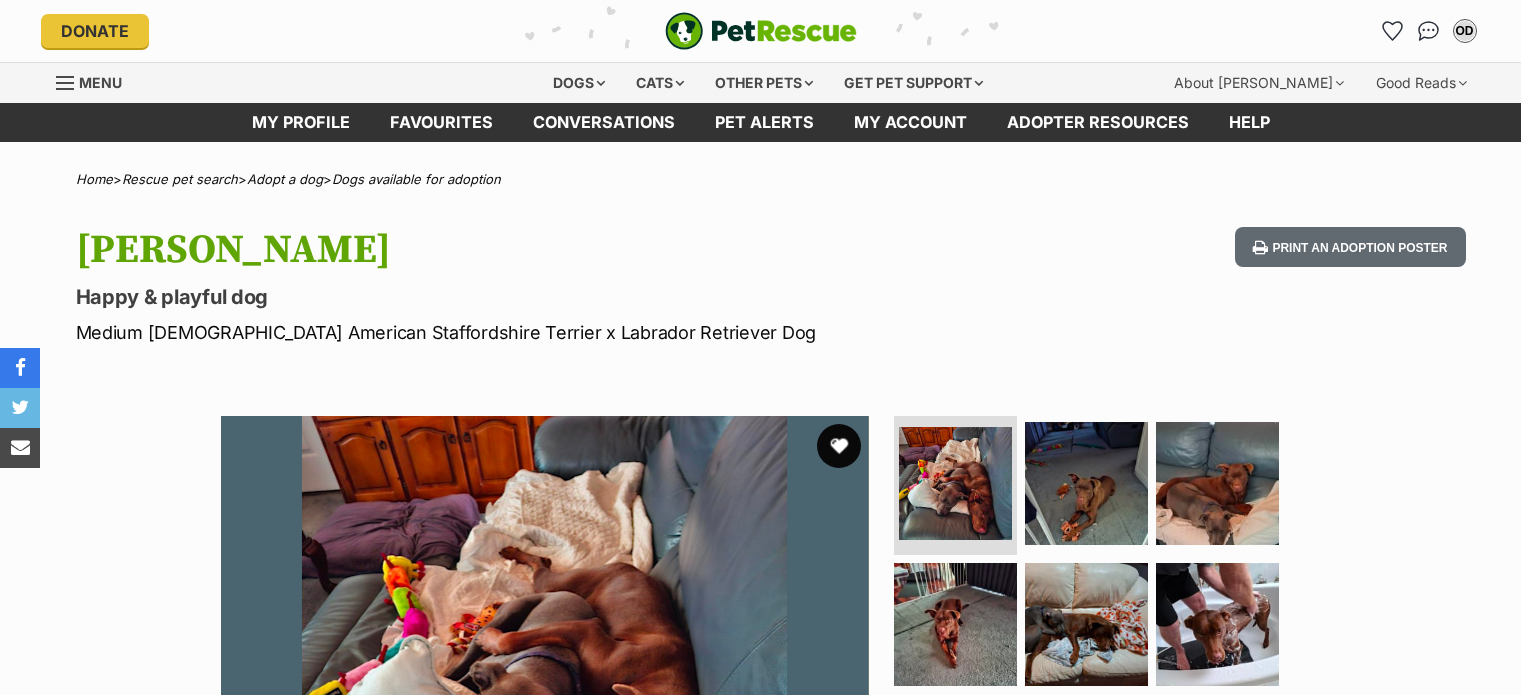 scroll, scrollTop: 0, scrollLeft: 0, axis: both 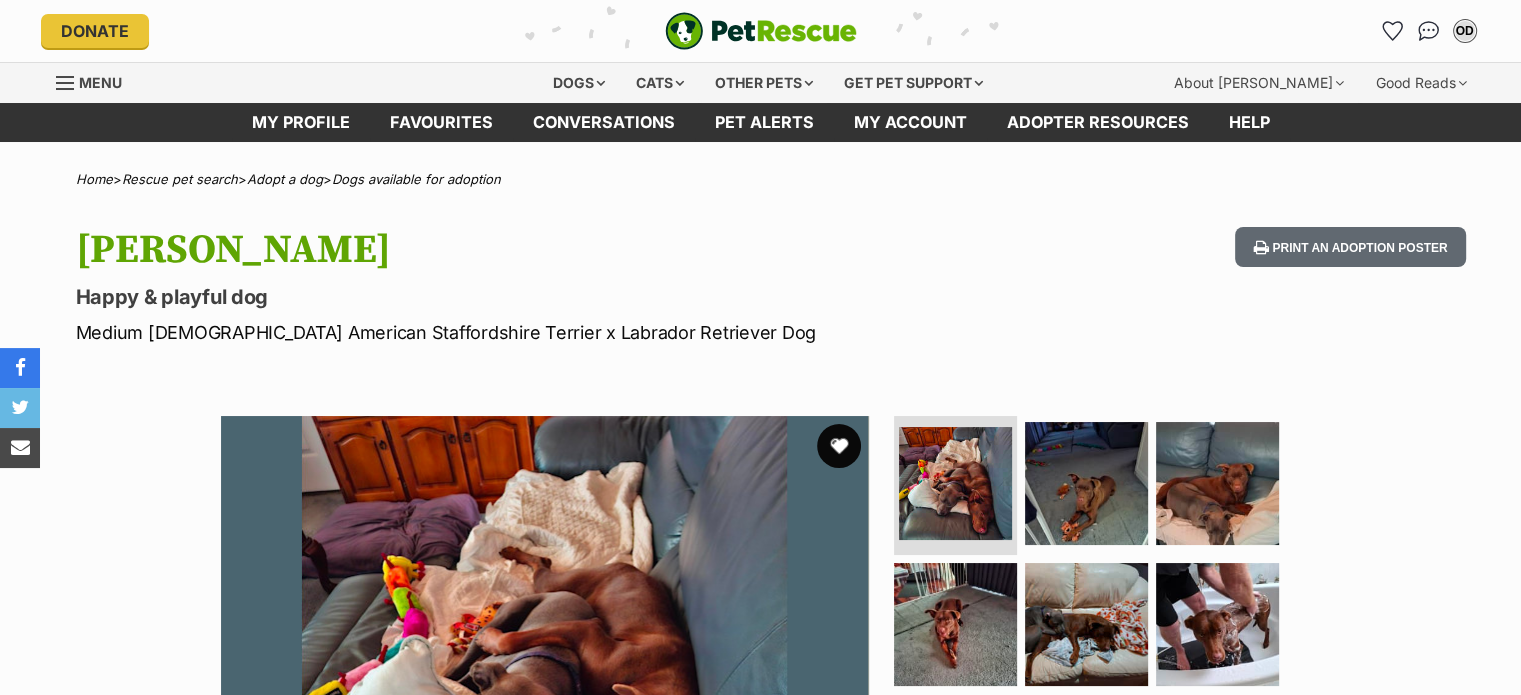 click at bounding box center [839, 446] 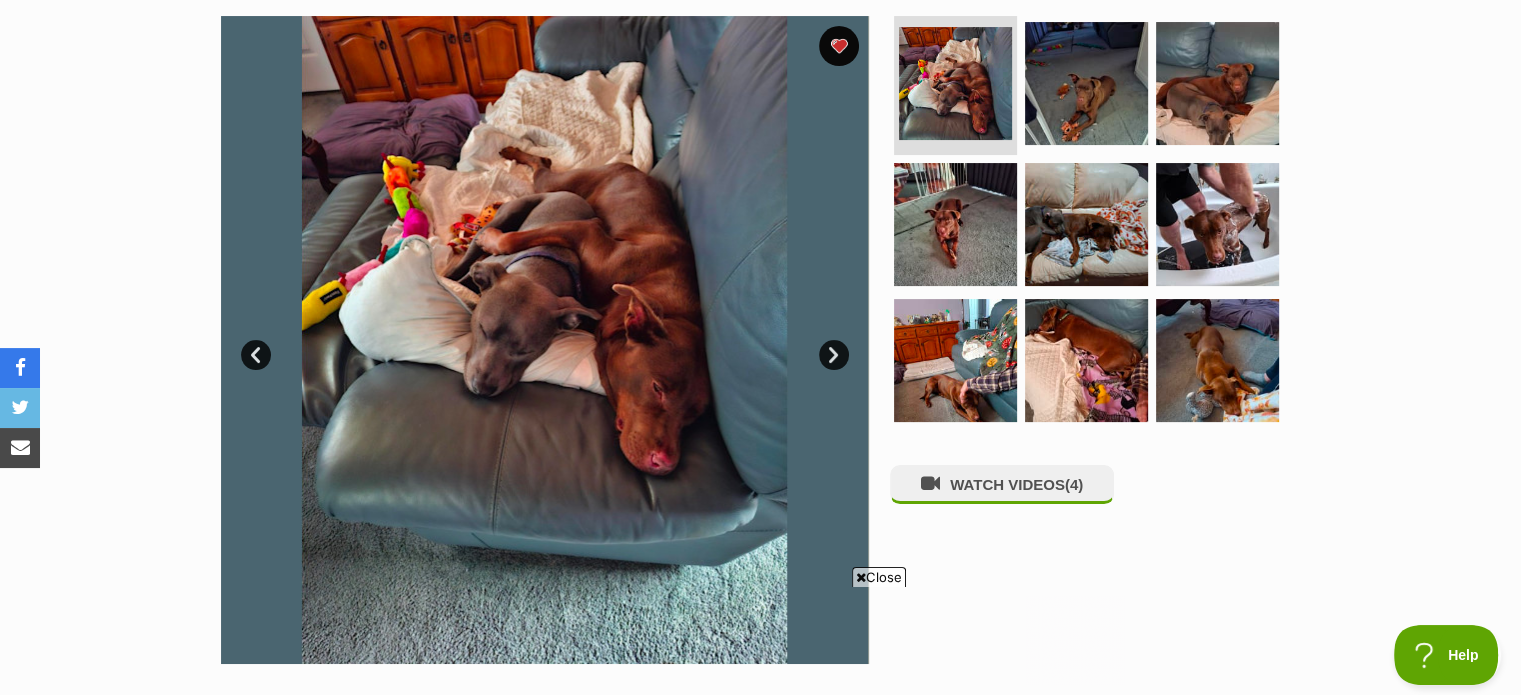 scroll, scrollTop: 0, scrollLeft: 0, axis: both 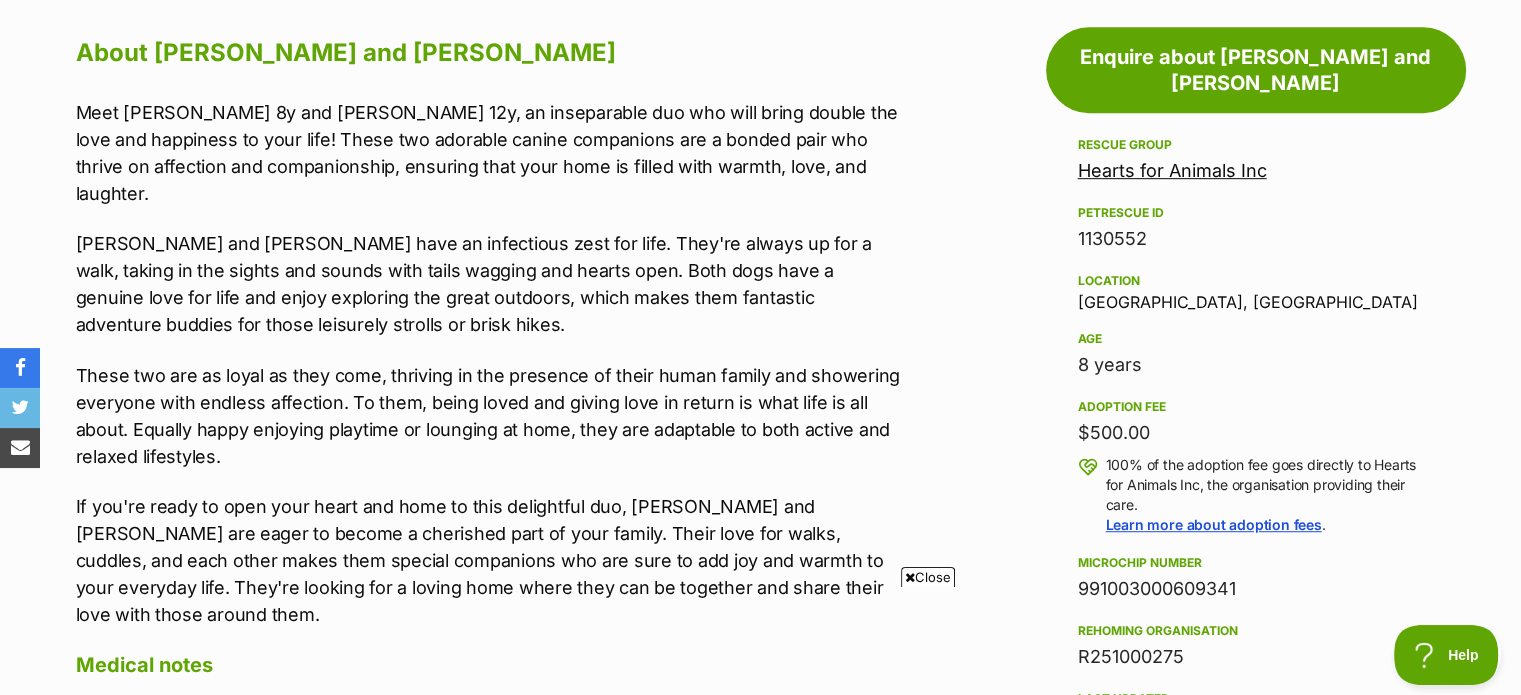 click on "Close" at bounding box center (928, 577) 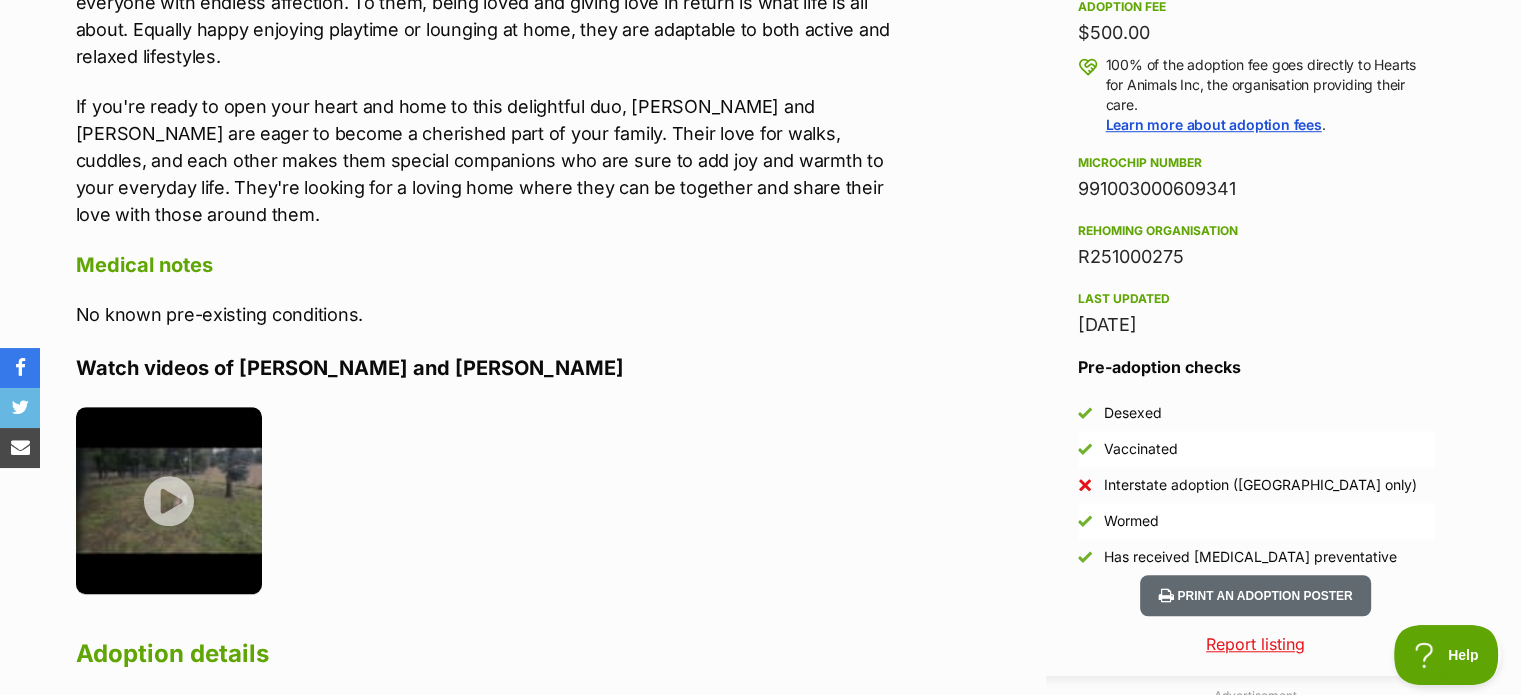 scroll, scrollTop: 1900, scrollLeft: 0, axis: vertical 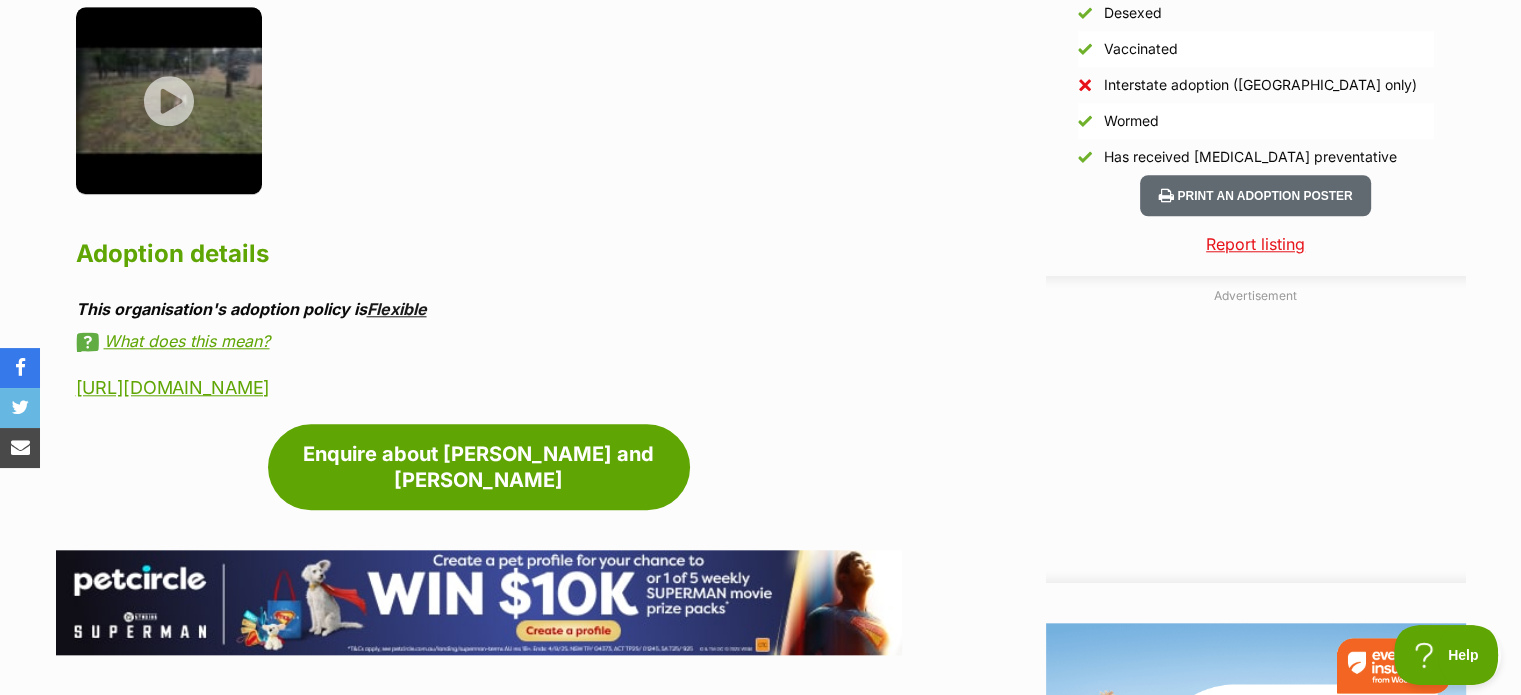click on "Flexible" at bounding box center [397, 309] 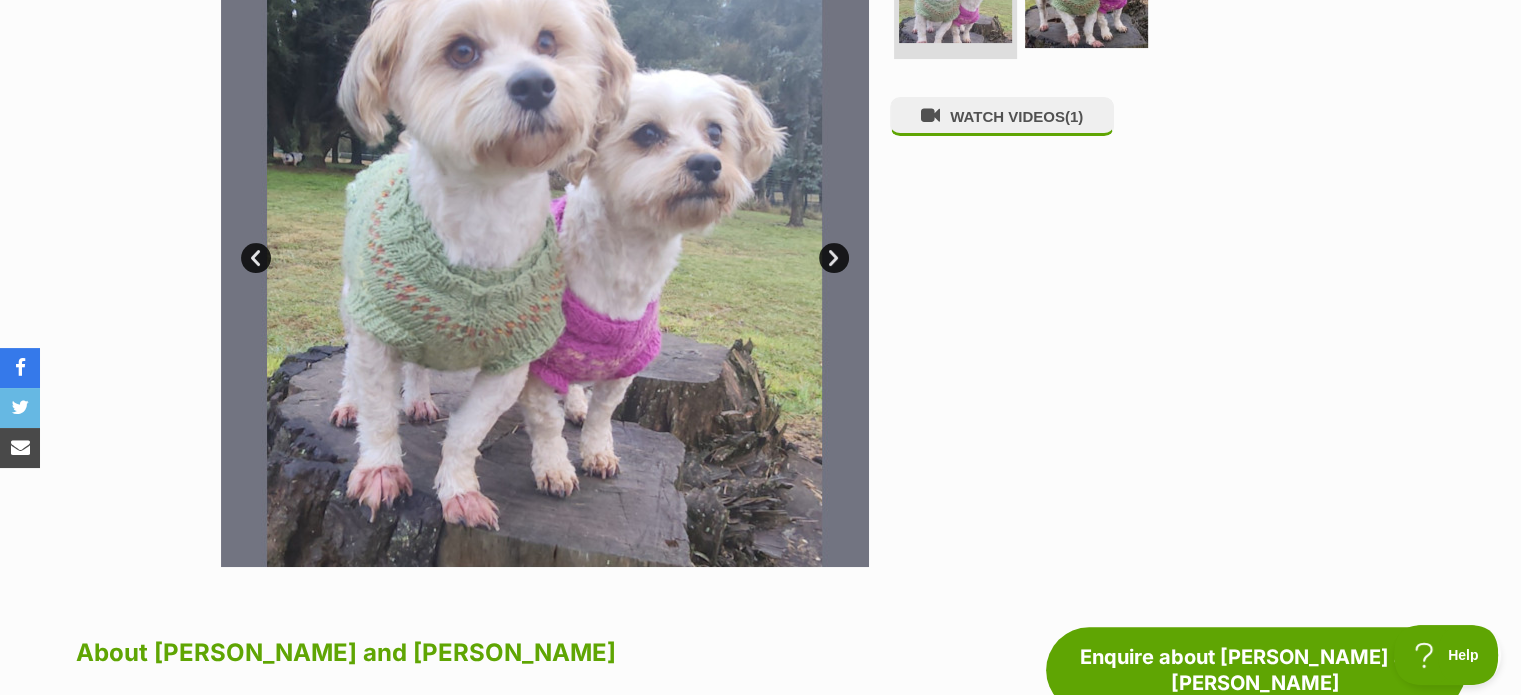 scroll, scrollTop: 400, scrollLeft: 0, axis: vertical 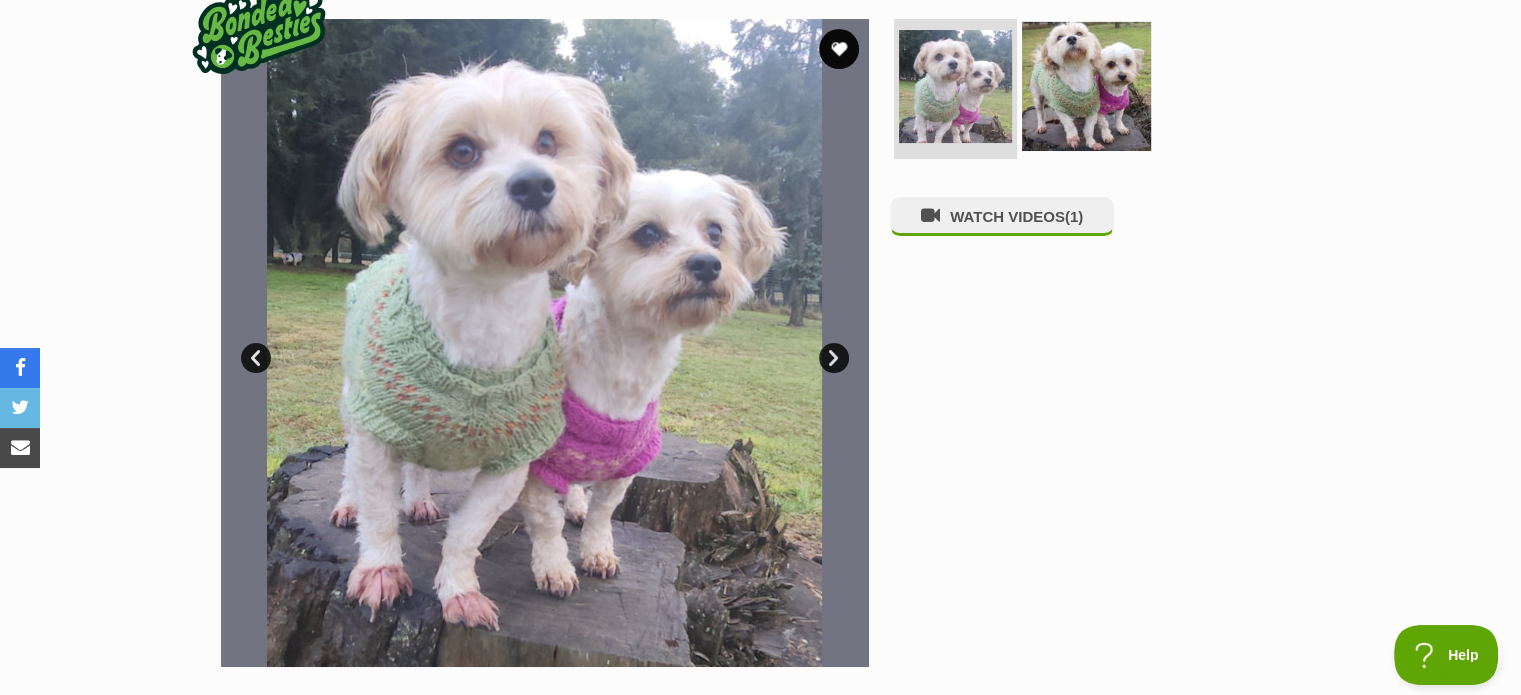 click at bounding box center [1086, 86] 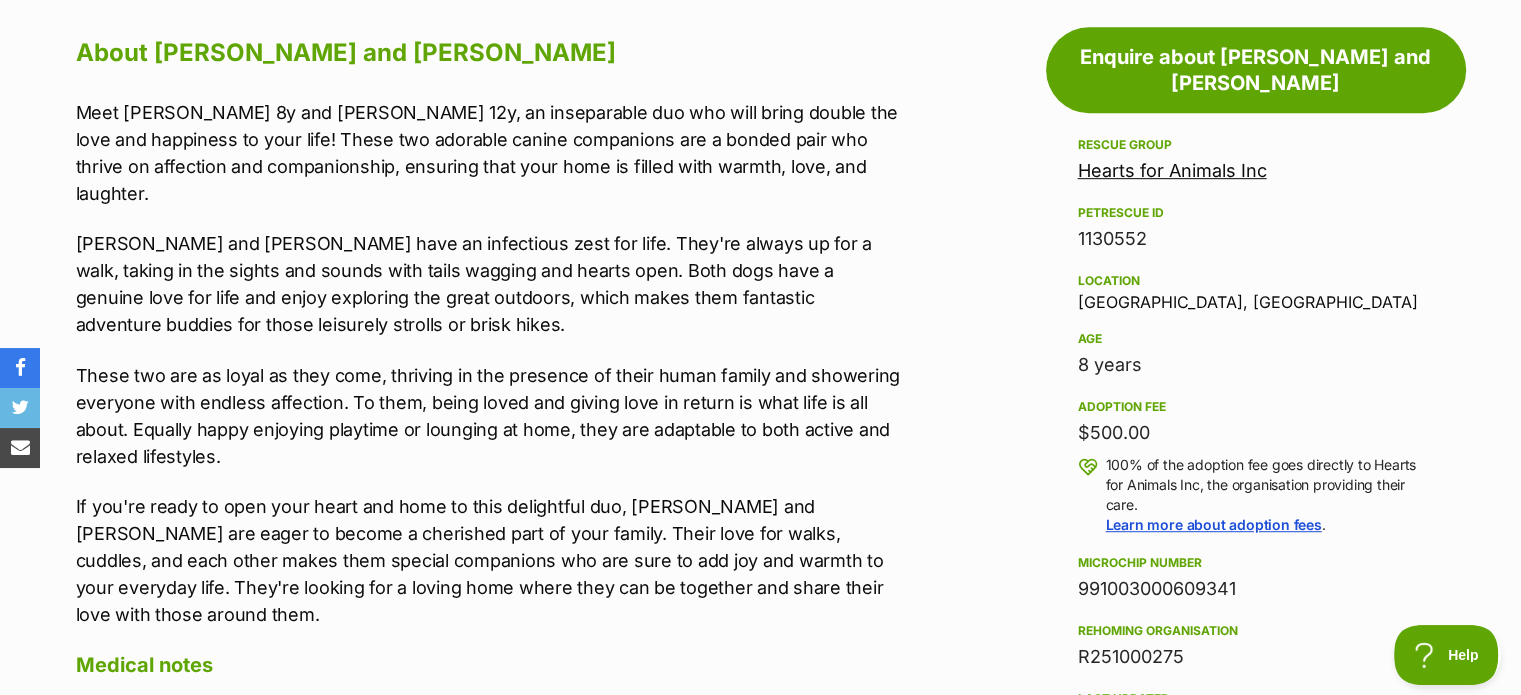 scroll, scrollTop: 1300, scrollLeft: 0, axis: vertical 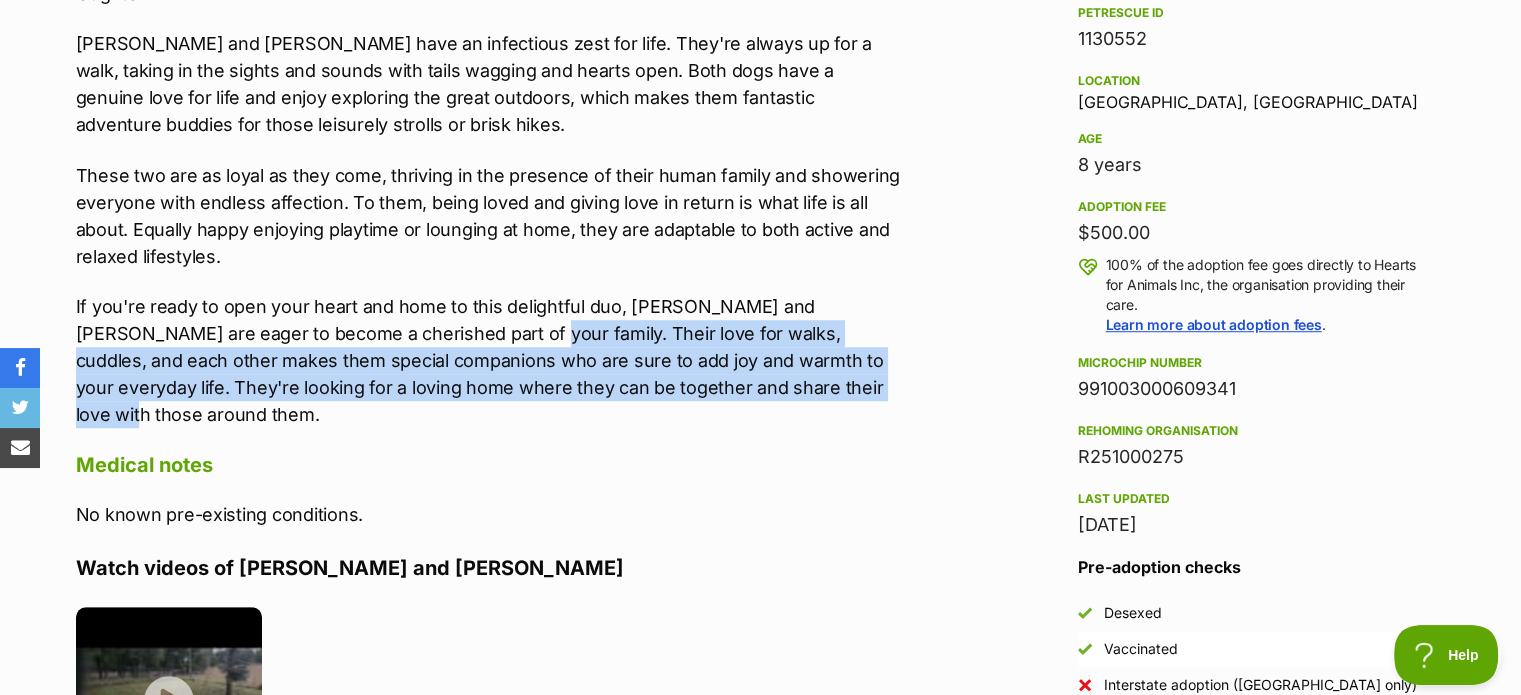 drag, startPoint x: 446, startPoint y: 298, endPoint x: 943, endPoint y: 349, distance: 499.60983 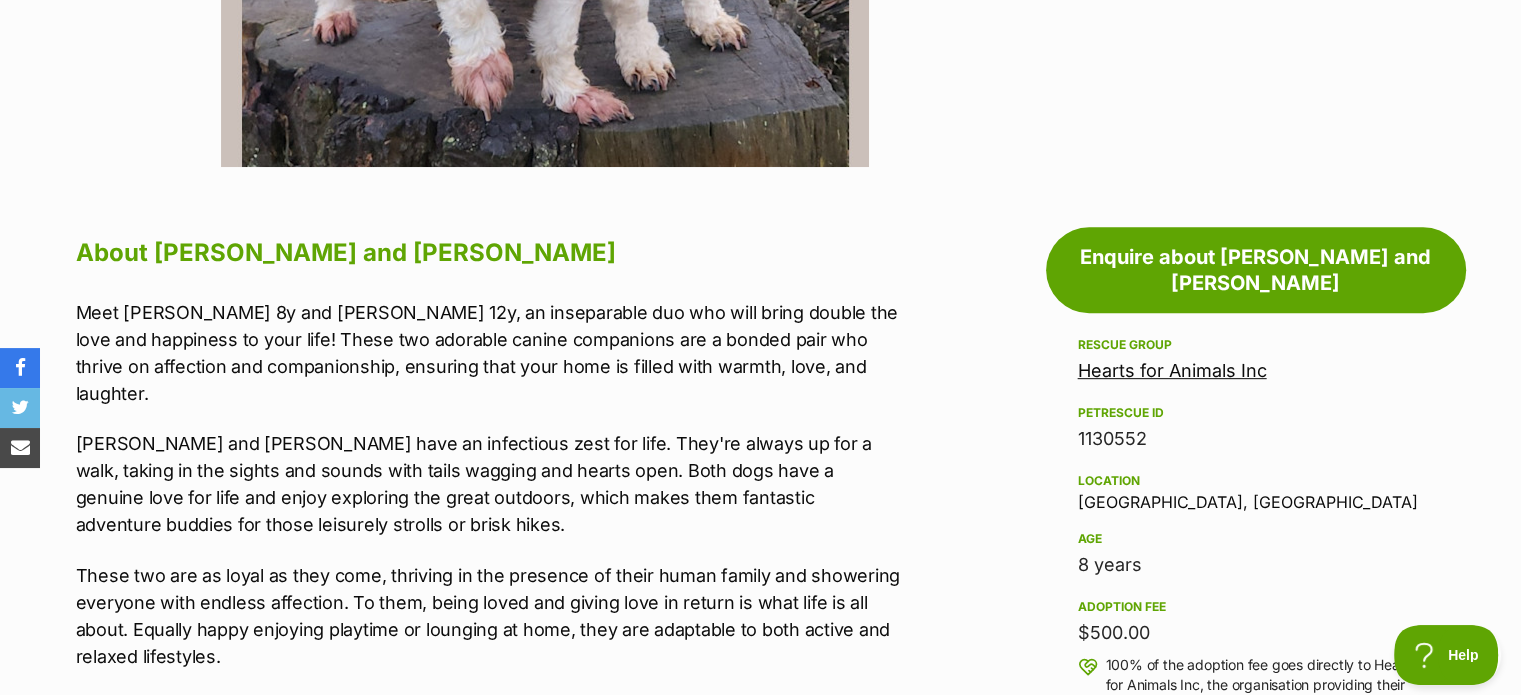scroll, scrollTop: 1100, scrollLeft: 0, axis: vertical 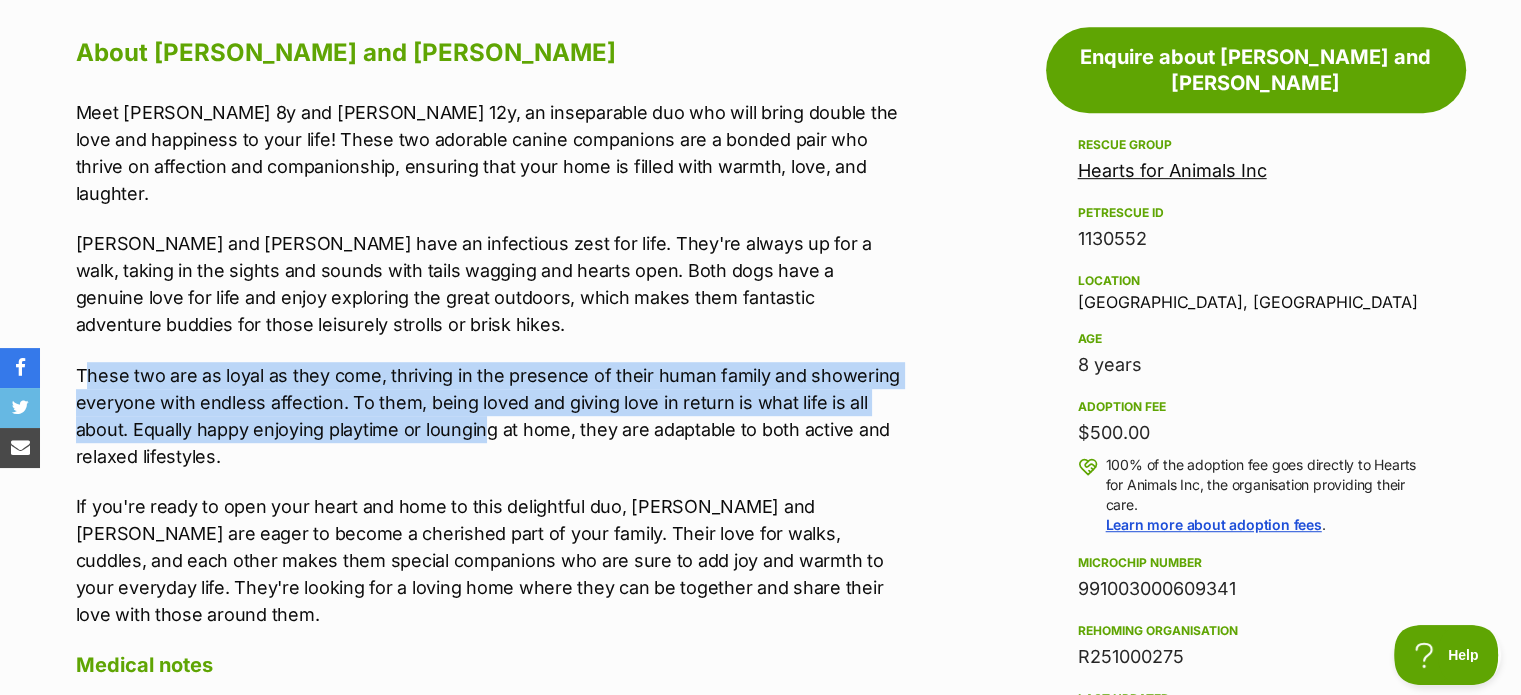 drag, startPoint x: 85, startPoint y: 343, endPoint x: 613, endPoint y: 396, distance: 530.6534 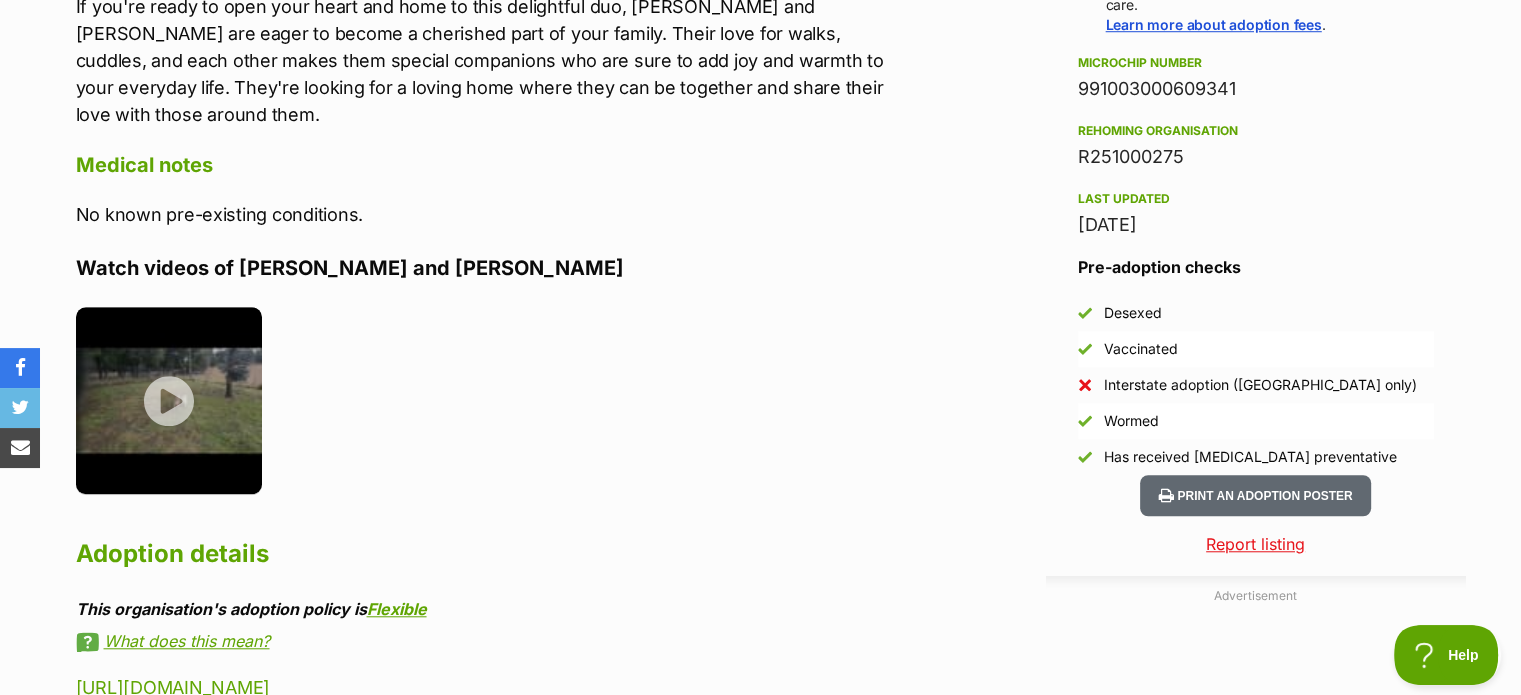 scroll, scrollTop: 1800, scrollLeft: 0, axis: vertical 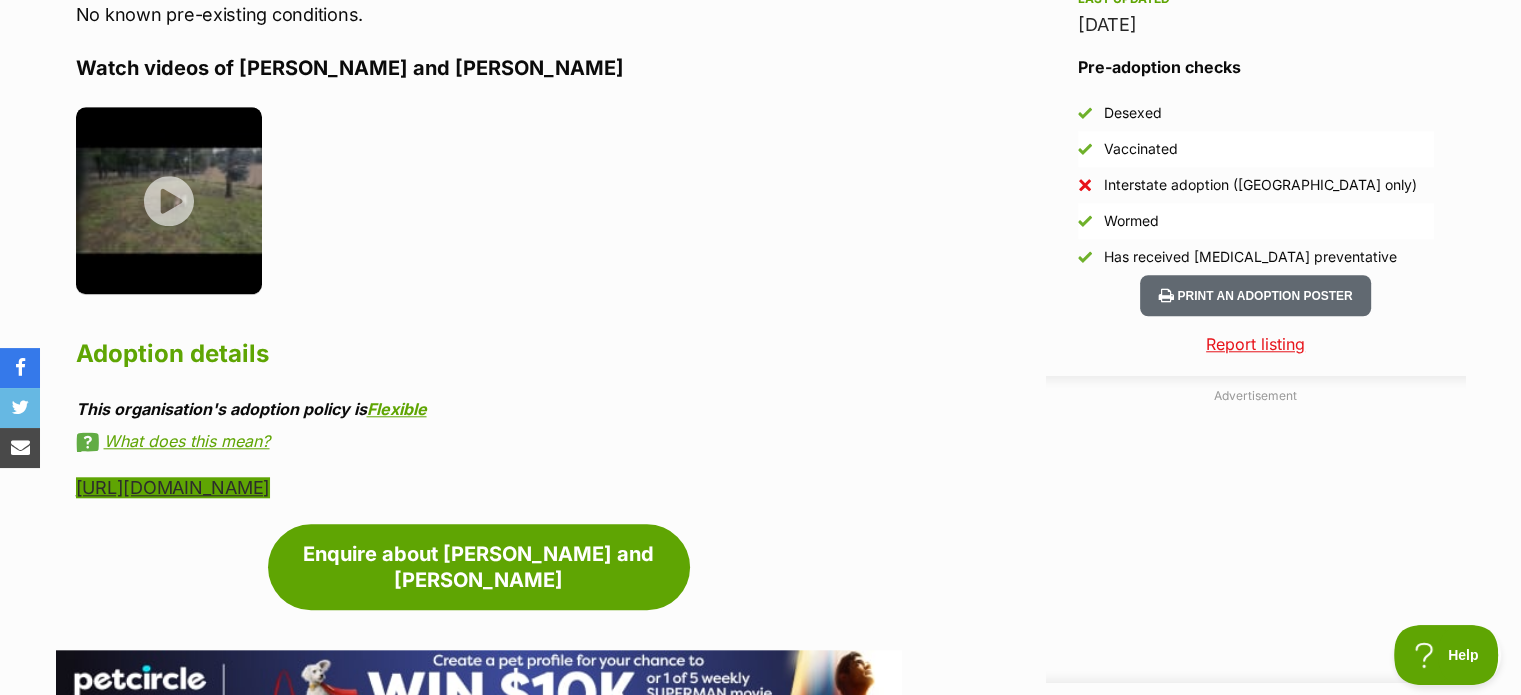 click on "https://form.jotform.com/243071273661857" at bounding box center (173, 487) 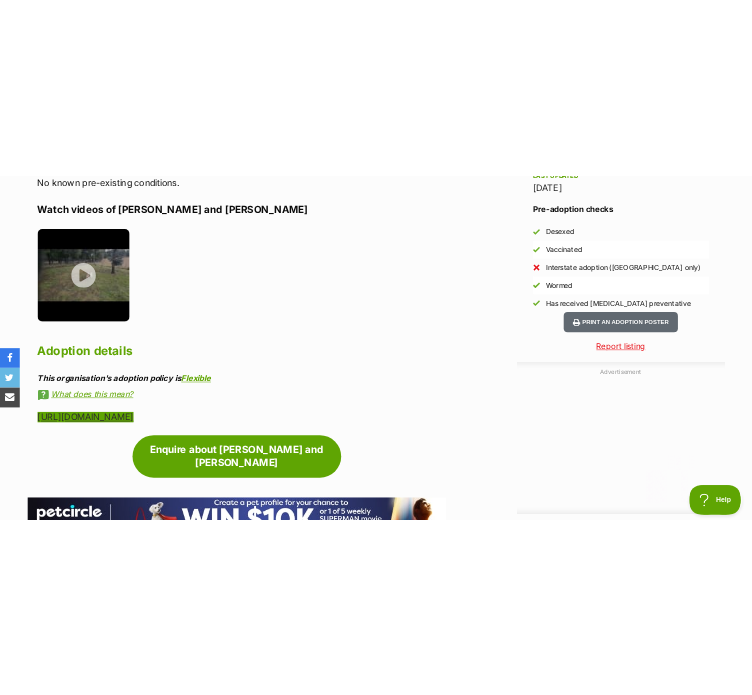scroll, scrollTop: 0, scrollLeft: 0, axis: both 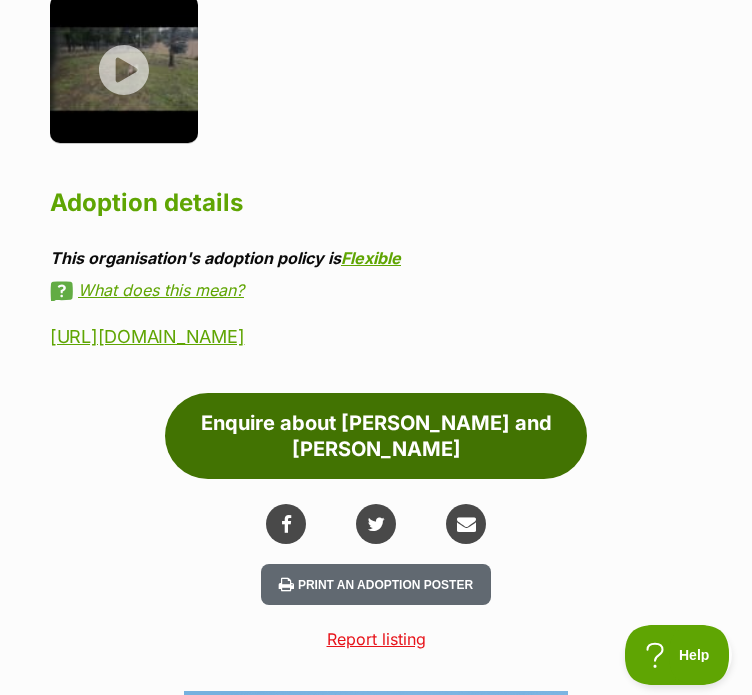 click on "Enquire about Cooper and Jessie" at bounding box center [376, 436] 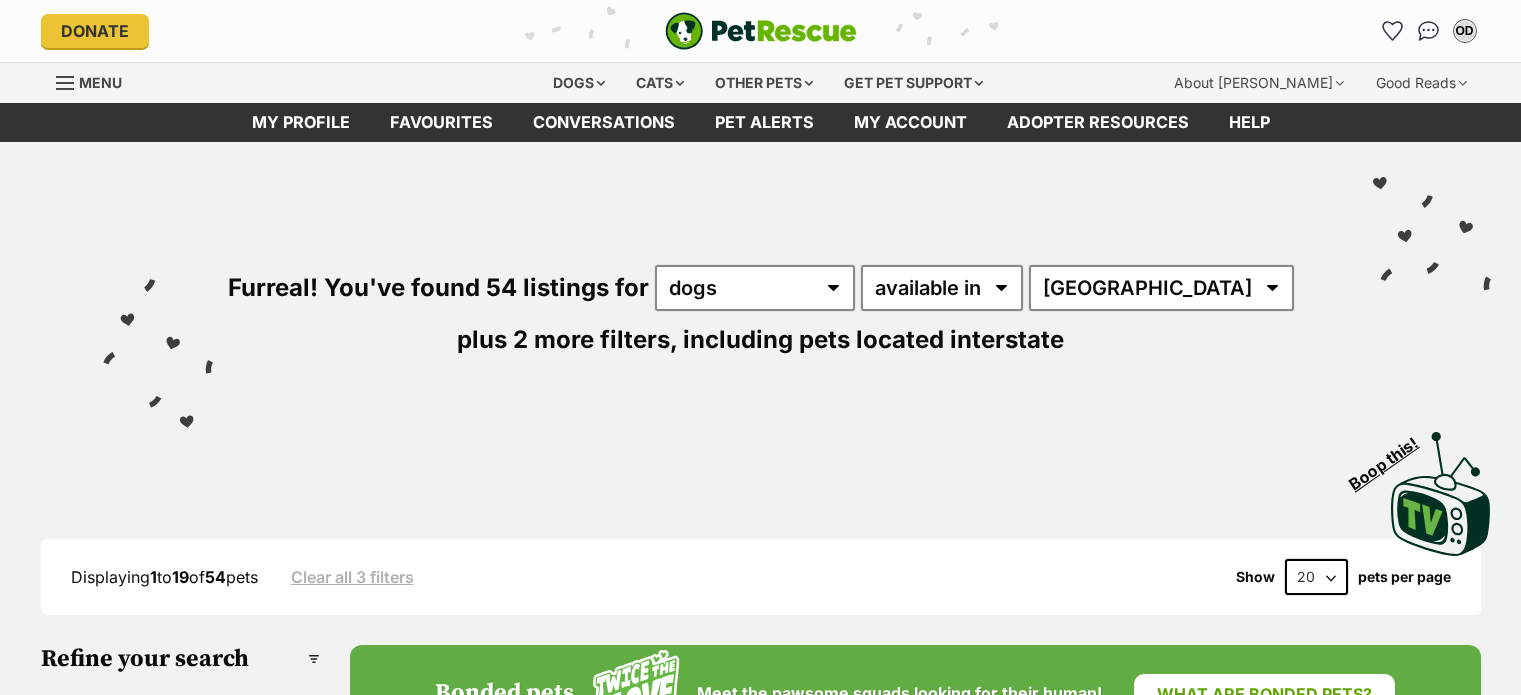 scroll, scrollTop: 0, scrollLeft: 0, axis: both 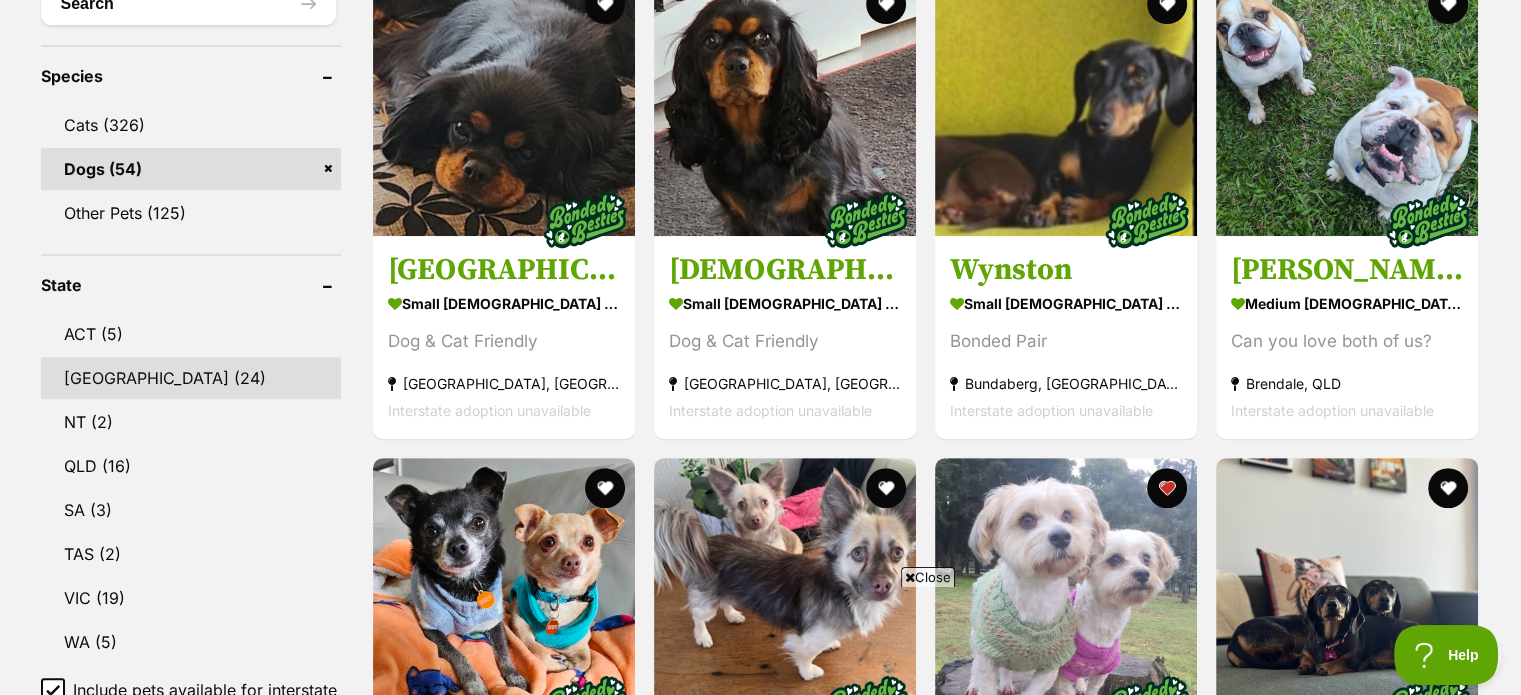 click on "NSW (24)" at bounding box center [191, 378] 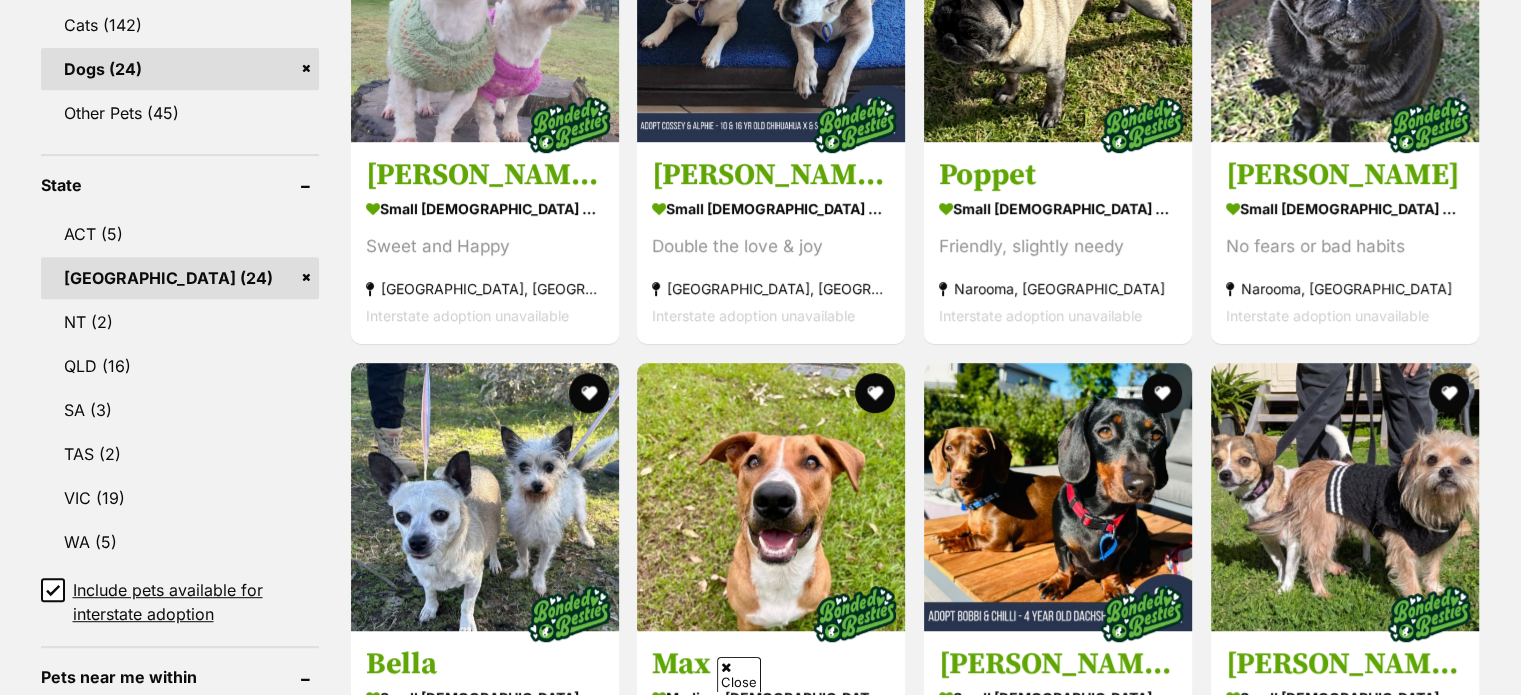 scroll, scrollTop: 900, scrollLeft: 0, axis: vertical 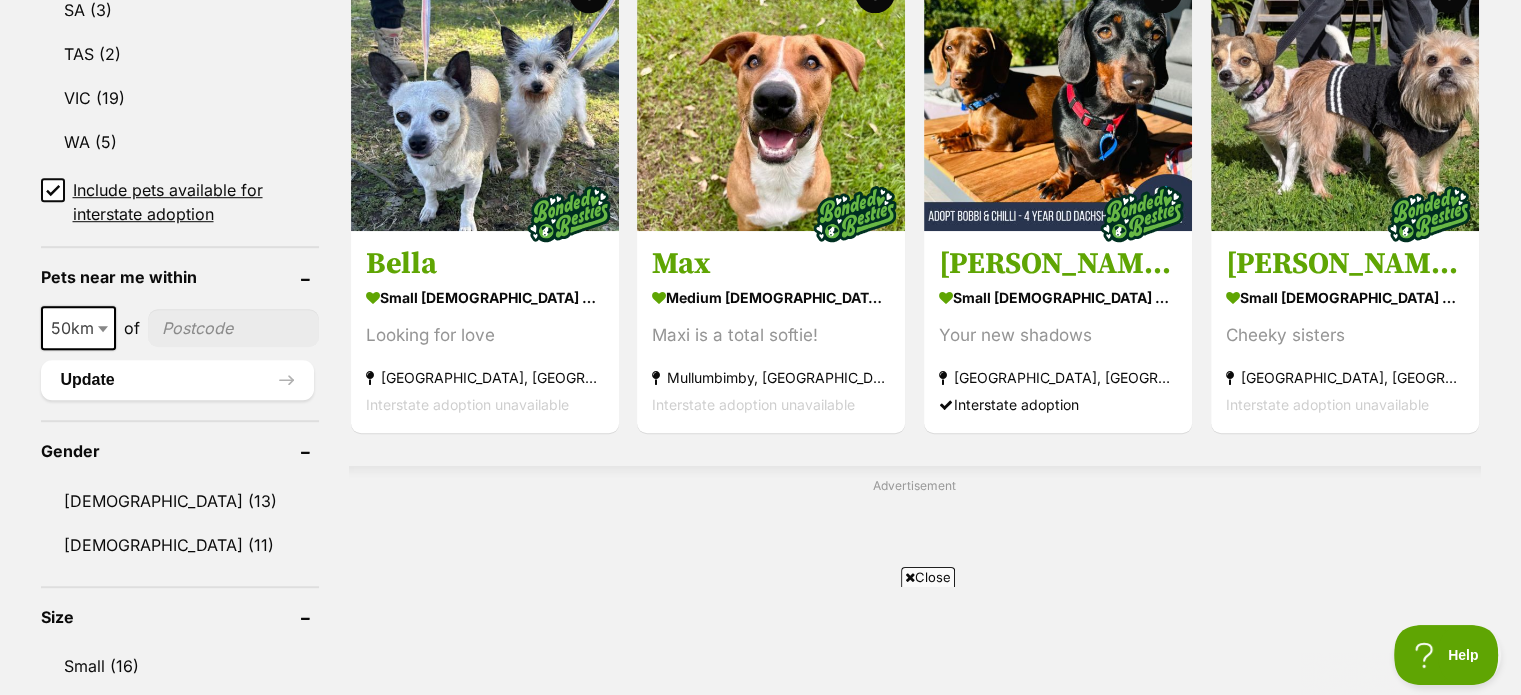click at bounding box center (233, 328) 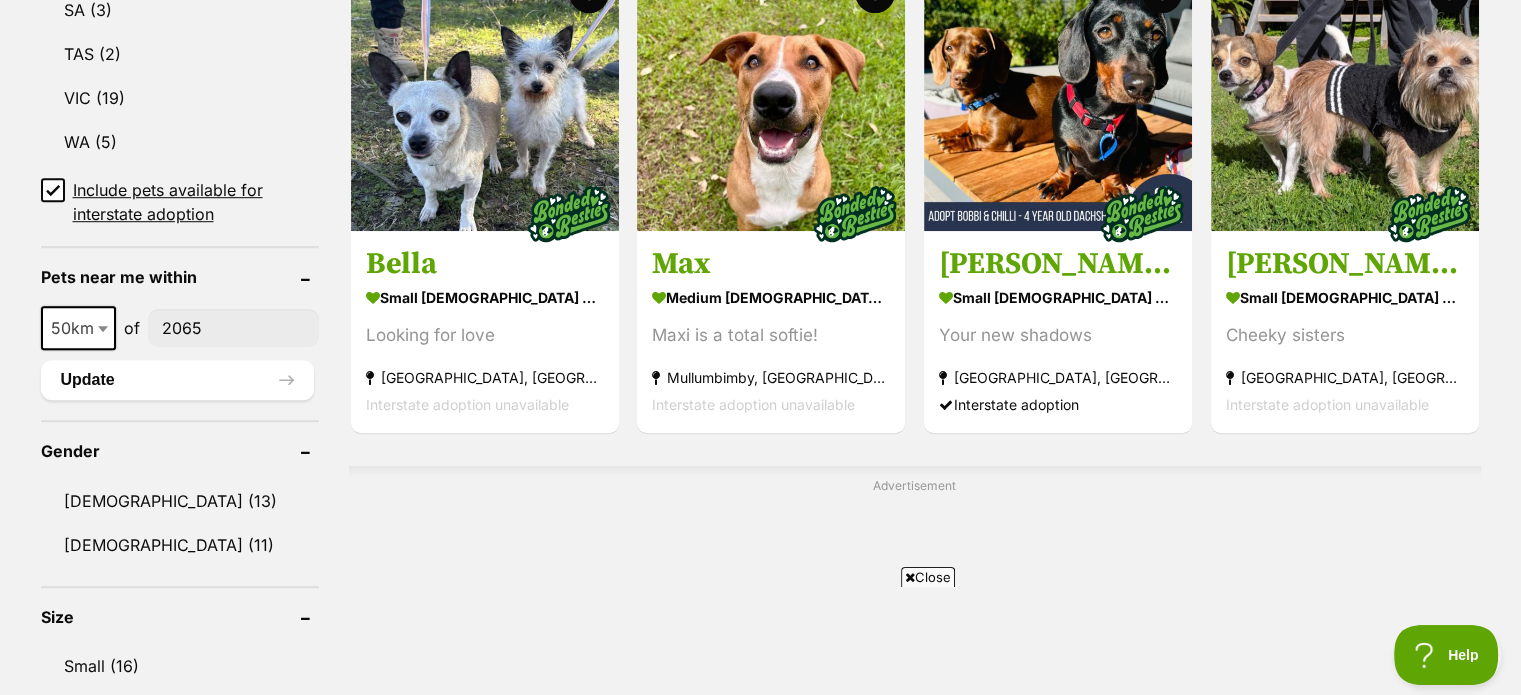 type on "2065" 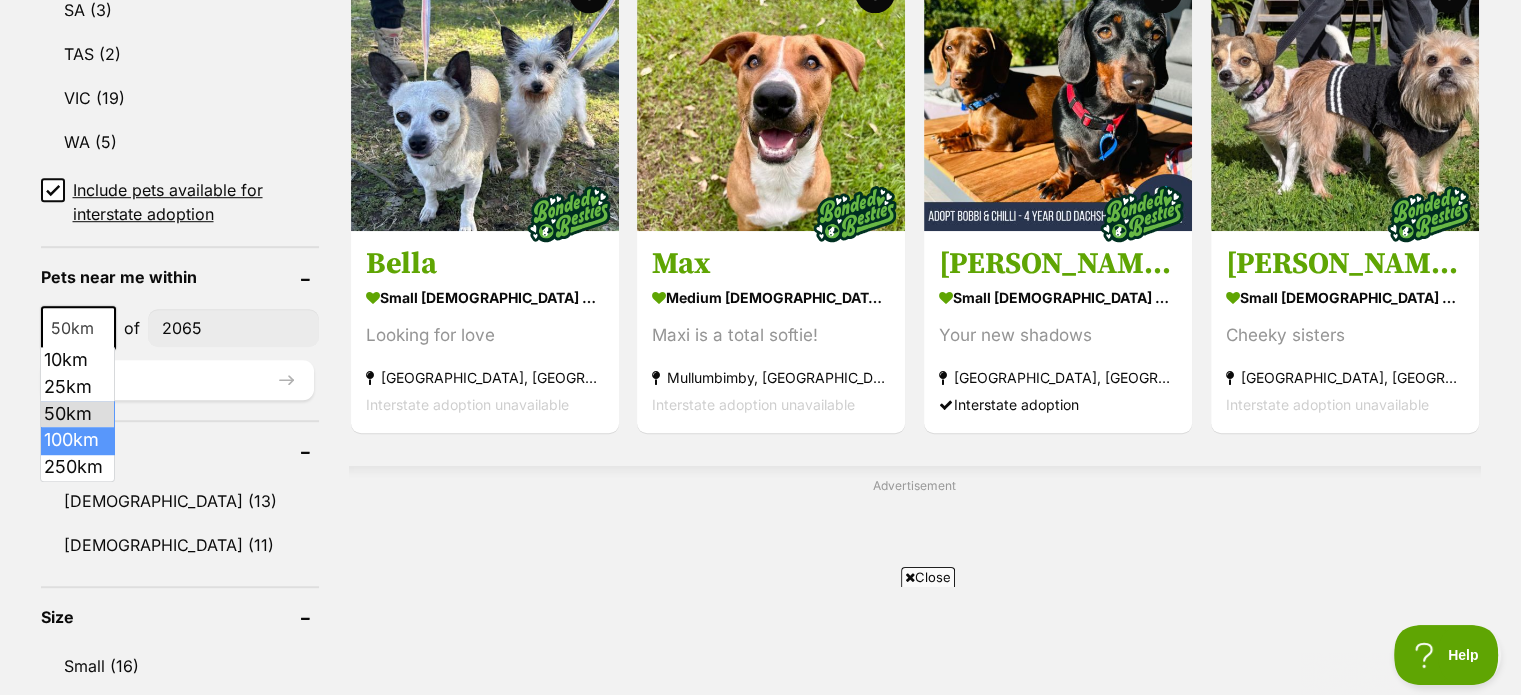 select on "100" 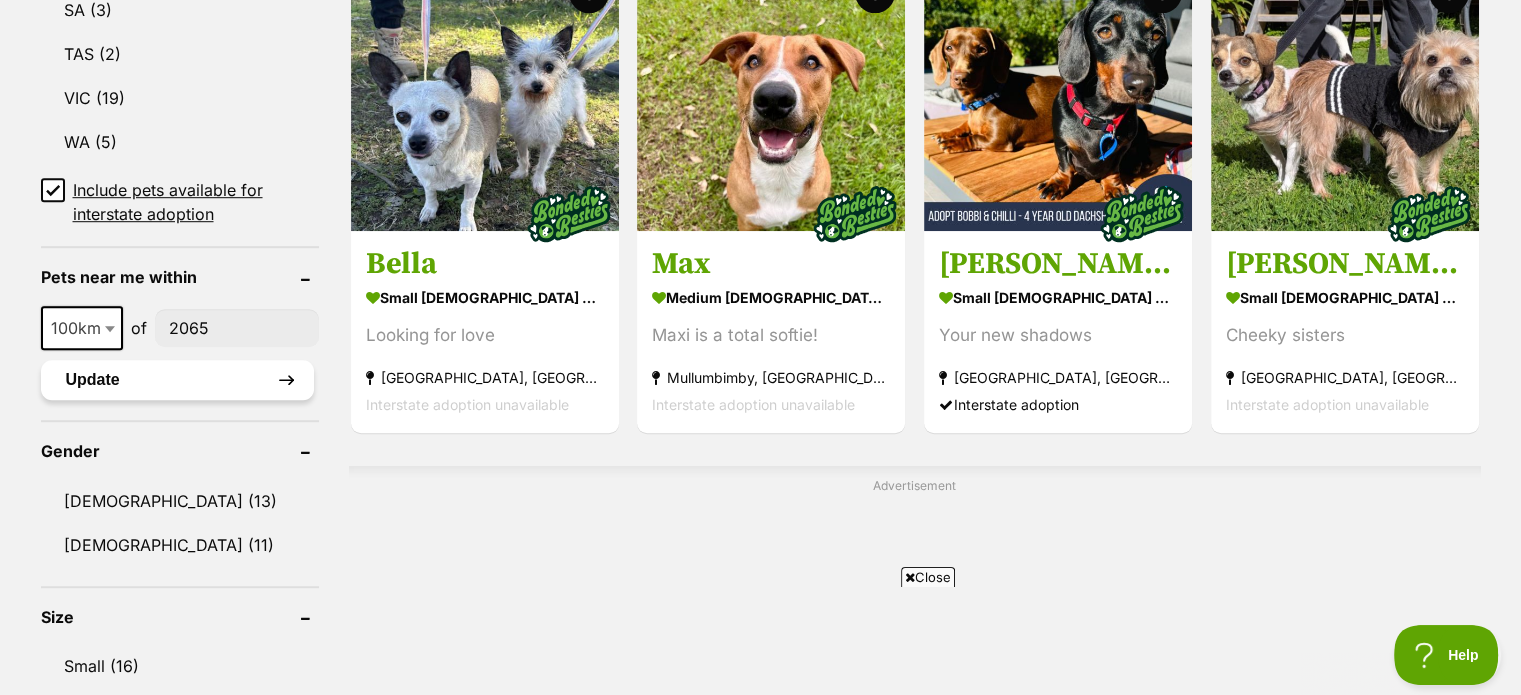 click on "Update" at bounding box center [177, 380] 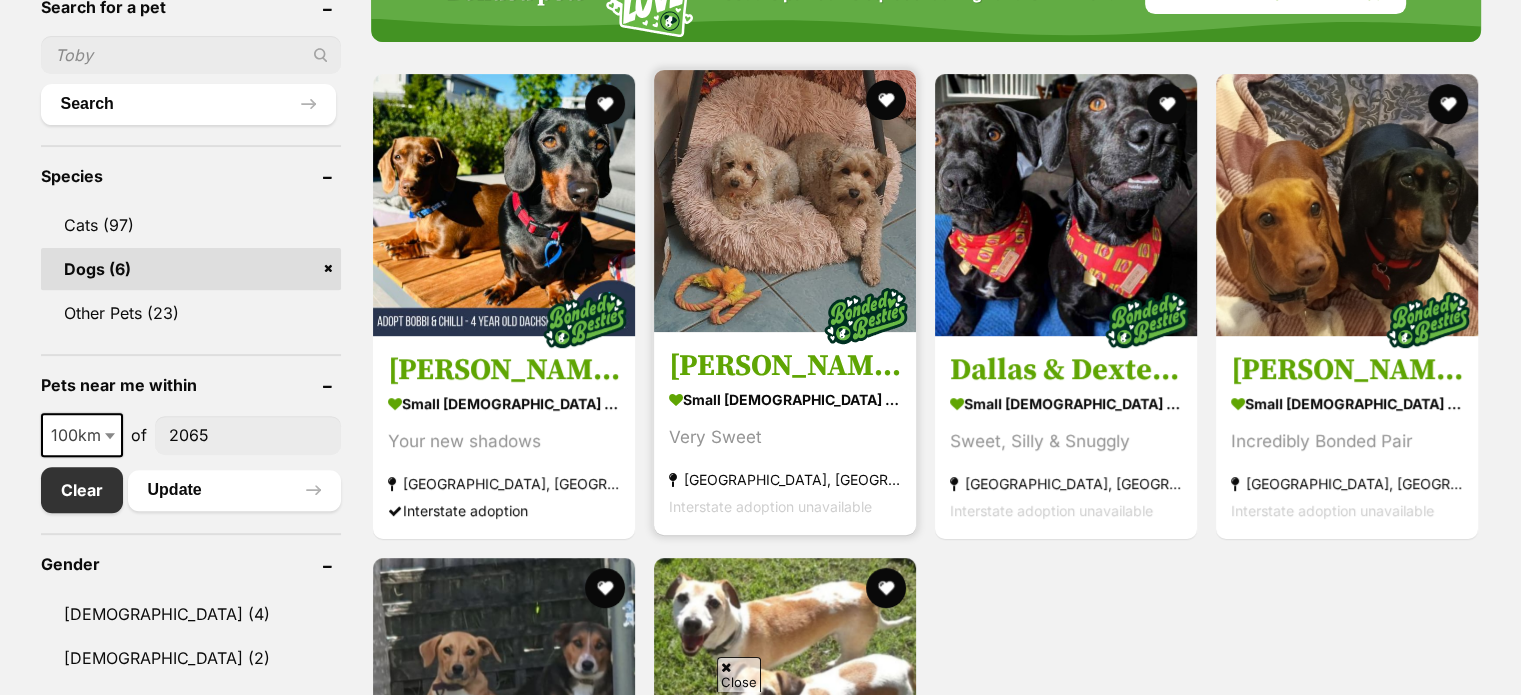 scroll, scrollTop: 700, scrollLeft: 0, axis: vertical 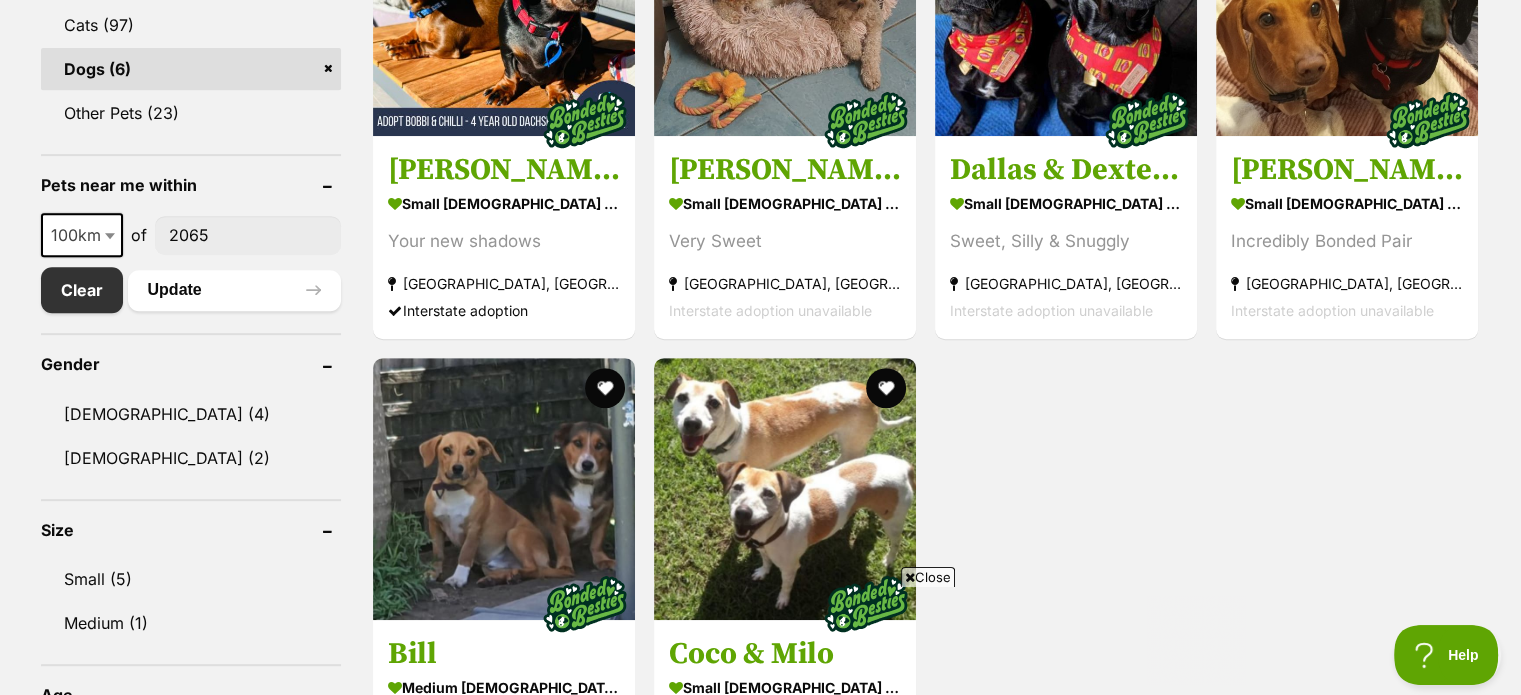 click on "2065" at bounding box center [248, 235] 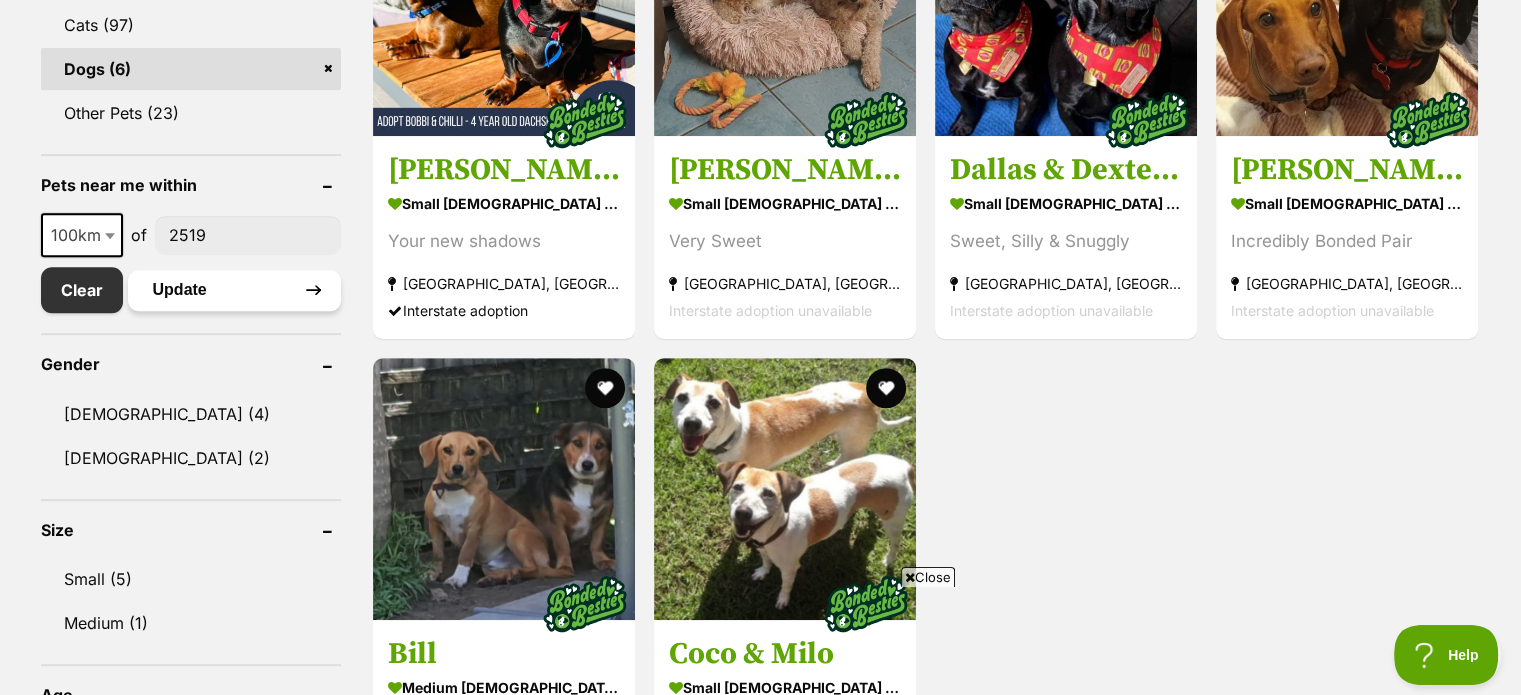 type on "2519" 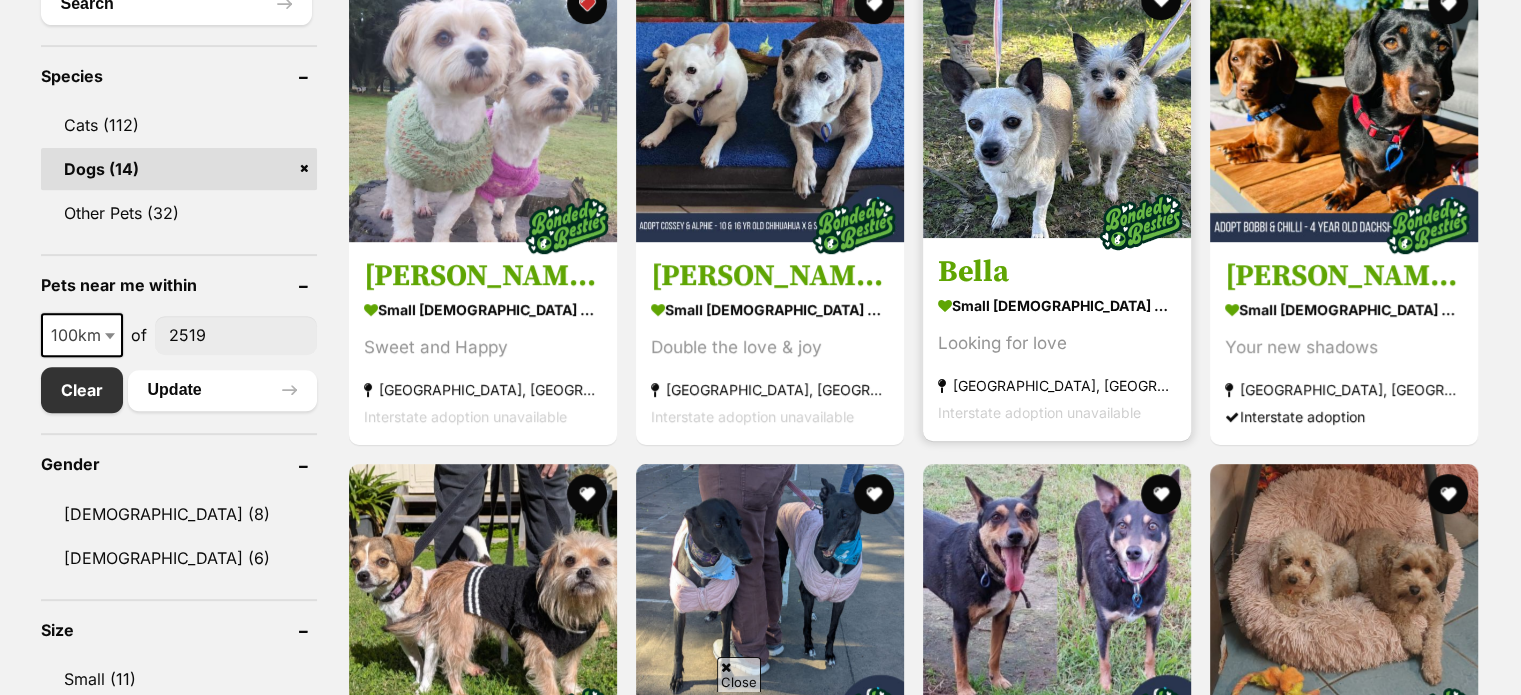 scroll, scrollTop: 800, scrollLeft: 0, axis: vertical 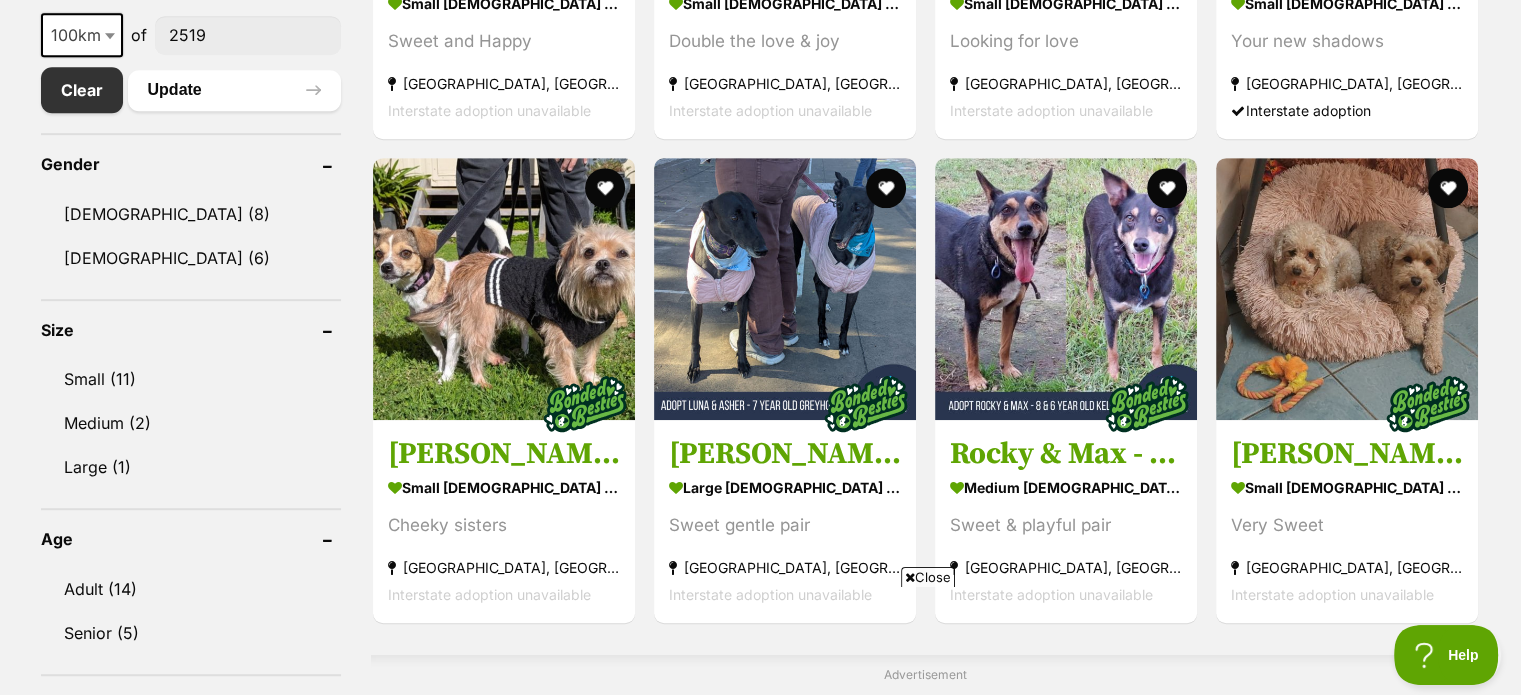 click on "Close" at bounding box center (928, 577) 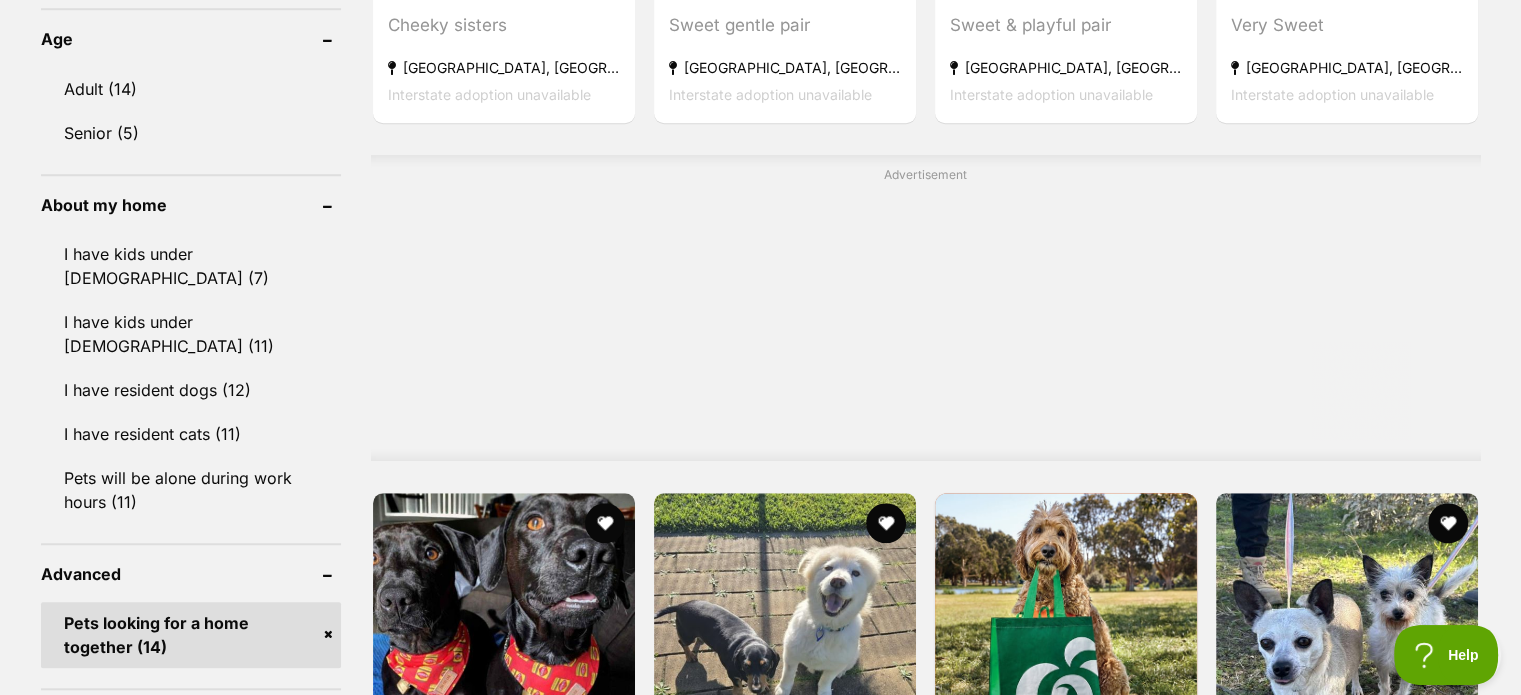 scroll, scrollTop: 1100, scrollLeft: 0, axis: vertical 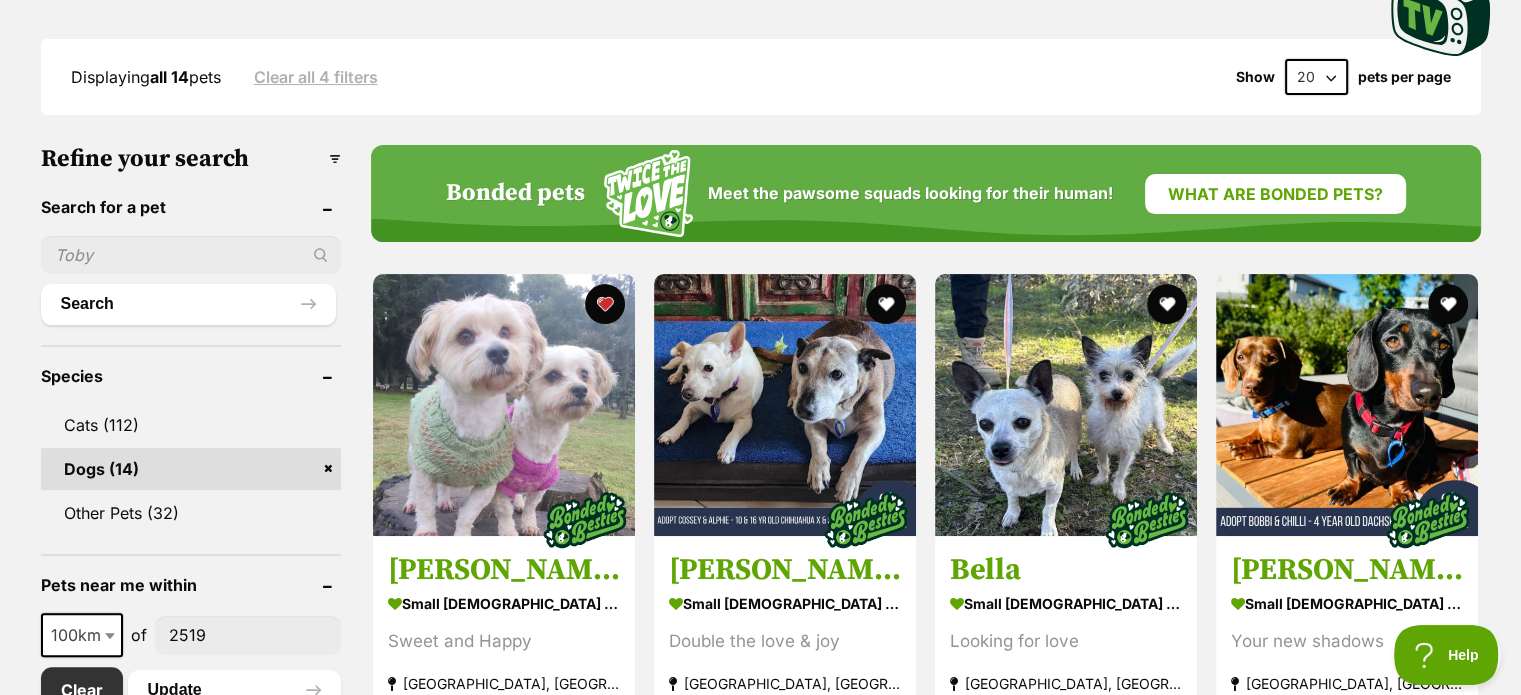 drag, startPoint x: 493, startPoint y: 451, endPoint x: 936, endPoint y: 65, distance: 587.5755 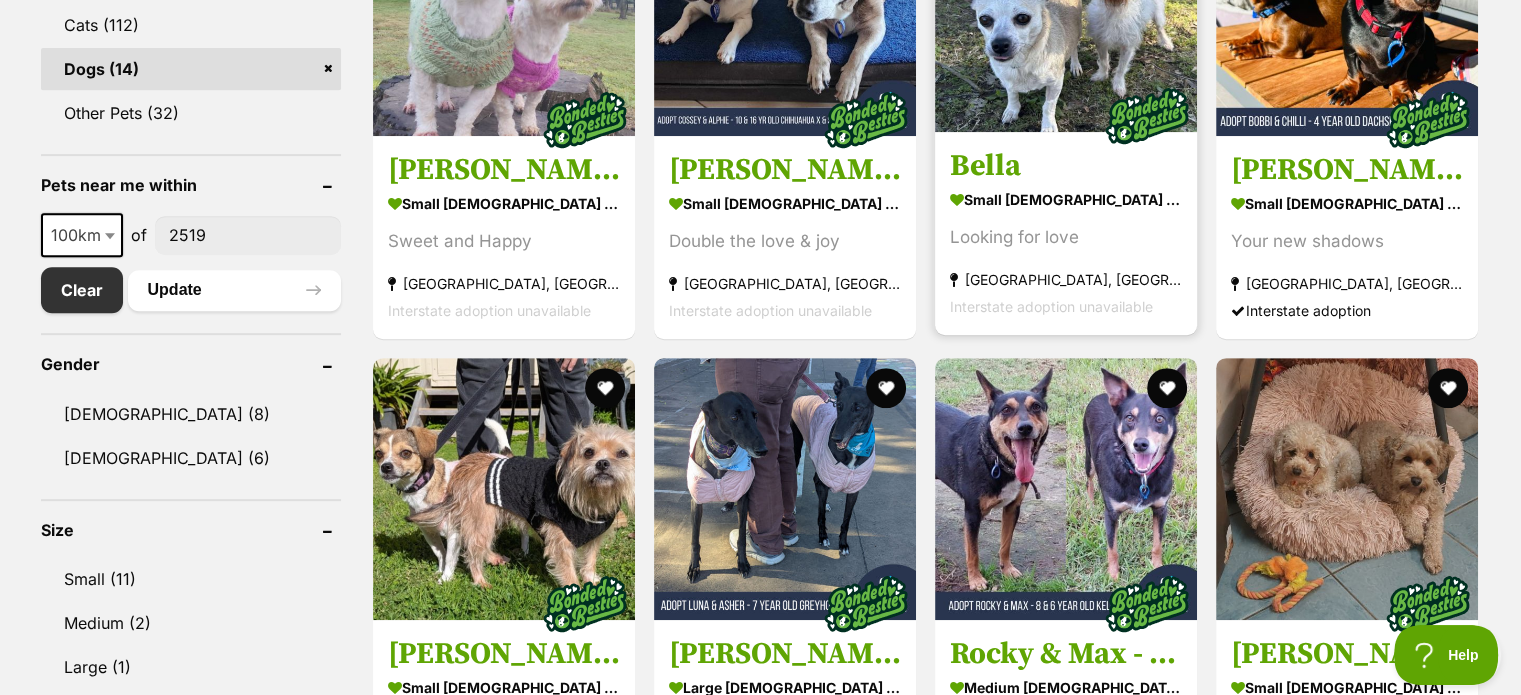 scroll, scrollTop: 700, scrollLeft: 0, axis: vertical 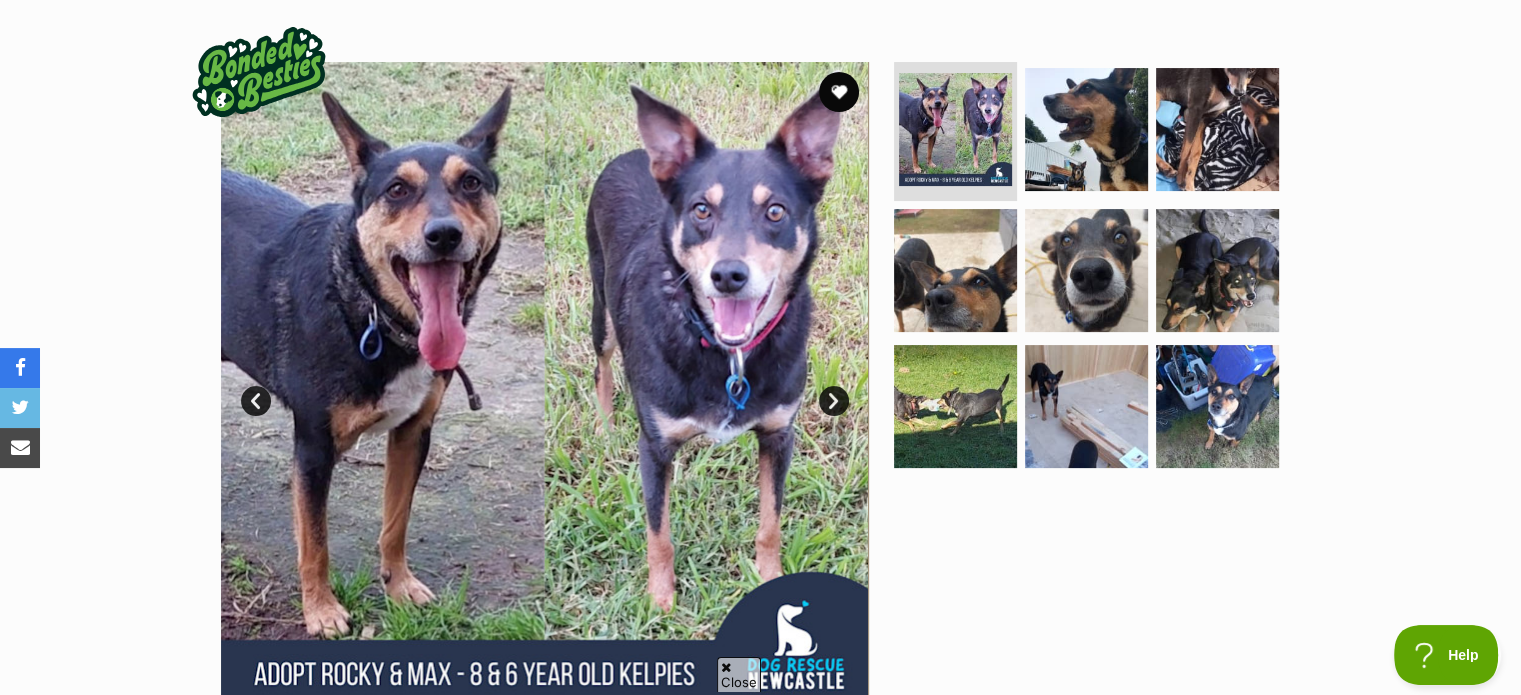 click at bounding box center (545, 386) 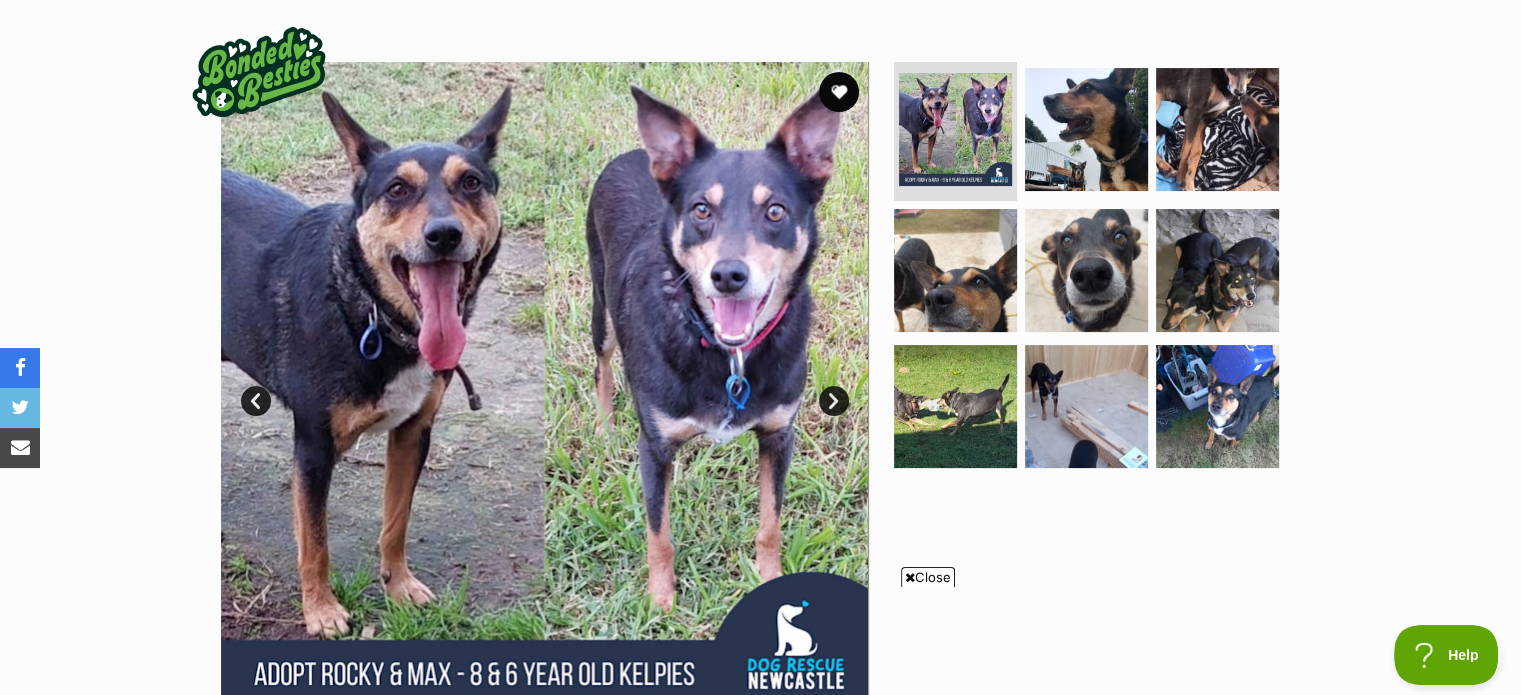 scroll, scrollTop: 0, scrollLeft: 0, axis: both 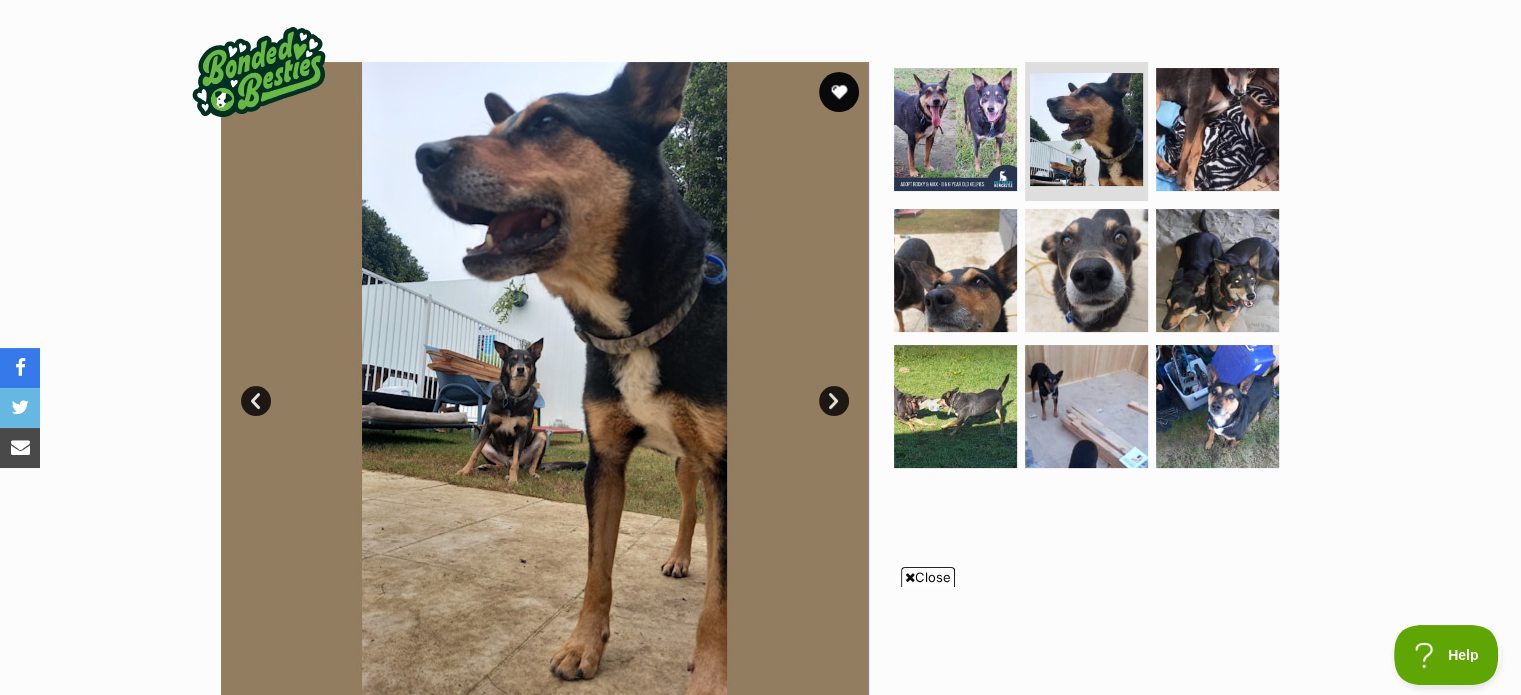 click on "Next" at bounding box center (834, 401) 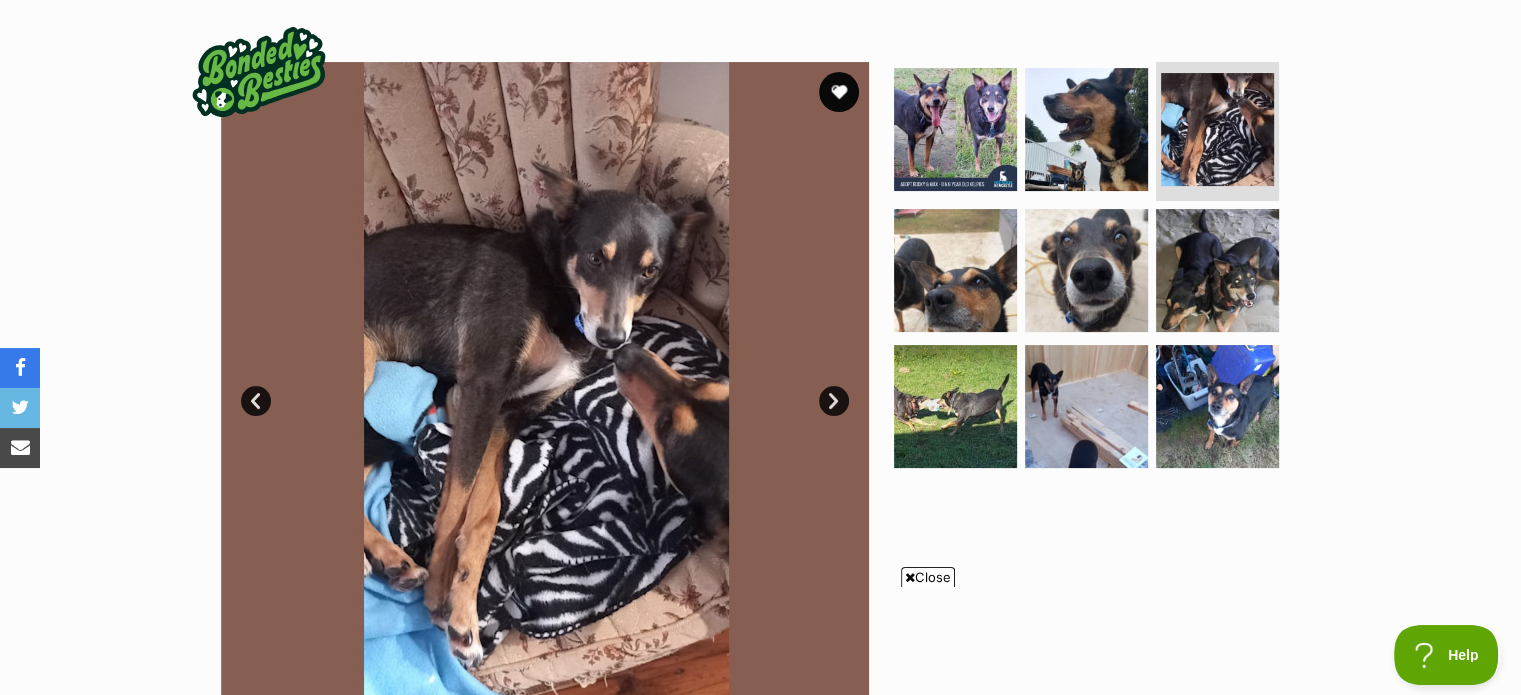 click on "Next" at bounding box center [834, 401] 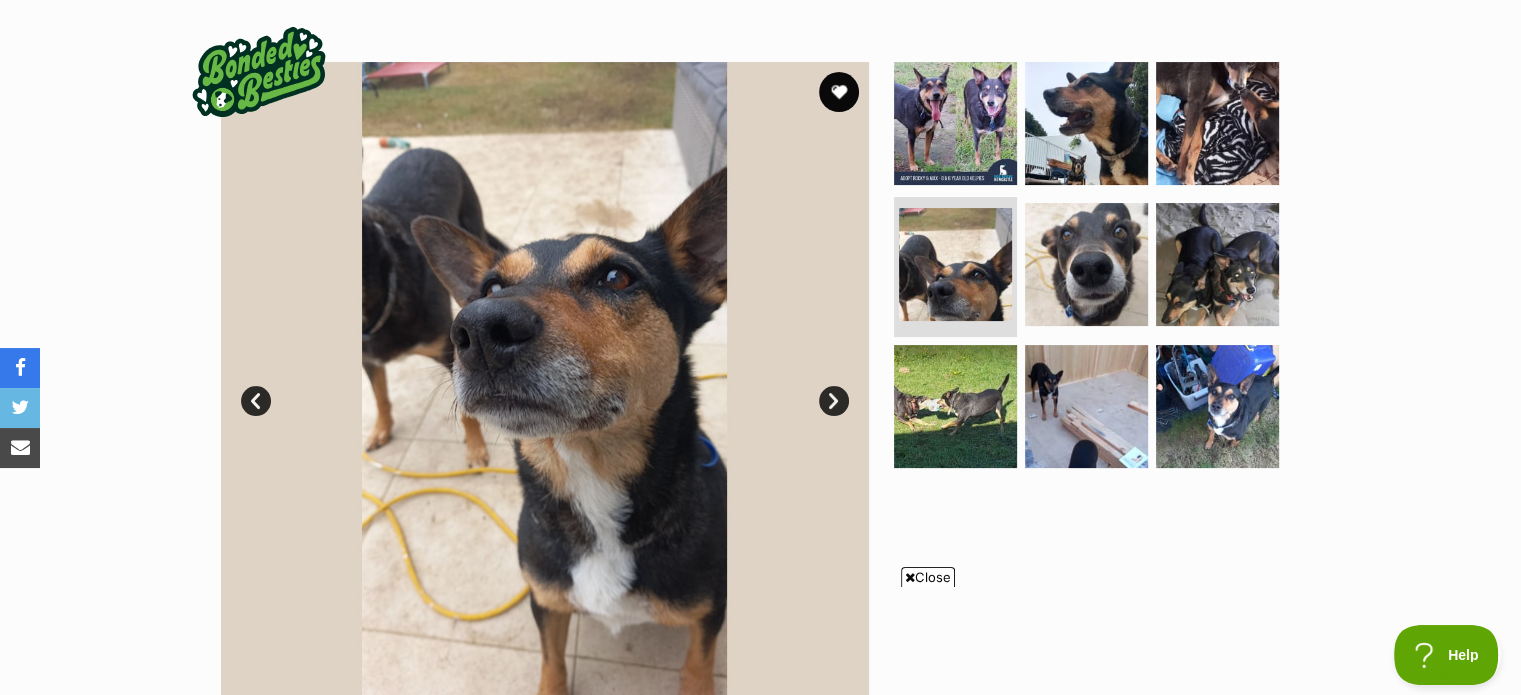 click on "Next" at bounding box center (834, 401) 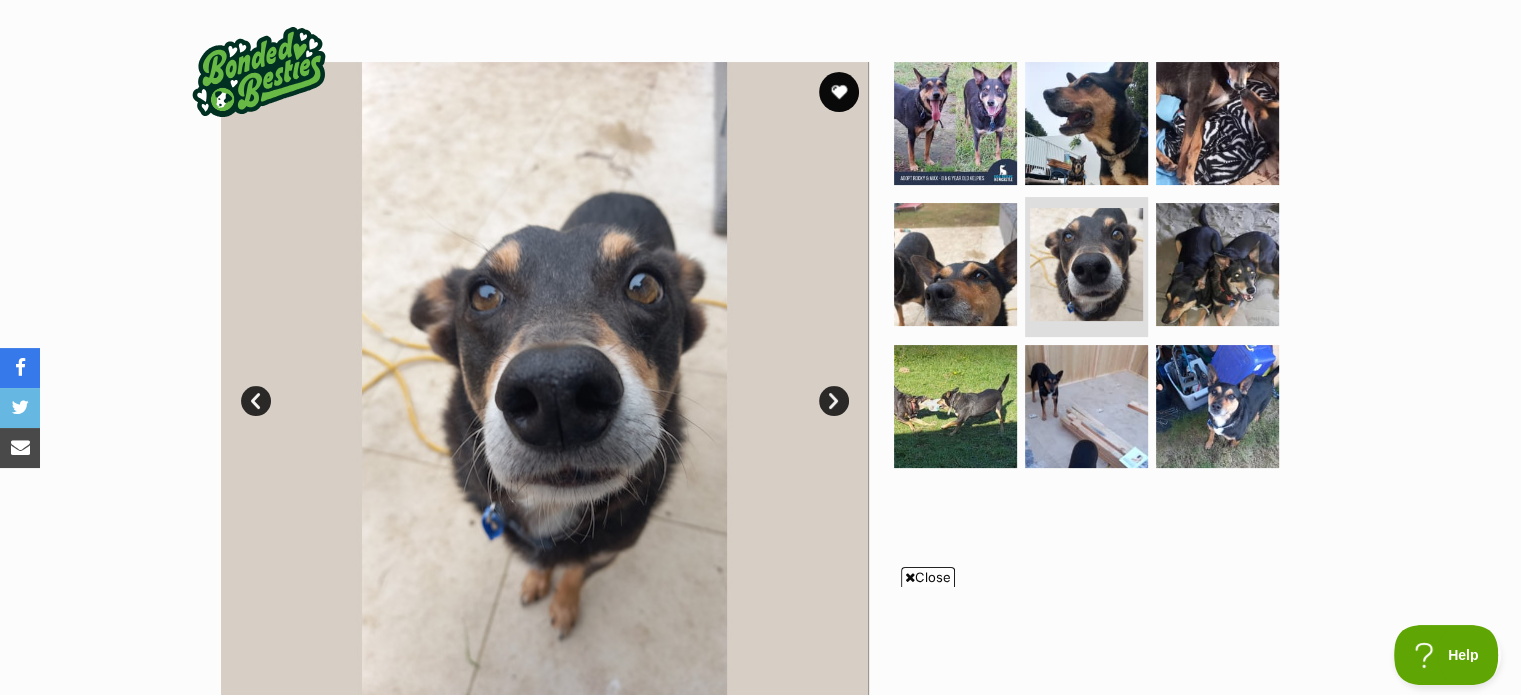 click on "Next" at bounding box center [834, 401] 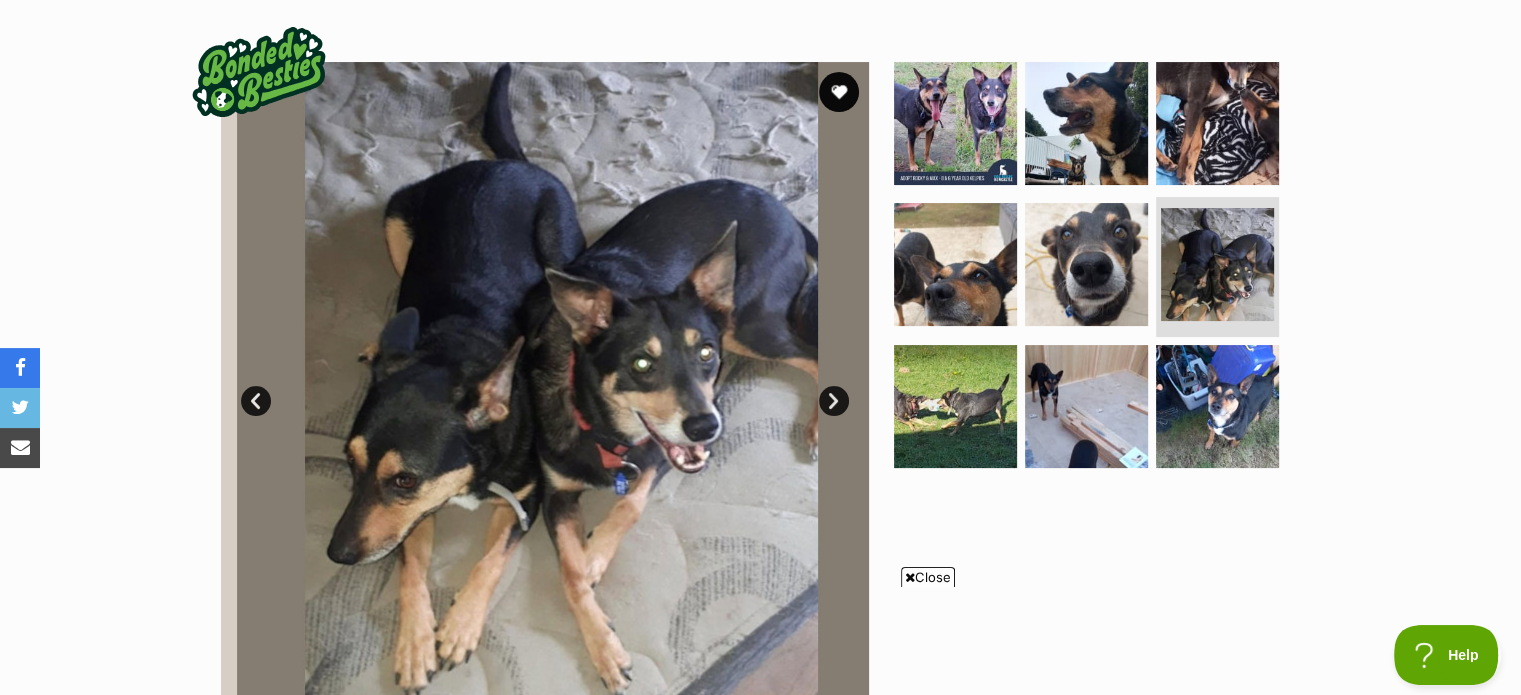 click on "Next" at bounding box center (834, 401) 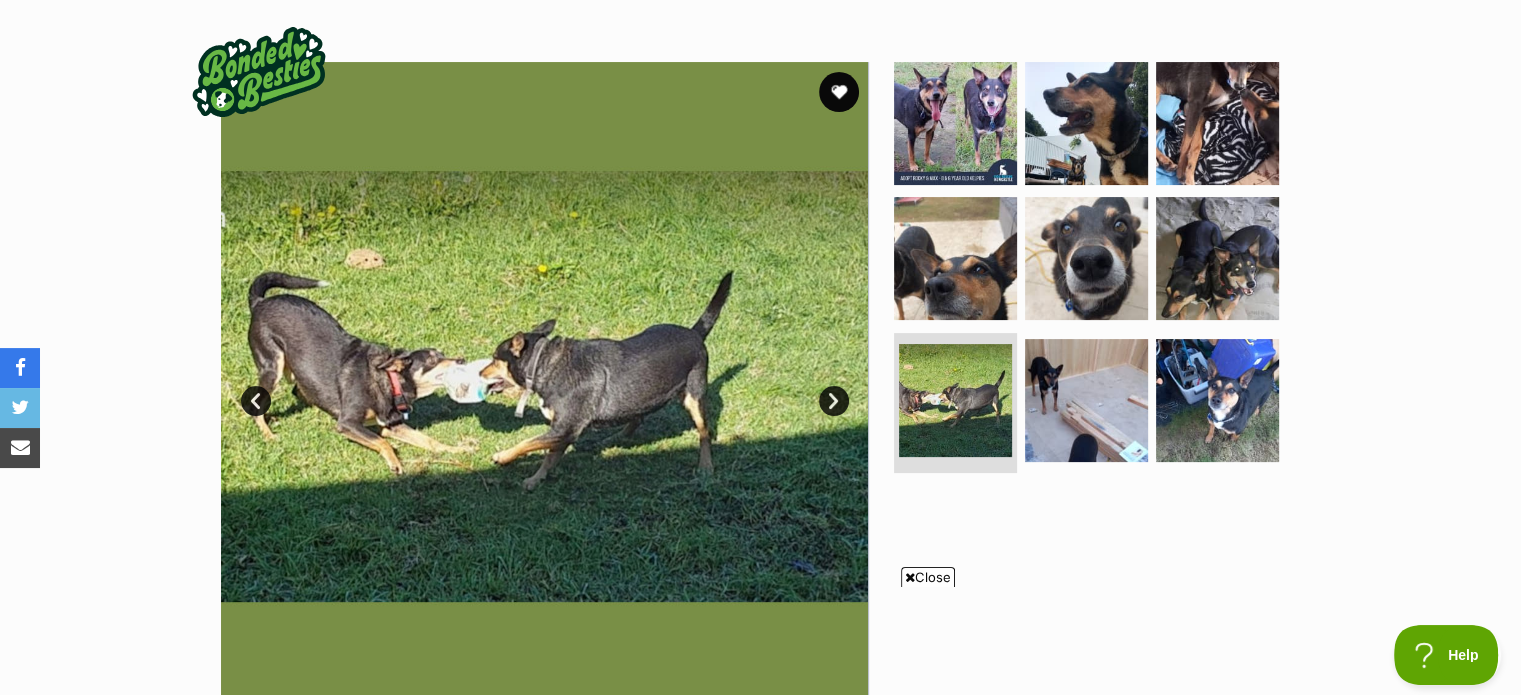 click on "Next" at bounding box center [834, 401] 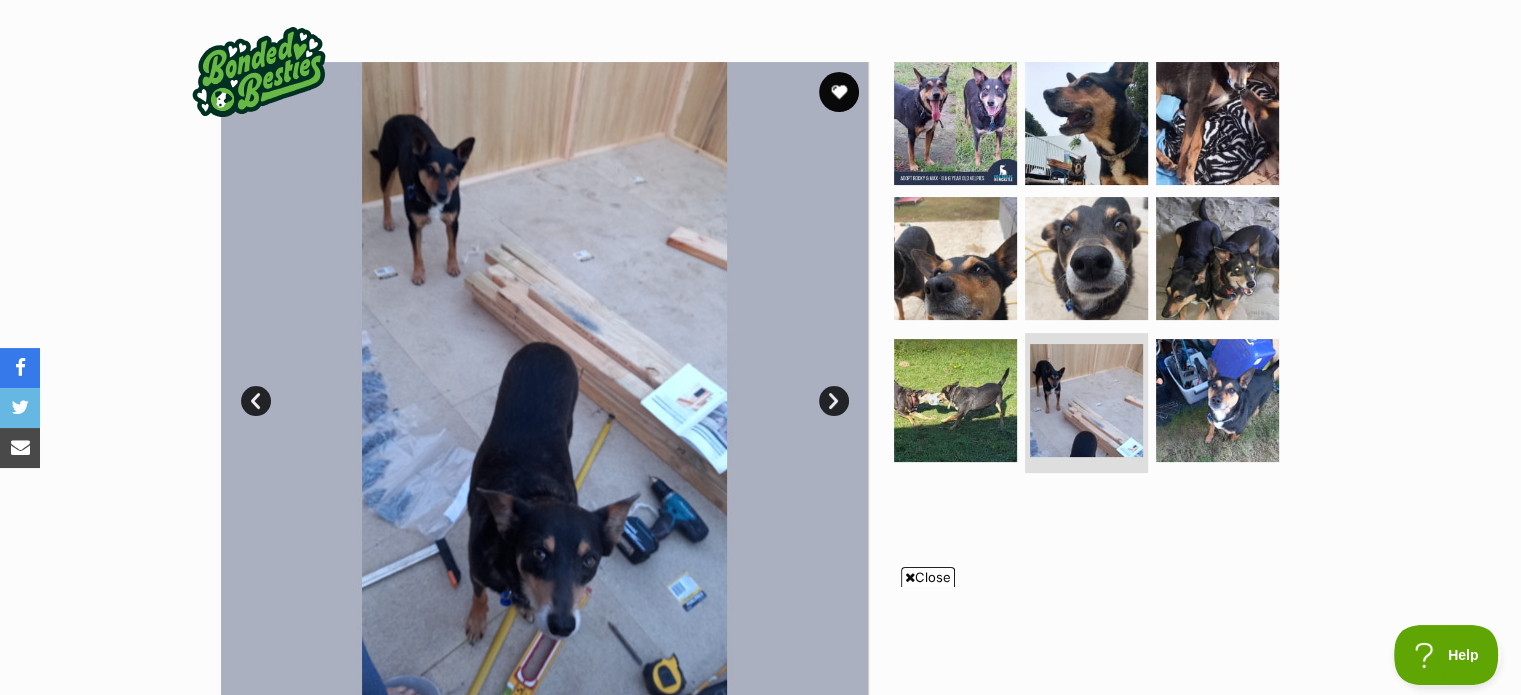 click on "Next" at bounding box center [834, 401] 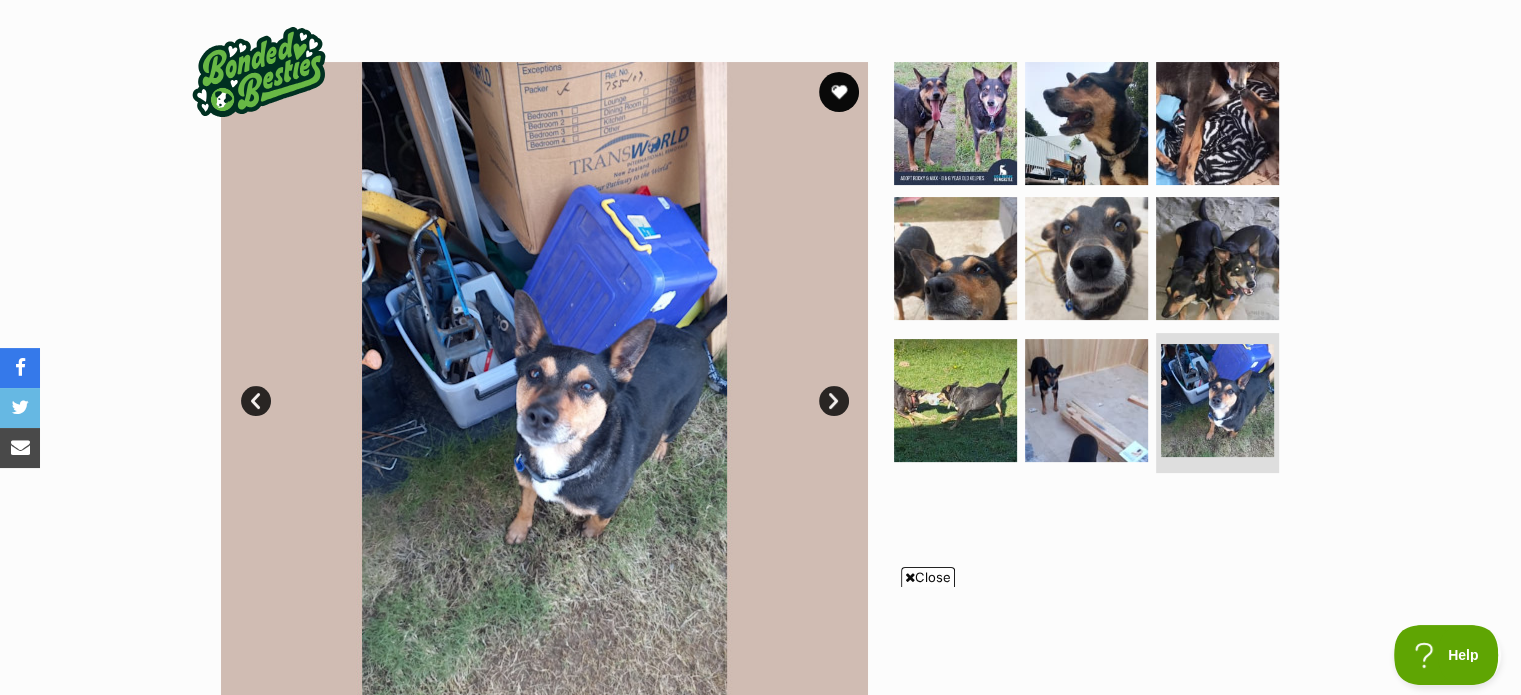 click on "Close" at bounding box center [928, 577] 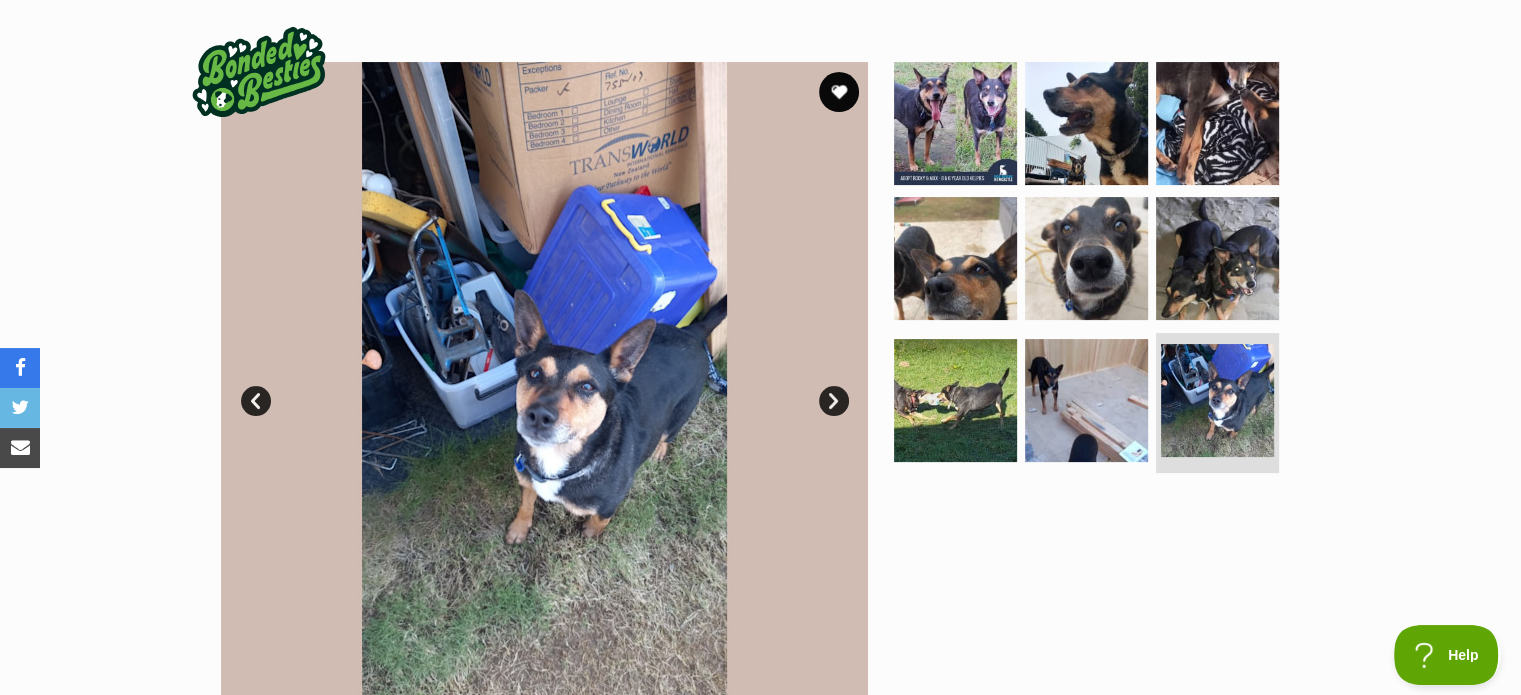 click on "Next" at bounding box center [834, 401] 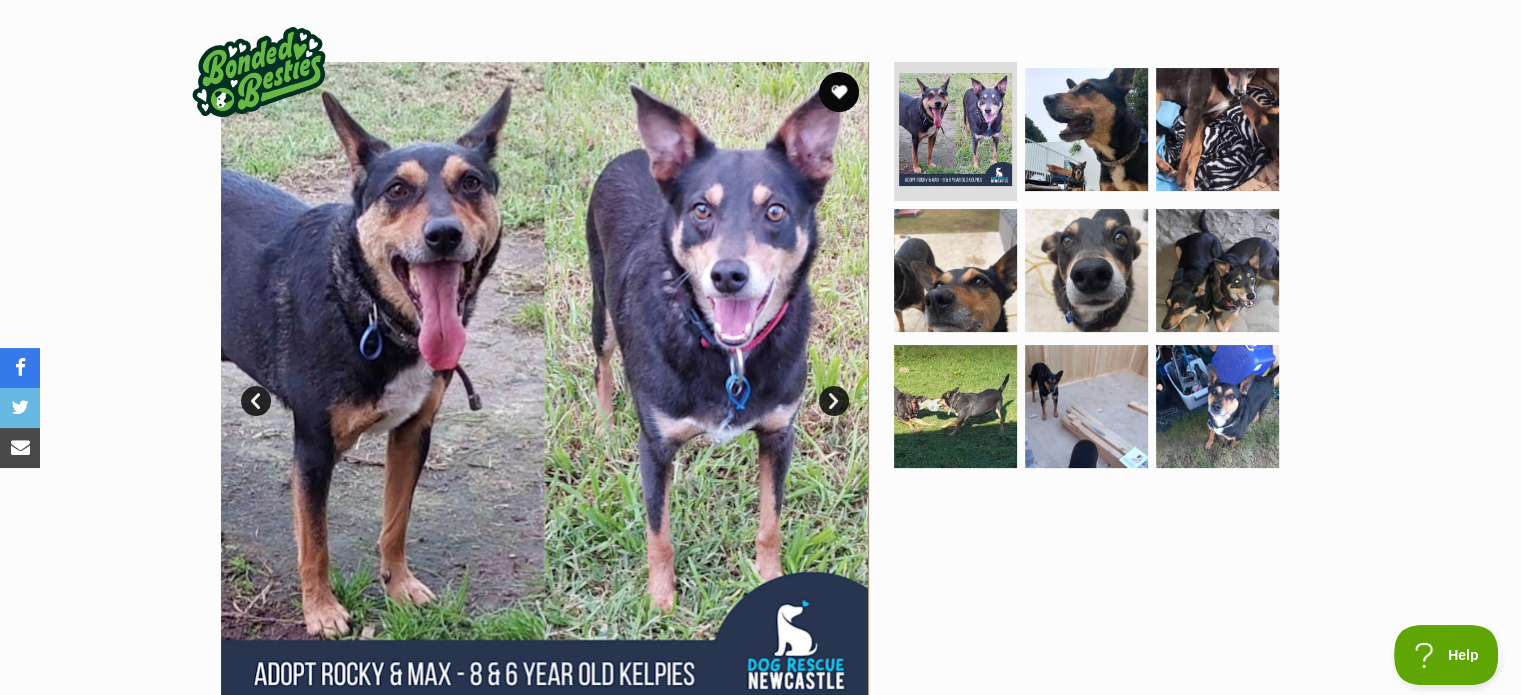 scroll, scrollTop: 900, scrollLeft: 0, axis: vertical 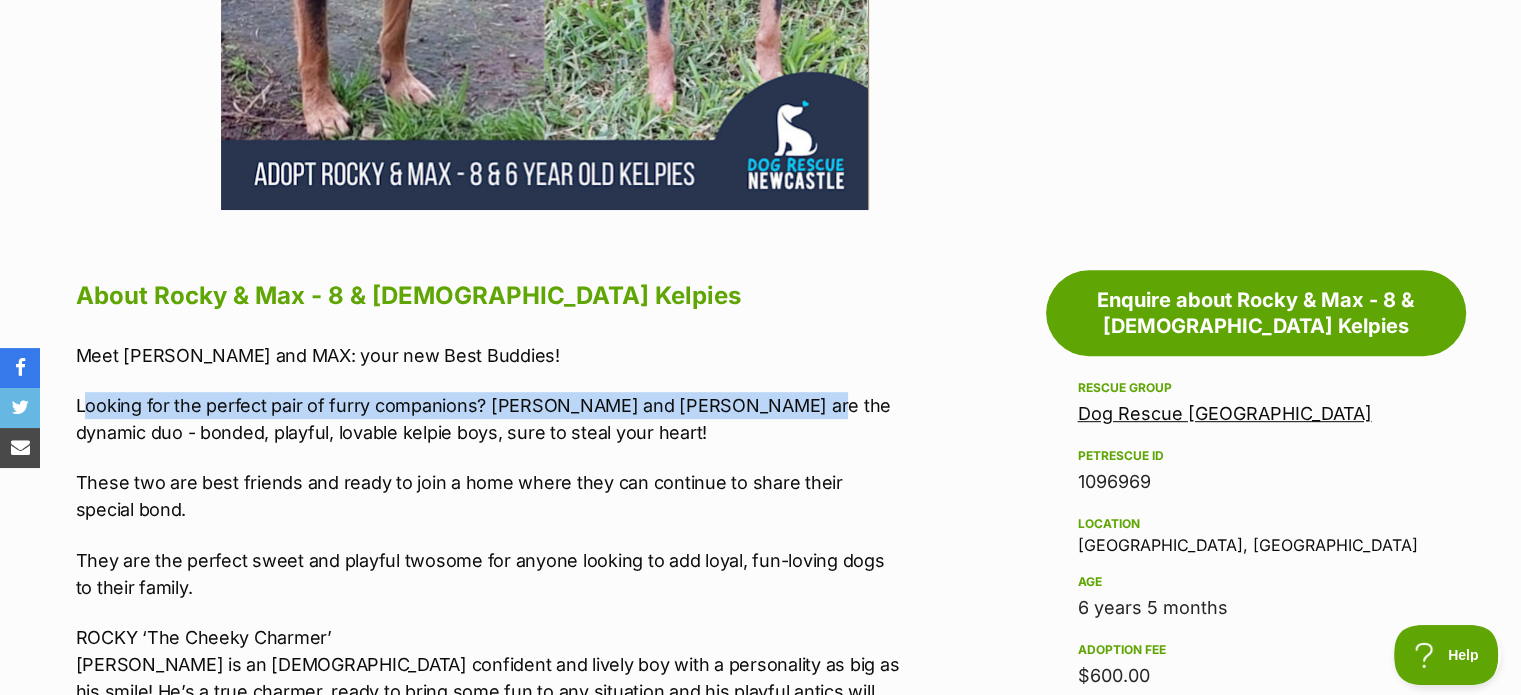 drag, startPoint x: 84, startPoint y: 366, endPoint x: 812, endPoint y: 367, distance: 728.0007 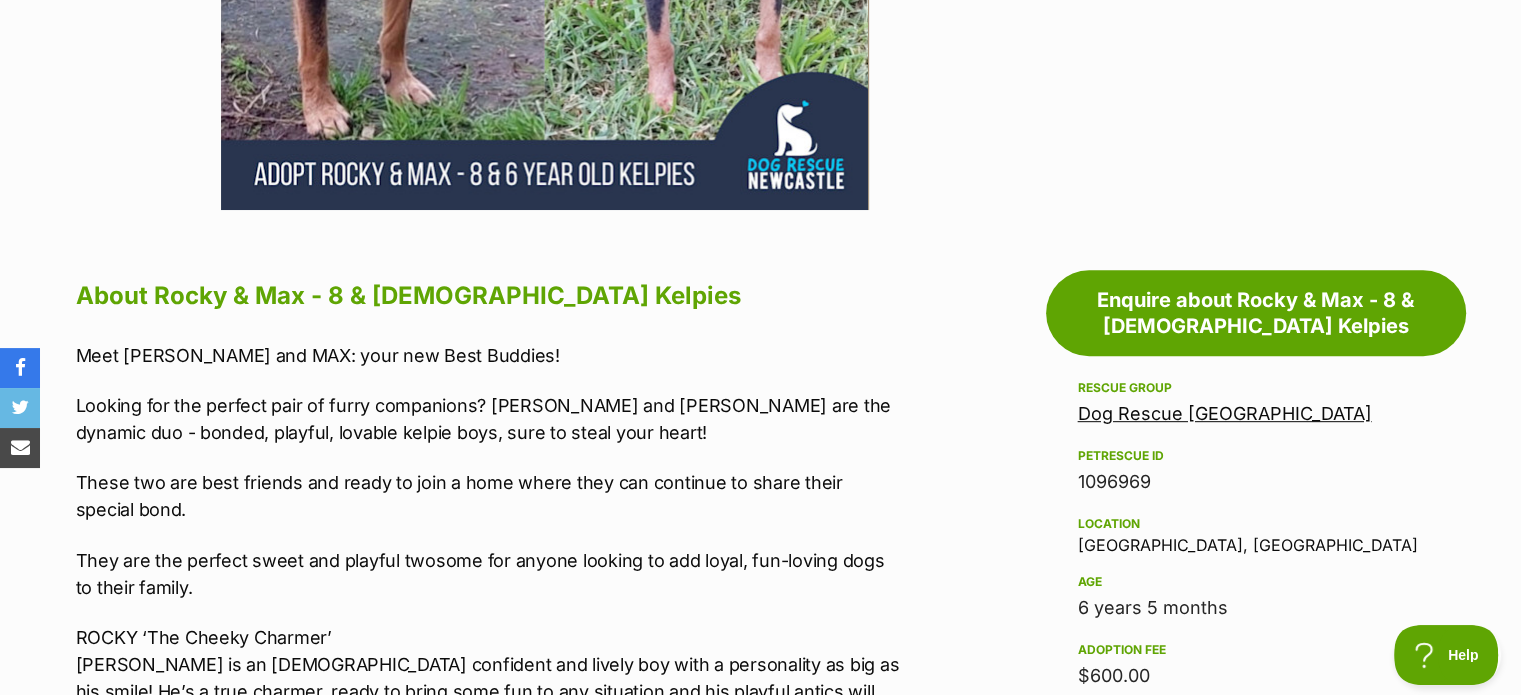 click on "Looking for the perfect pair of furry companions? Rocky and Max are the dynamic duo - bonded, playful, lovable kelpie boys, sure to steal your heart!" at bounding box center (489, 419) 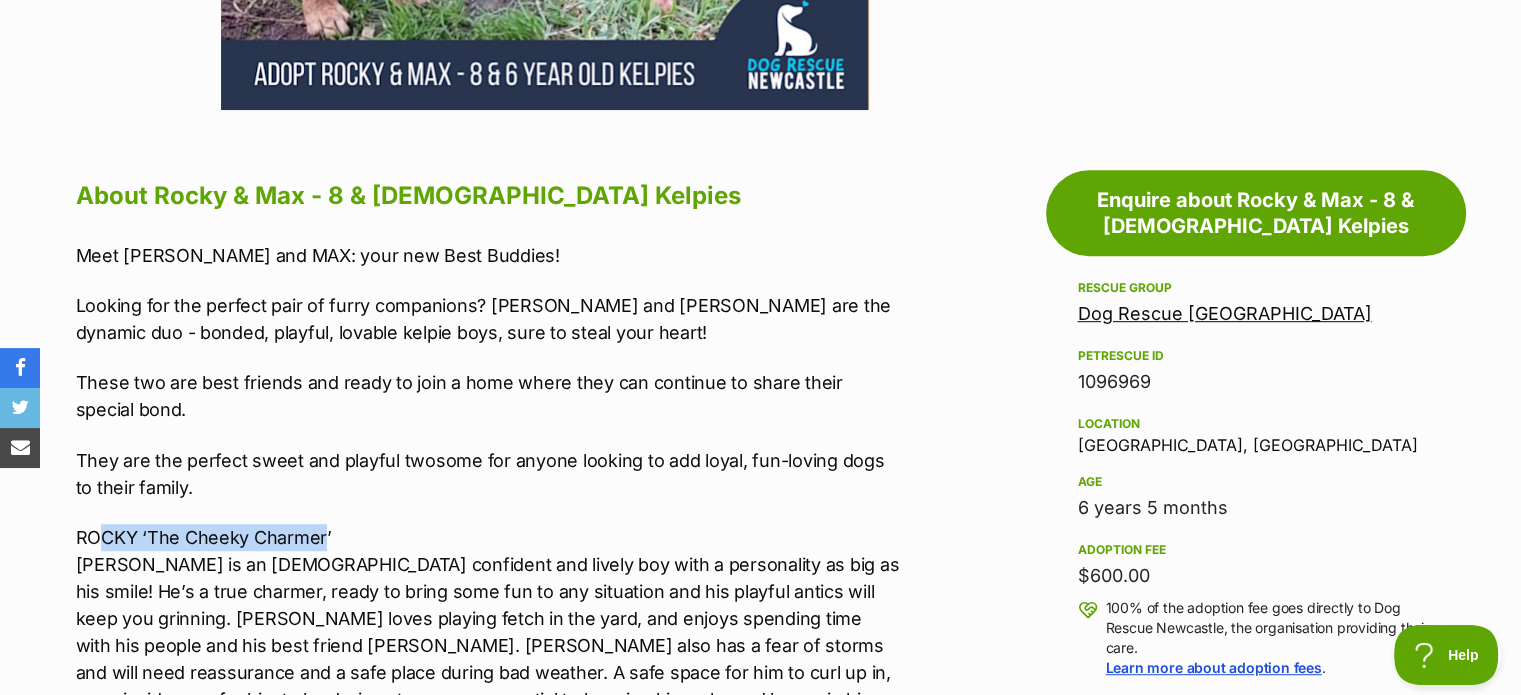 drag, startPoint x: 98, startPoint y: 497, endPoint x: 328, endPoint y: 494, distance: 230.01956 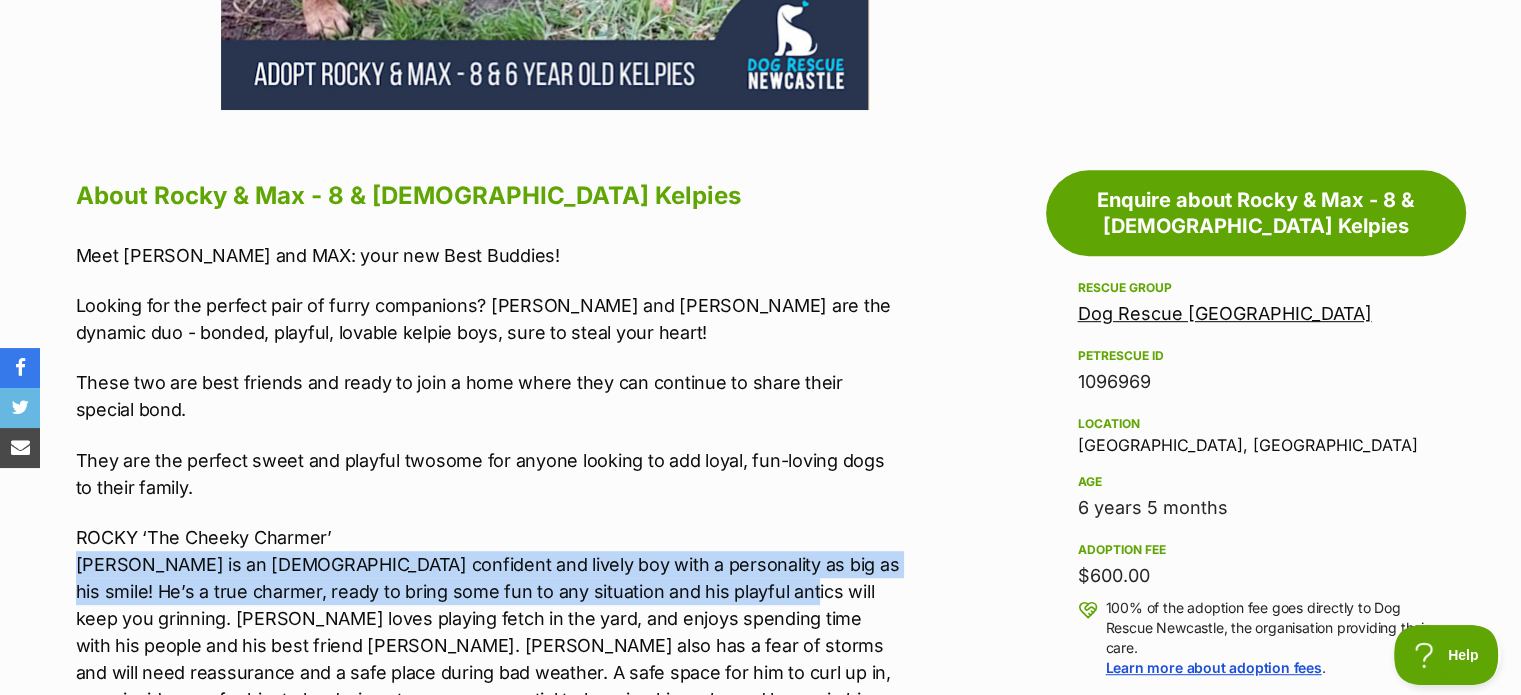 drag, startPoint x: 76, startPoint y: 526, endPoint x: 788, endPoint y: 553, distance: 712.5118 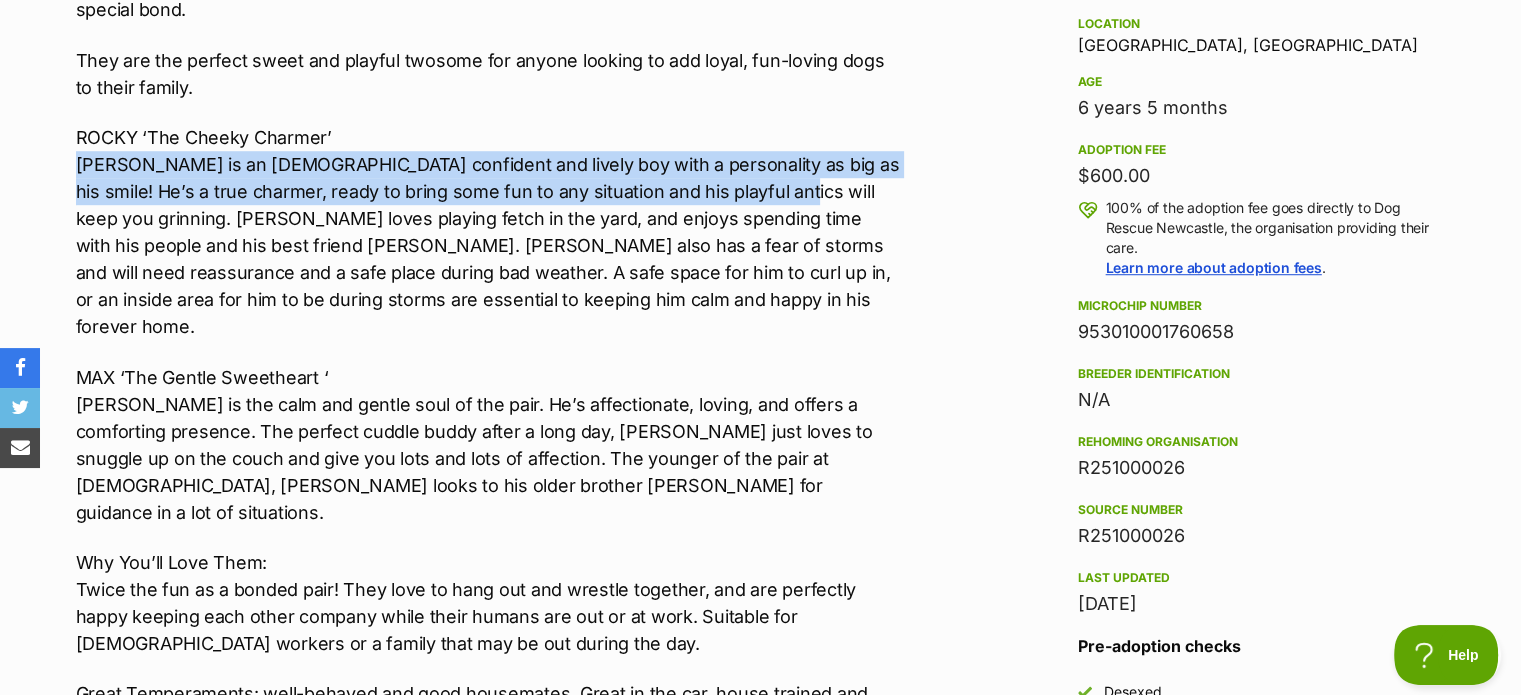 scroll, scrollTop: 1500, scrollLeft: 0, axis: vertical 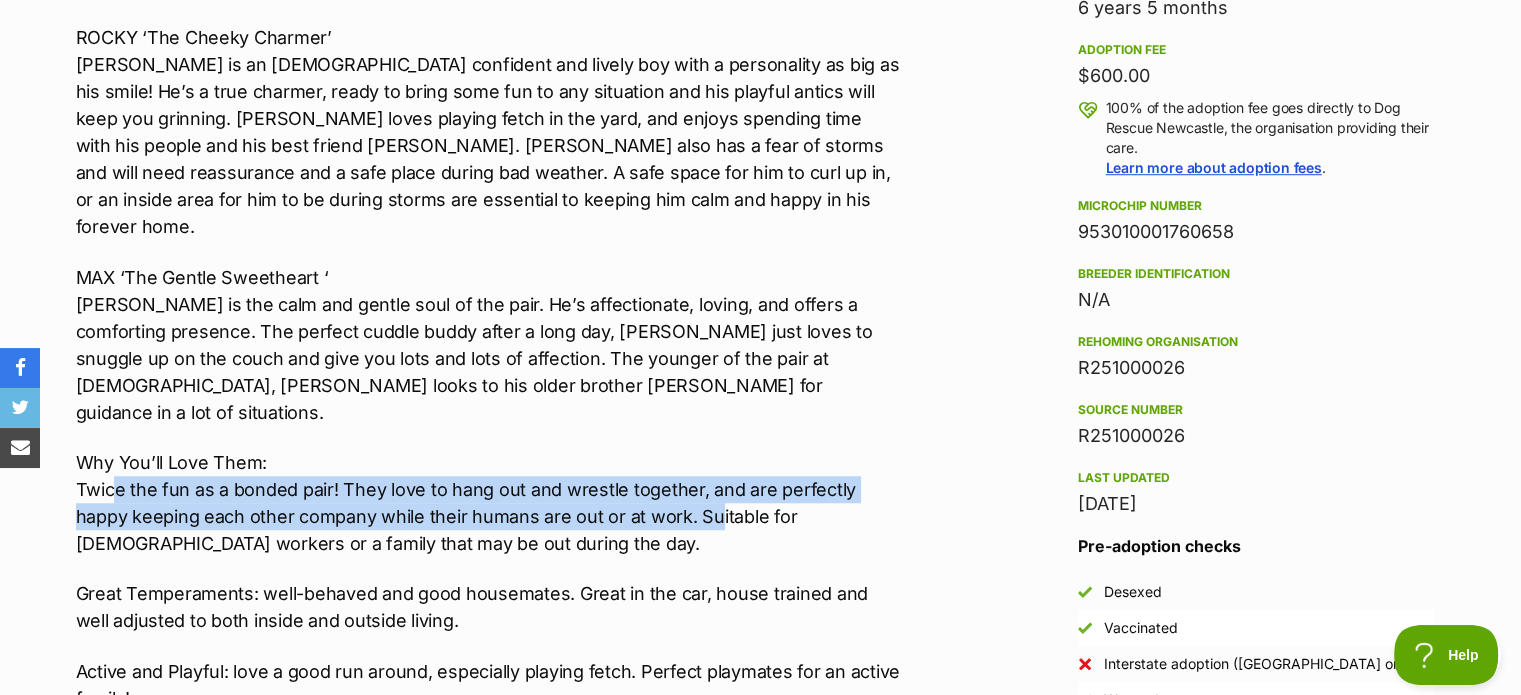 drag, startPoint x: 113, startPoint y: 389, endPoint x: 733, endPoint y: 425, distance: 621.0443 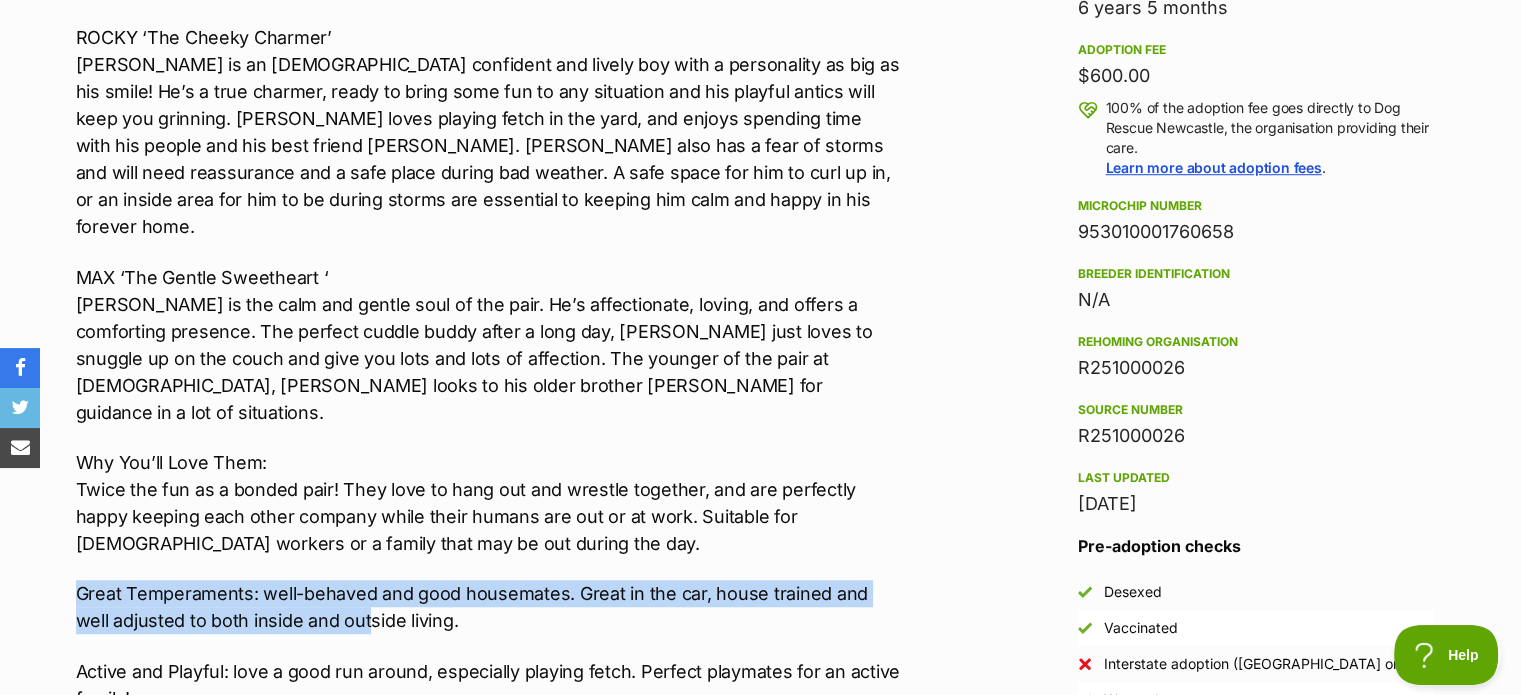 drag, startPoint x: 76, startPoint y: 495, endPoint x: 388, endPoint y: 535, distance: 314.55365 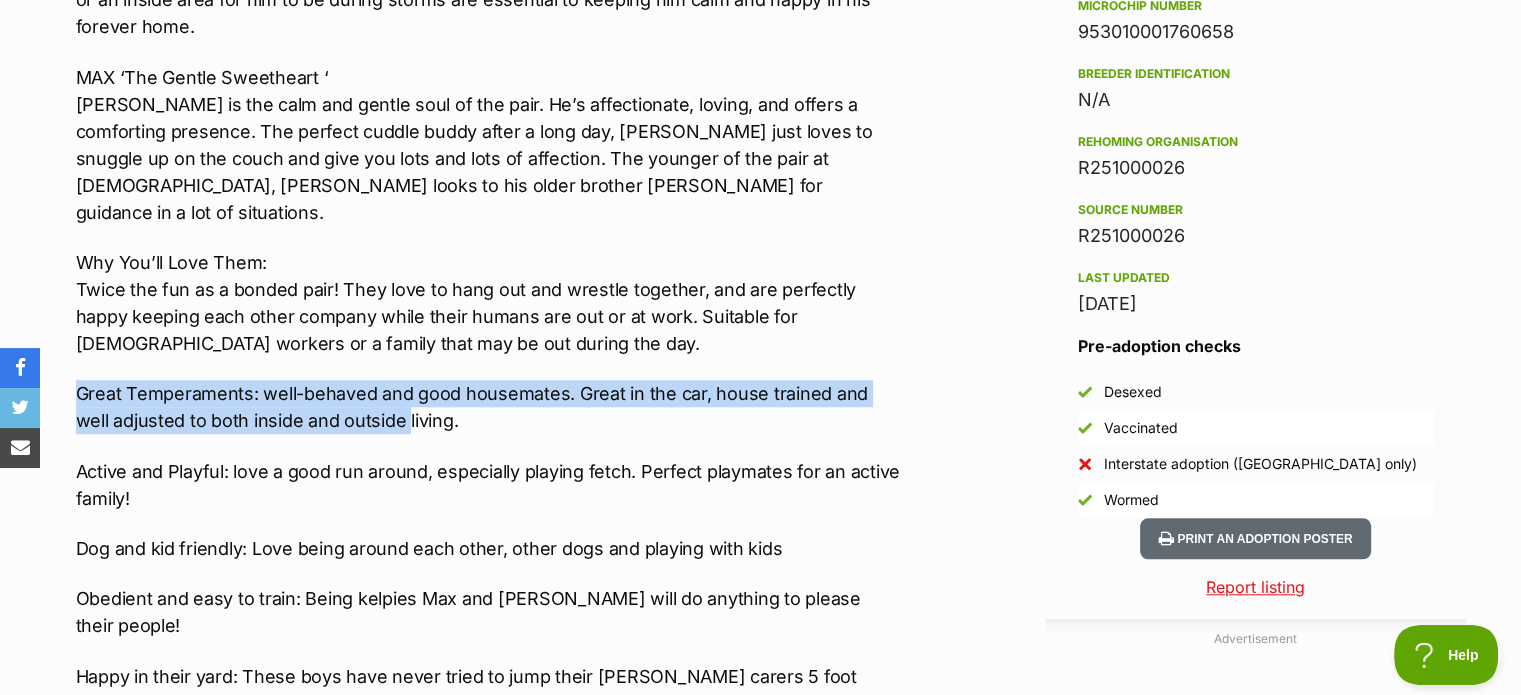 scroll, scrollTop: 1800, scrollLeft: 0, axis: vertical 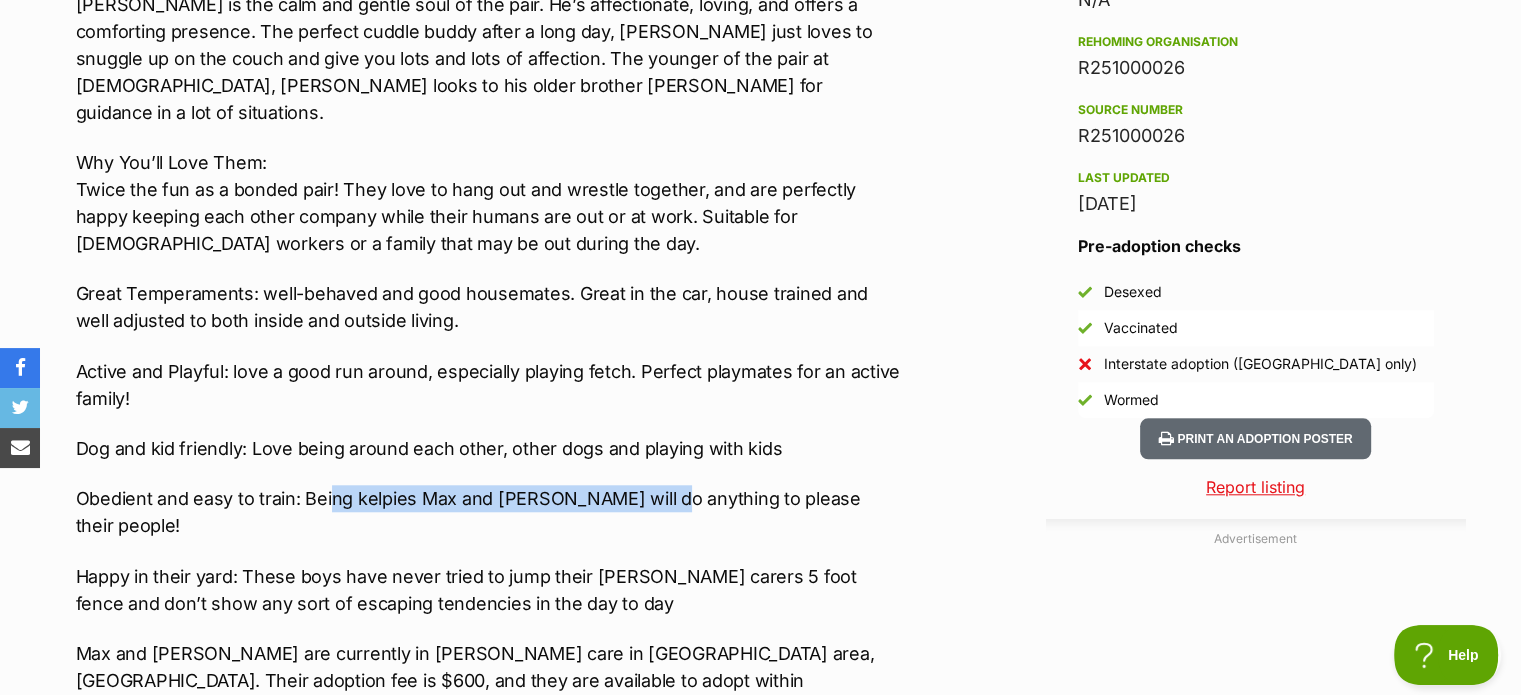 drag, startPoint x: 377, startPoint y: 404, endPoint x: 622, endPoint y: 406, distance: 245.00816 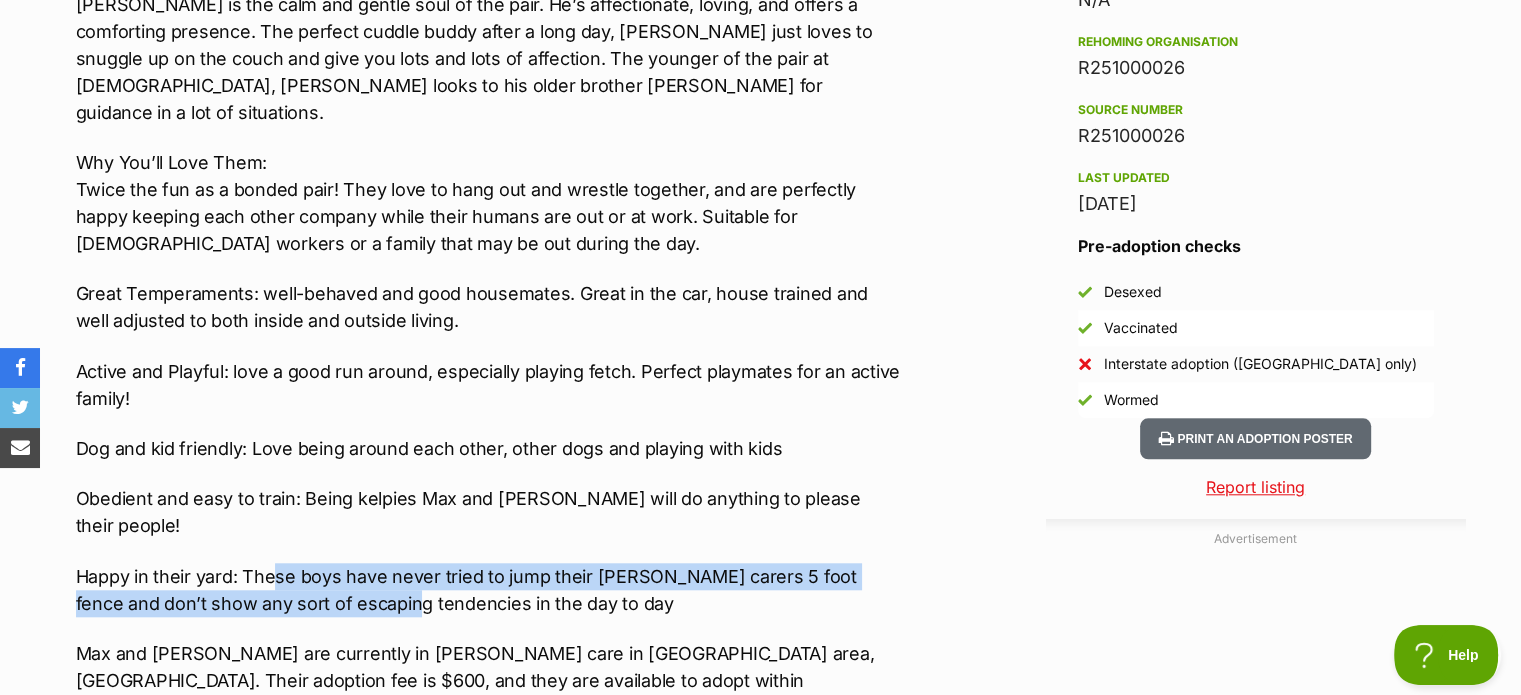drag, startPoint x: 391, startPoint y: 459, endPoint x: 399, endPoint y: 469, distance: 12.806249 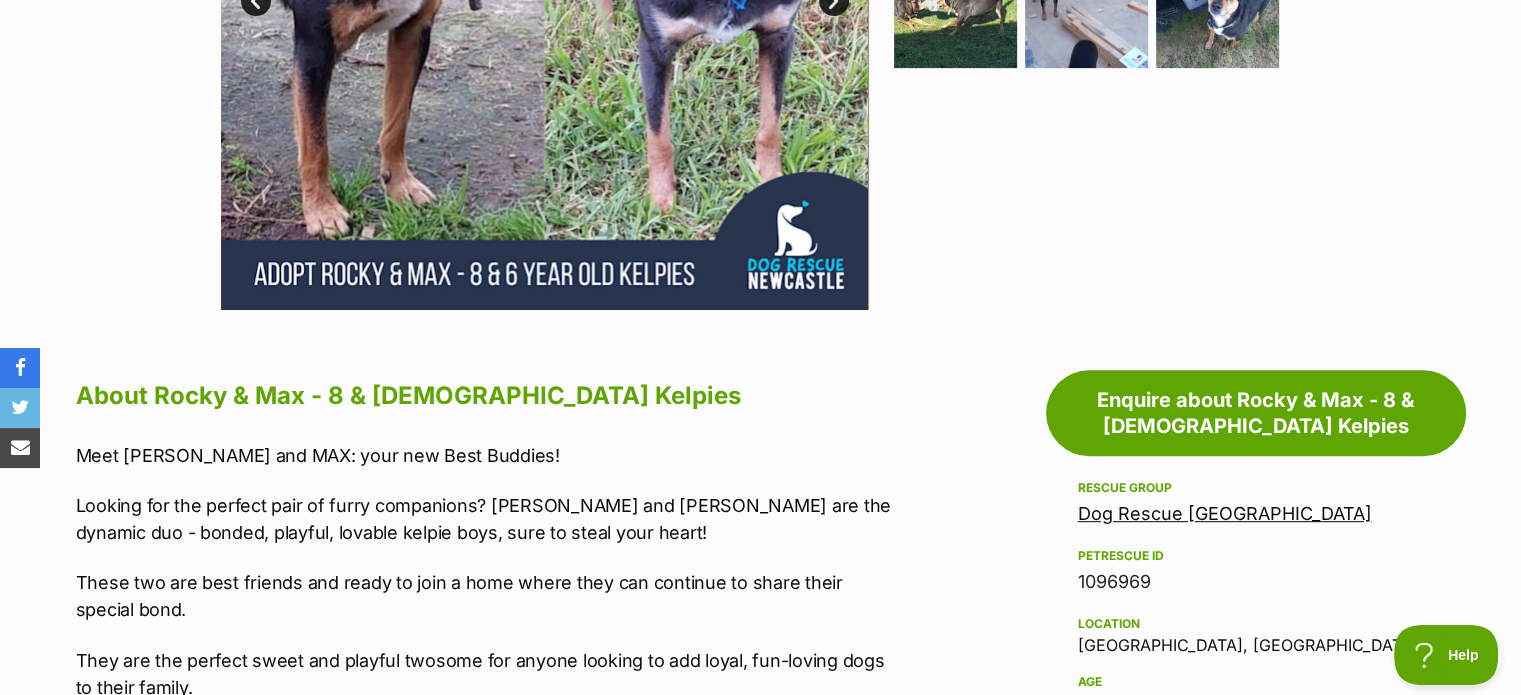 scroll, scrollTop: 300, scrollLeft: 0, axis: vertical 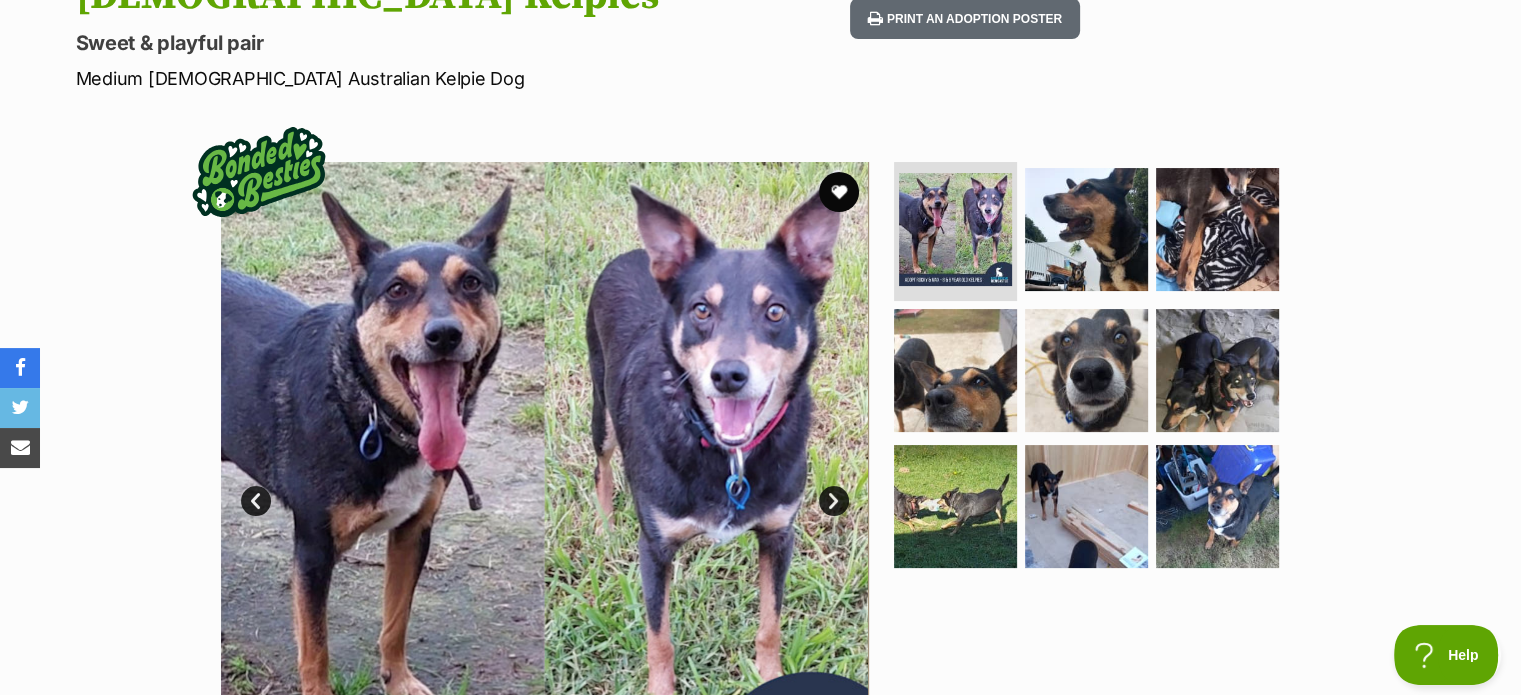 click on "Next" at bounding box center [834, 501] 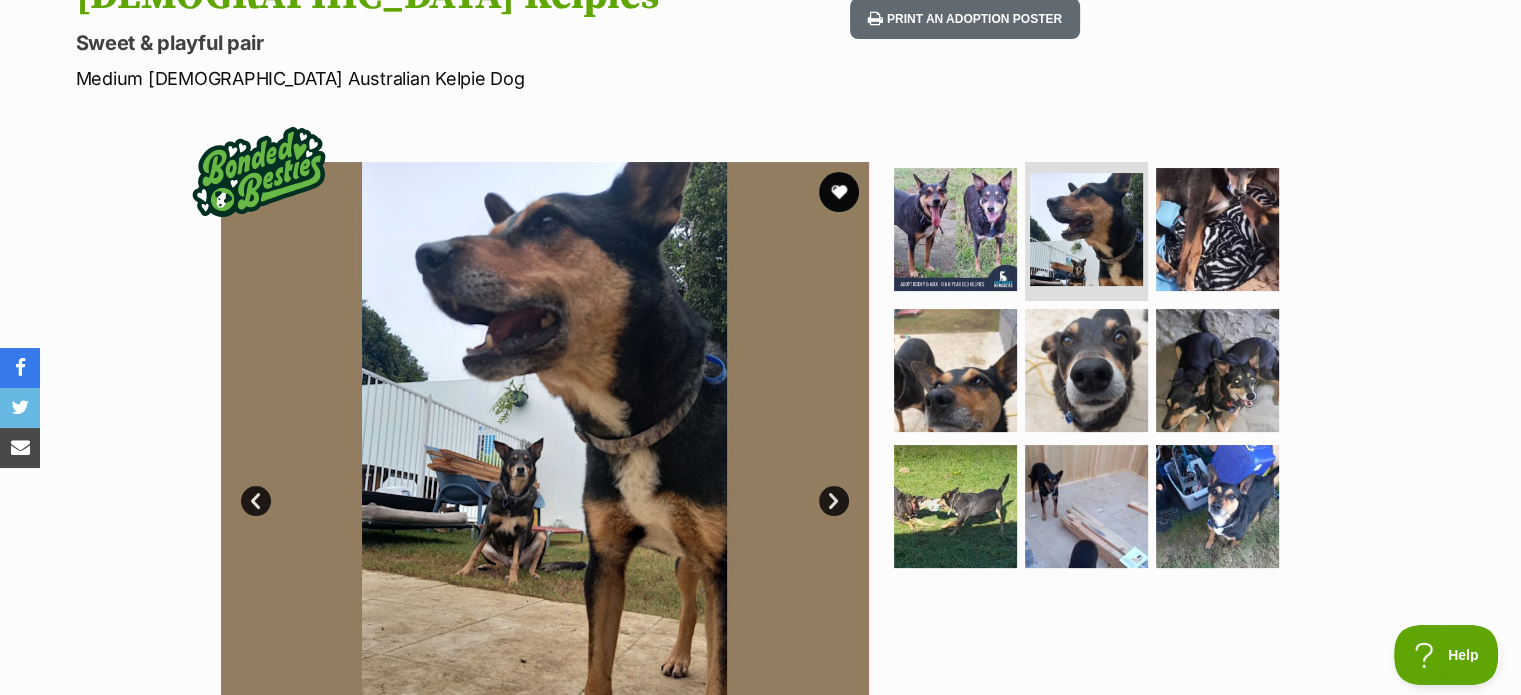 click on "Next" at bounding box center [834, 501] 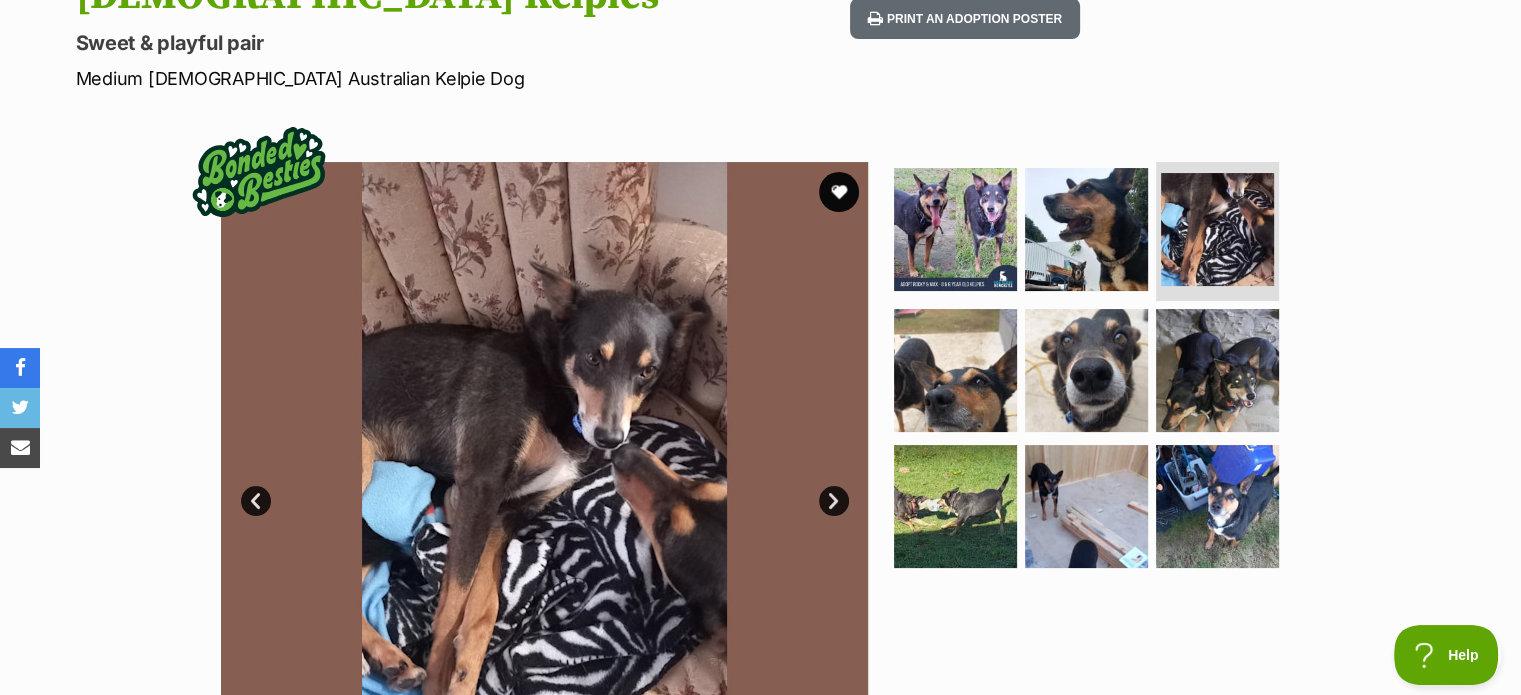 click on "Next" at bounding box center [834, 501] 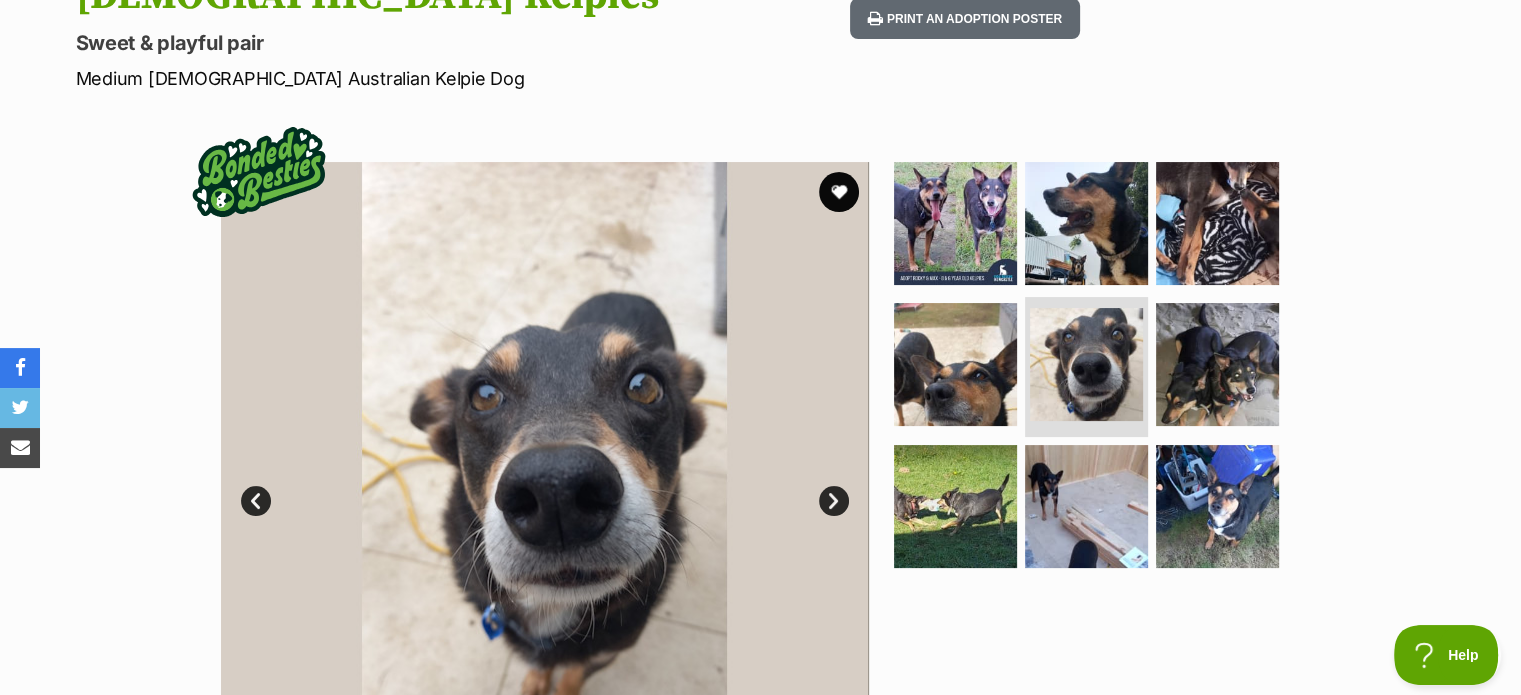 click on "Next" at bounding box center [834, 501] 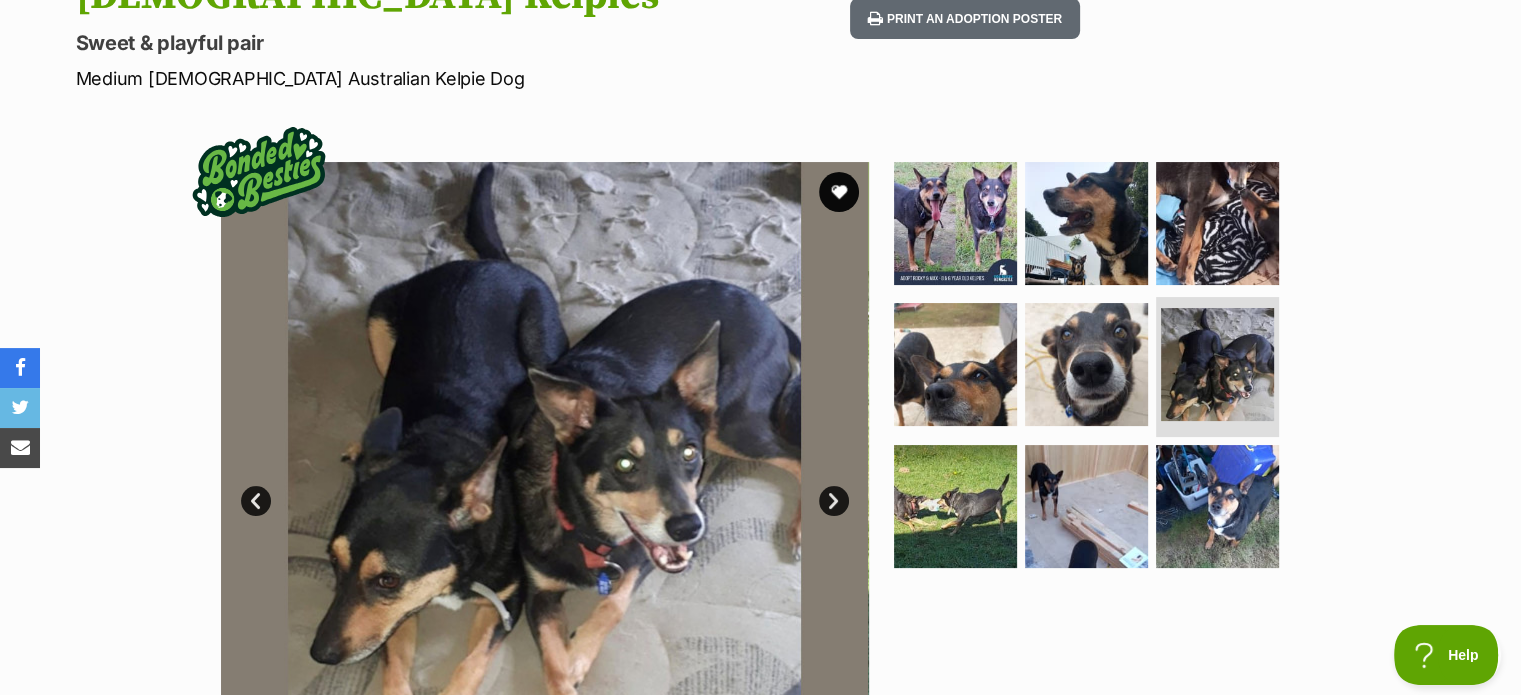 click on "Next" at bounding box center (834, 501) 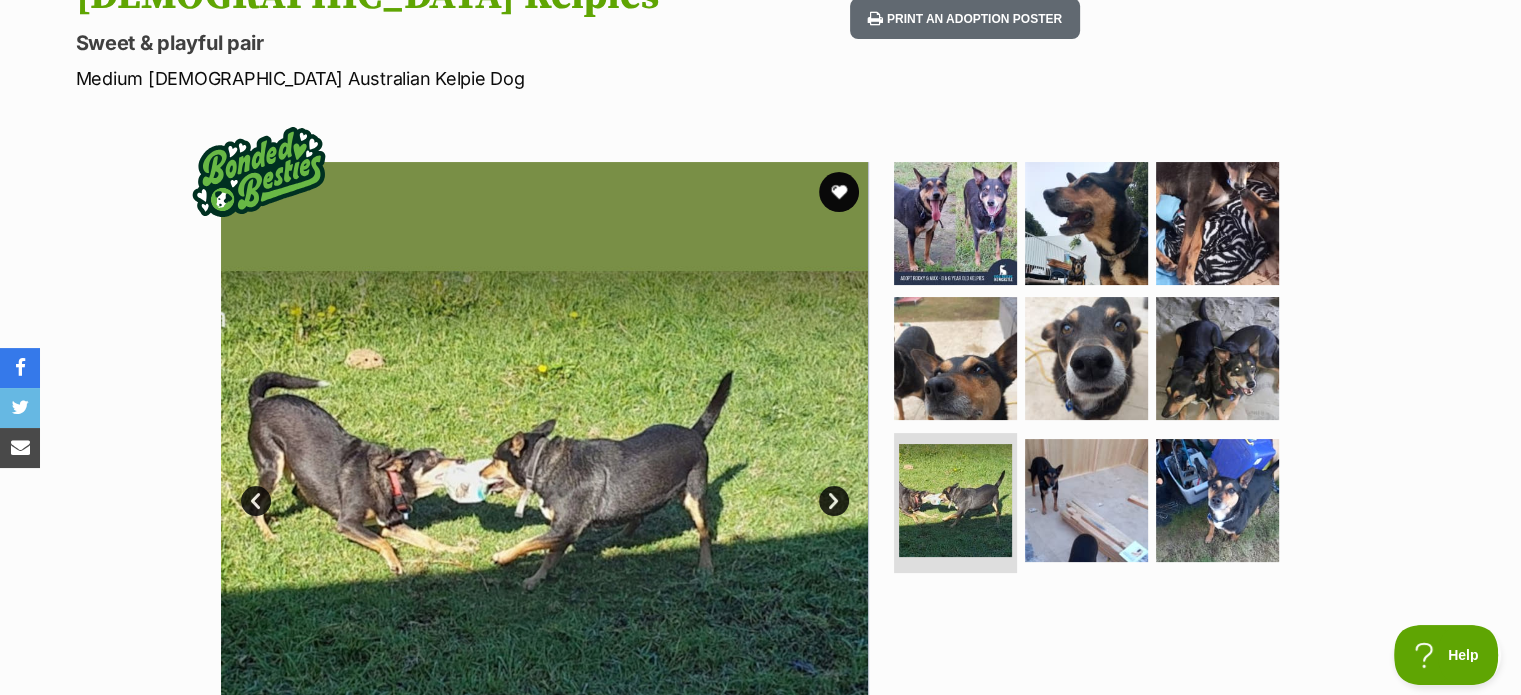click on "Next" at bounding box center (834, 501) 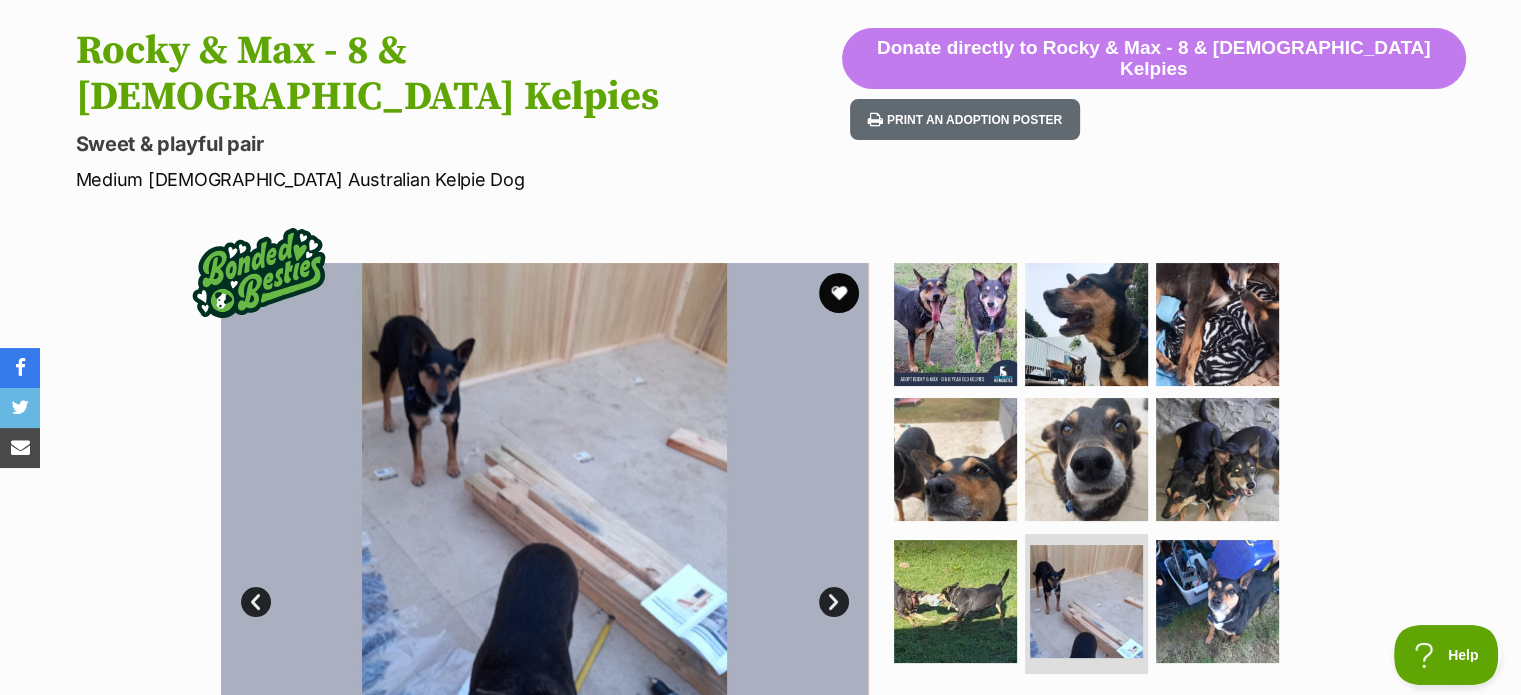 scroll, scrollTop: 235, scrollLeft: 0, axis: vertical 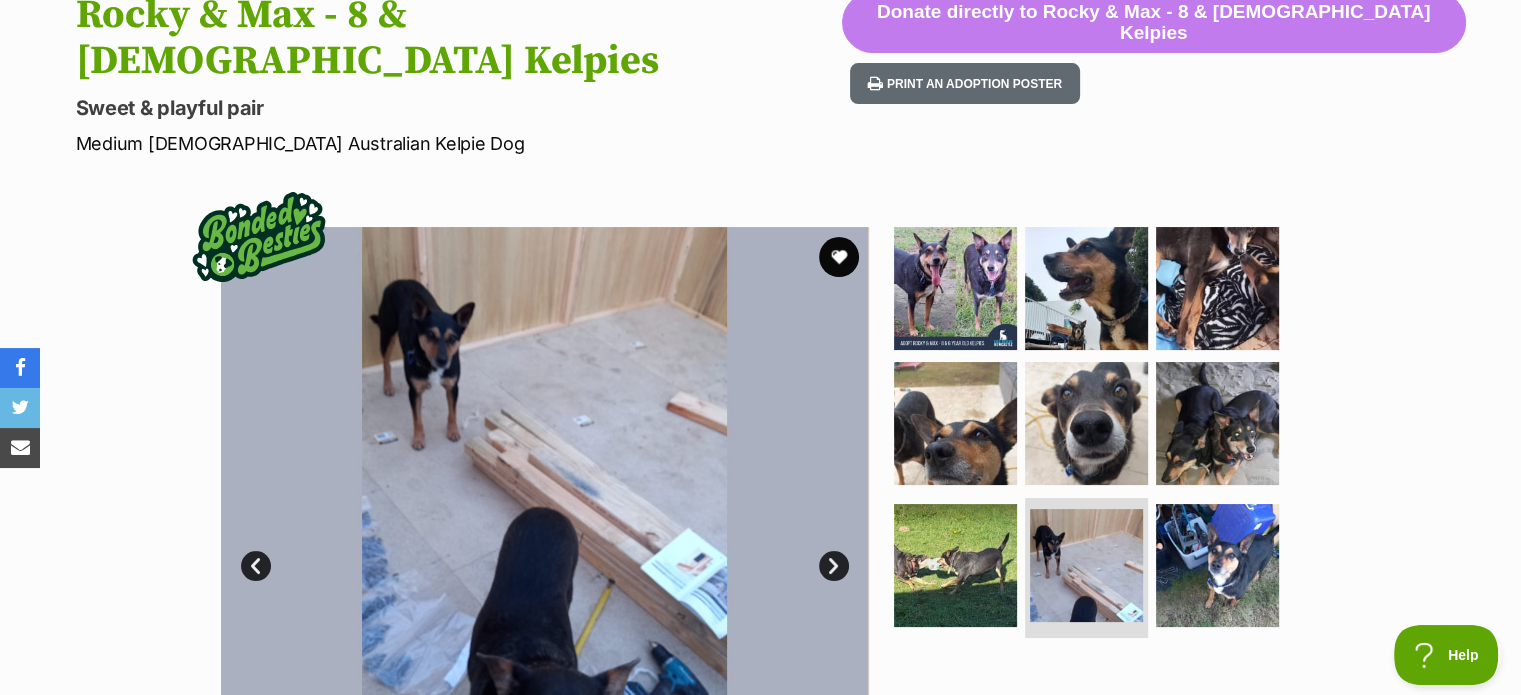 click at bounding box center (544, 551) 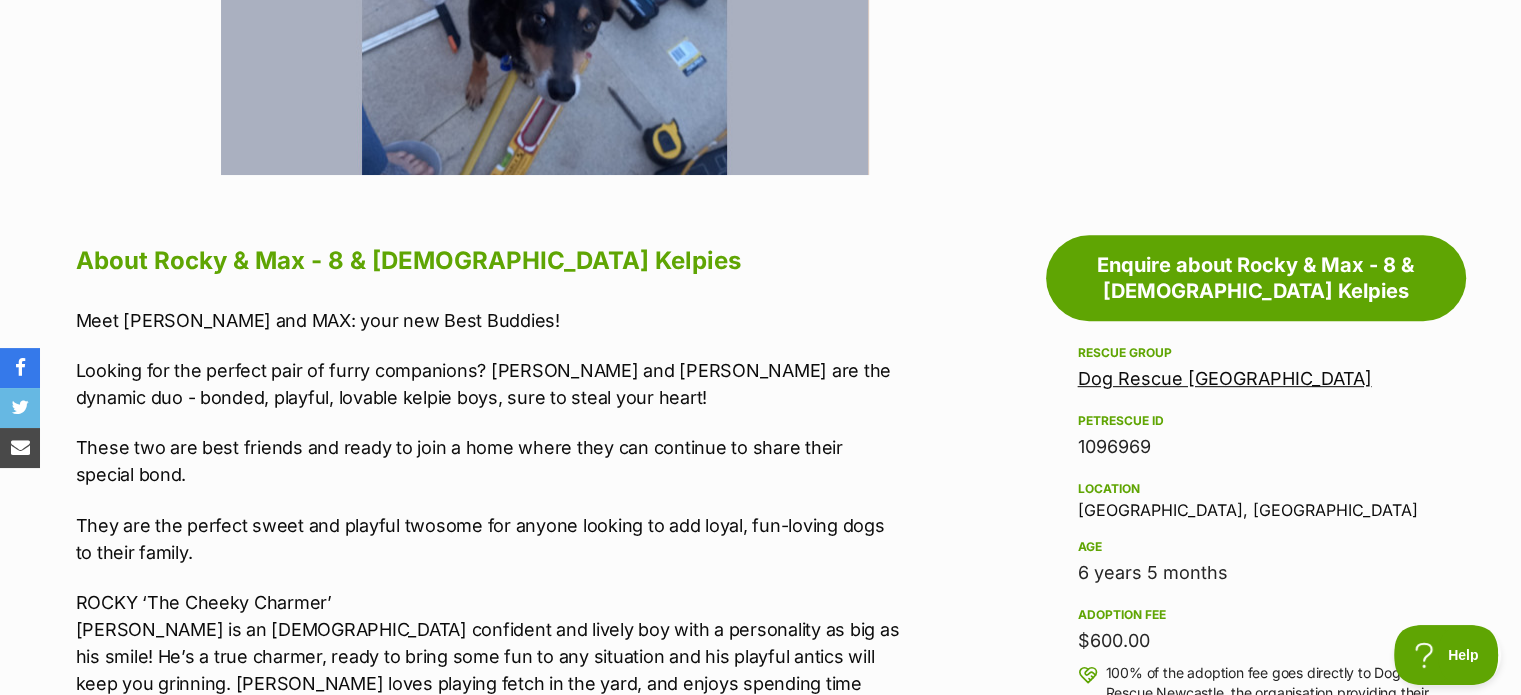 scroll, scrollTop: 135, scrollLeft: 0, axis: vertical 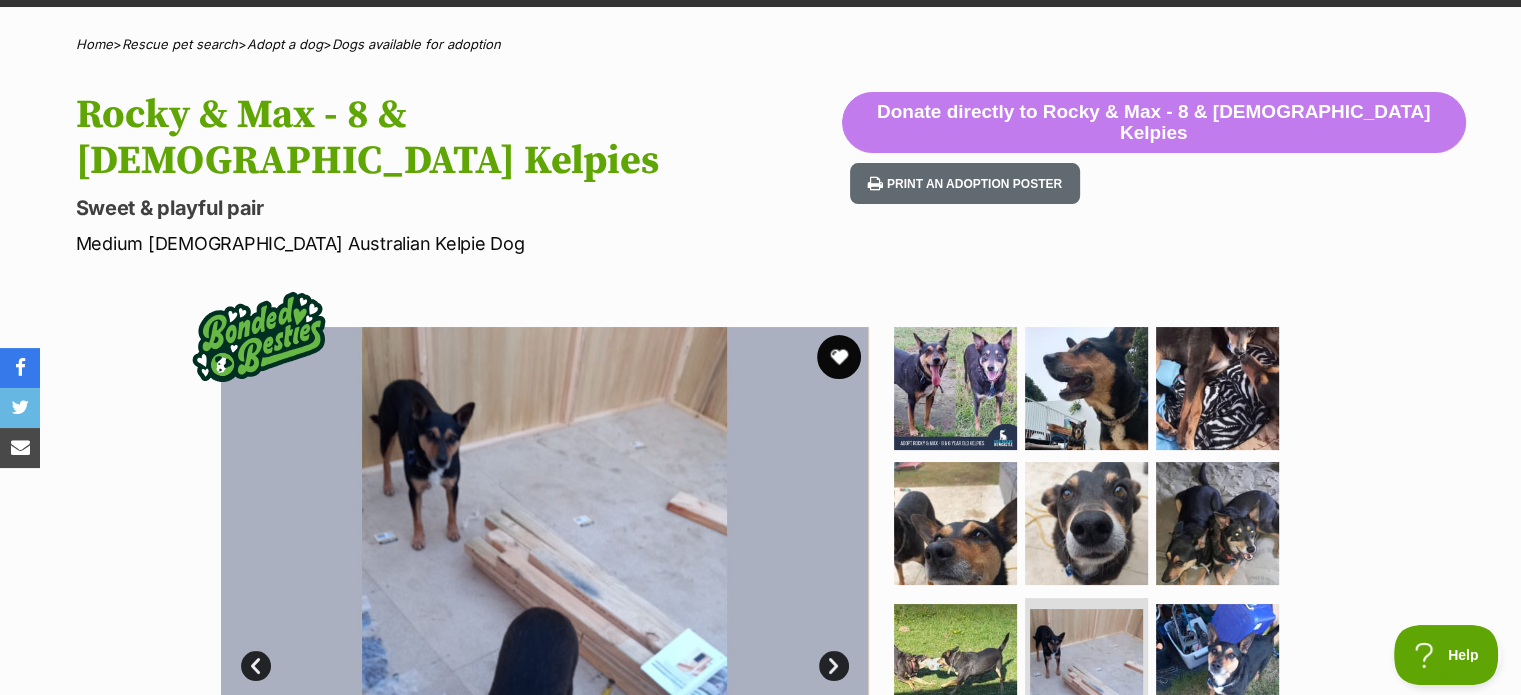 click at bounding box center [839, 357] 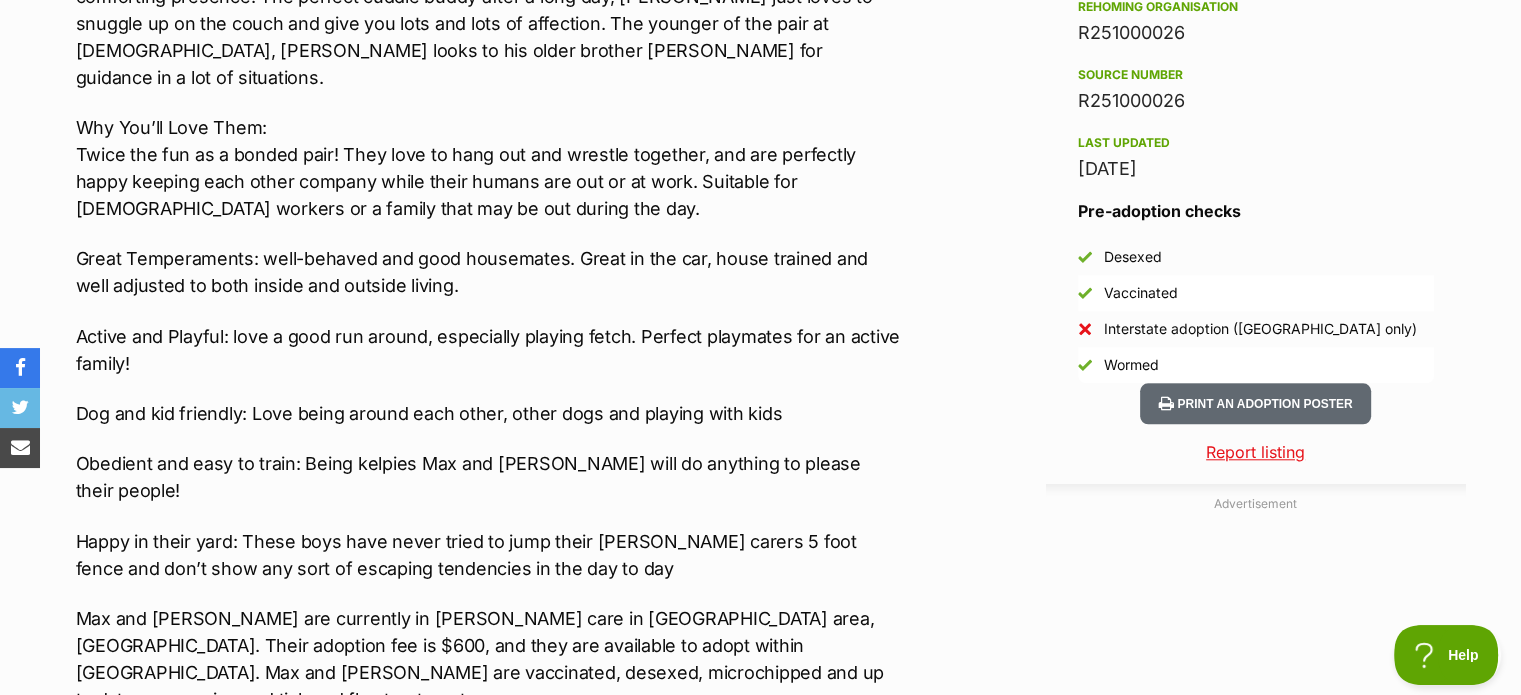 scroll, scrollTop: 1735, scrollLeft: 0, axis: vertical 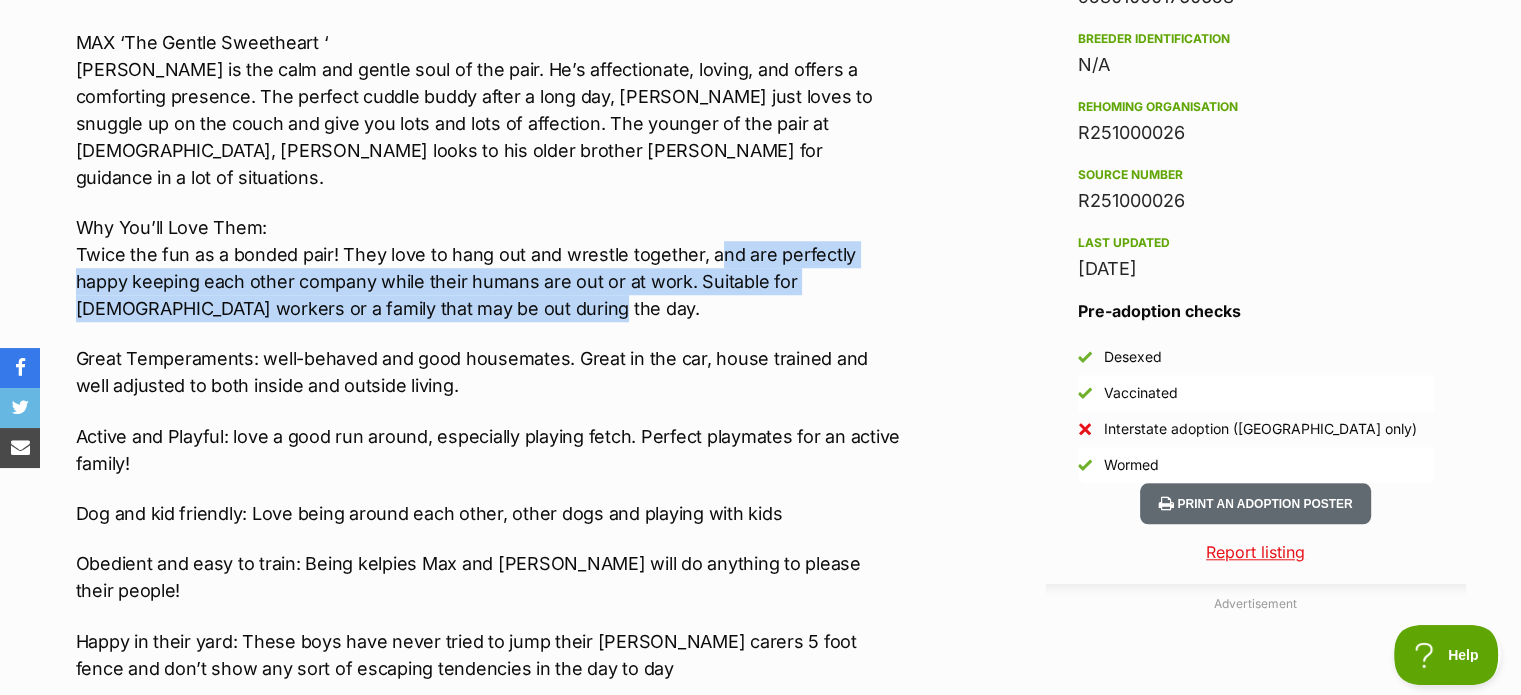 drag, startPoint x: 729, startPoint y: 161, endPoint x: 560, endPoint y: 203, distance: 174.14075 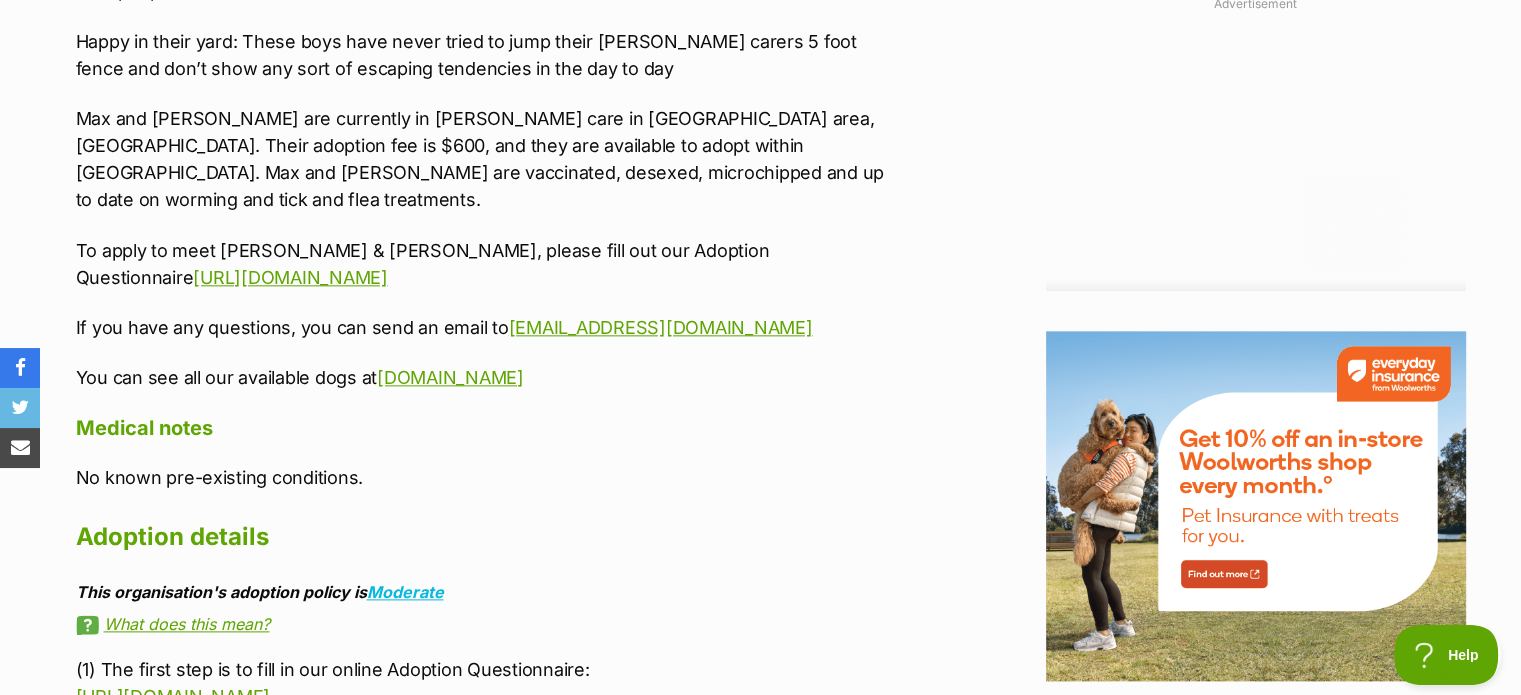 scroll, scrollTop: 2435, scrollLeft: 0, axis: vertical 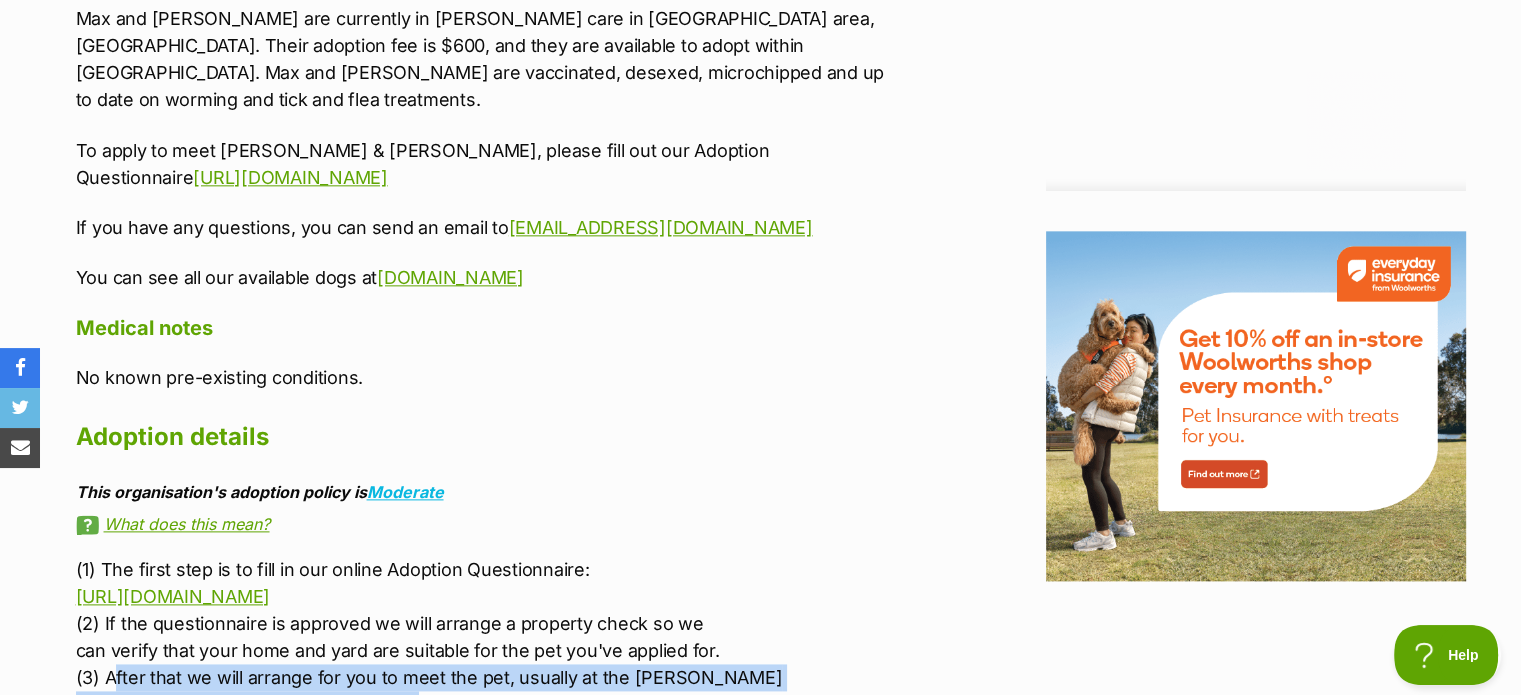 drag, startPoint x: 112, startPoint y: 531, endPoint x: 444, endPoint y: 552, distance: 332.66348 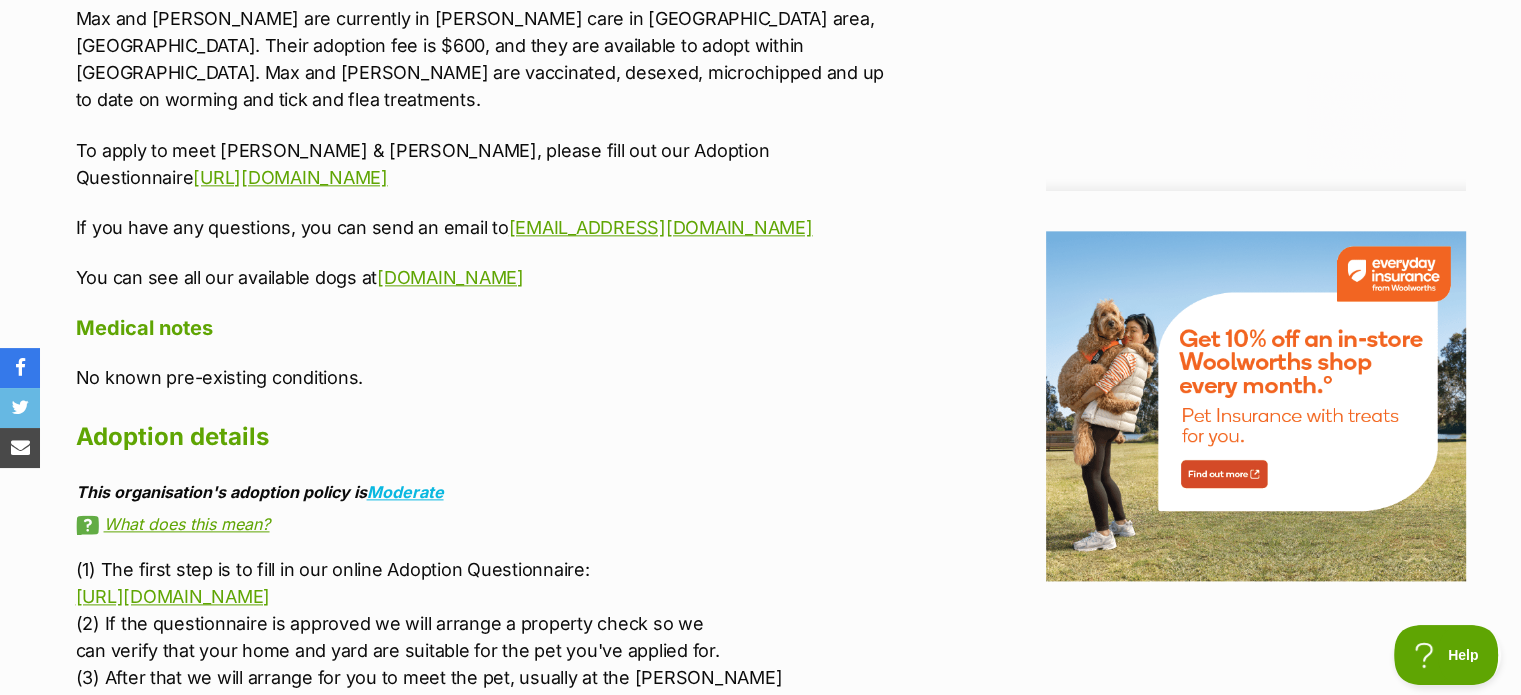 drag, startPoint x: 142, startPoint y: 580, endPoint x: 474, endPoint y: 605, distance: 332.93994 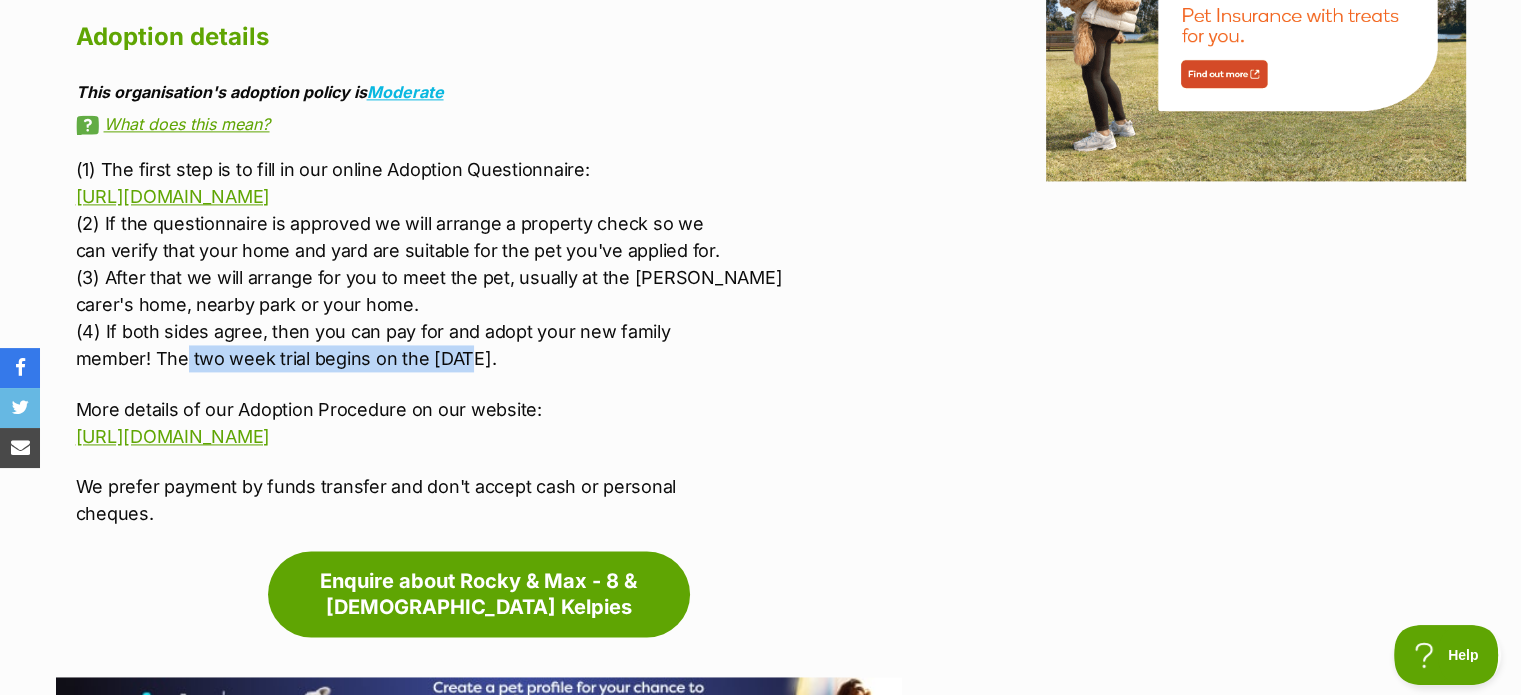 scroll, scrollTop: 2535, scrollLeft: 0, axis: vertical 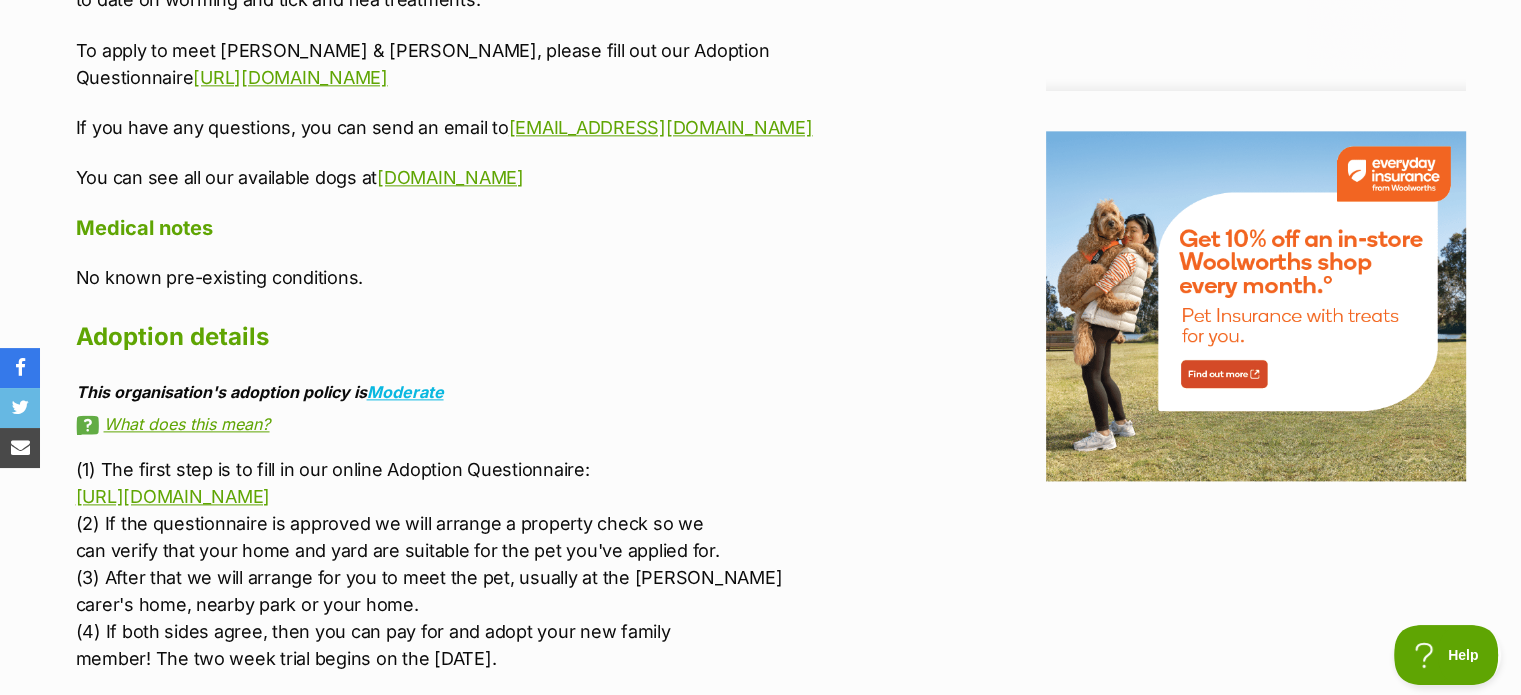 click on "About Rocky & Max - 8 & 6 Year Old Kelpies
Meet ROCKY and MAX: your new Best Buddies!
Looking for the perfect pair of furry companions? Rocky and Max are the dynamic duo - bonded, playful, lovable kelpie boys, sure to steal your heart!
These two are best friends and ready to join a home where they can continue to share their special bond.
They are the perfect sweet and playful twosome for anyone looking to add loyal, fun-loving dogs to their family.
ROCKY ‘The Cheeky Charmer’
MAX ‘The Gentle Sweetheart ‘
Max is the calm and gentle soul of the pair. He’s affectionate, loving, and offers a
comforting presence. The perfect cuddle buddy after a long day, Max just loves to snuggle up on the couch and give you lots and lots of affection. The younger of the pair at 6 years old, Max looks to his older brother Rocky for guidance in a lot of situations.
Why You’ll Love Them:
Dog and kid friendly: Love being around each other, other dogs and playing with kids" at bounding box center (489, -267) 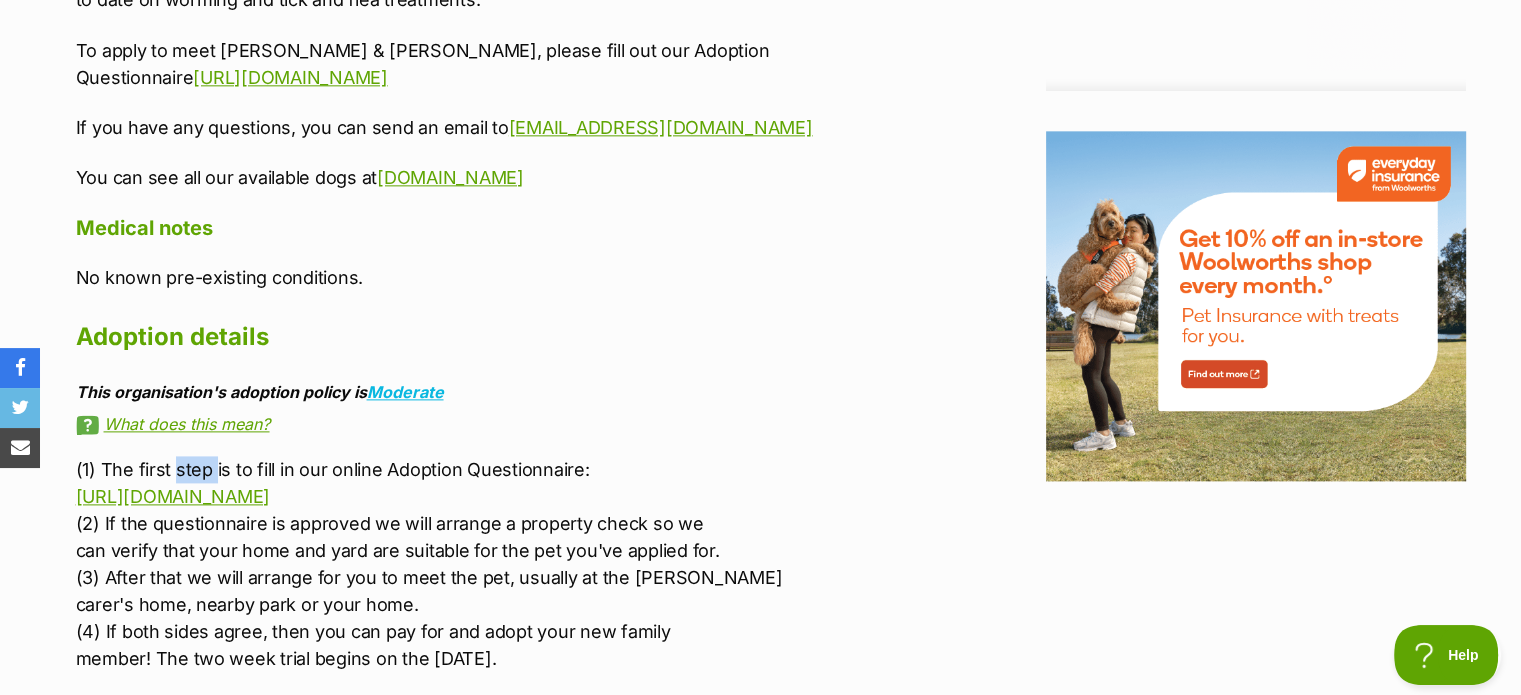 click on "About Rocky & Max - 8 & 6 Year Old Kelpies
Meet ROCKY and MAX: your new Best Buddies!
Looking for the perfect pair of furry companions? Rocky and Max are the dynamic duo - bonded, playful, lovable kelpie boys, sure to steal your heart!
These two are best friends and ready to join a home where they can continue to share their special bond.
They are the perfect sweet and playful twosome for anyone looking to add loyal, fun-loving dogs to their family.
ROCKY ‘The Cheeky Charmer’
MAX ‘The Gentle Sweetheart ‘
Max is the calm and gentle soul of the pair. He’s affectionate, loving, and offers a
comforting presence. The perfect cuddle buddy after a long day, Max just loves to snuggle up on the couch and give you lots and lots of affection. The younger of the pair at 6 years old, Max looks to his older brother Rocky for guidance in a lot of situations.
Why You’ll Love Them:
Dog and kid friendly: Love being around each other, other dogs and playing with kids" at bounding box center [489, -267] 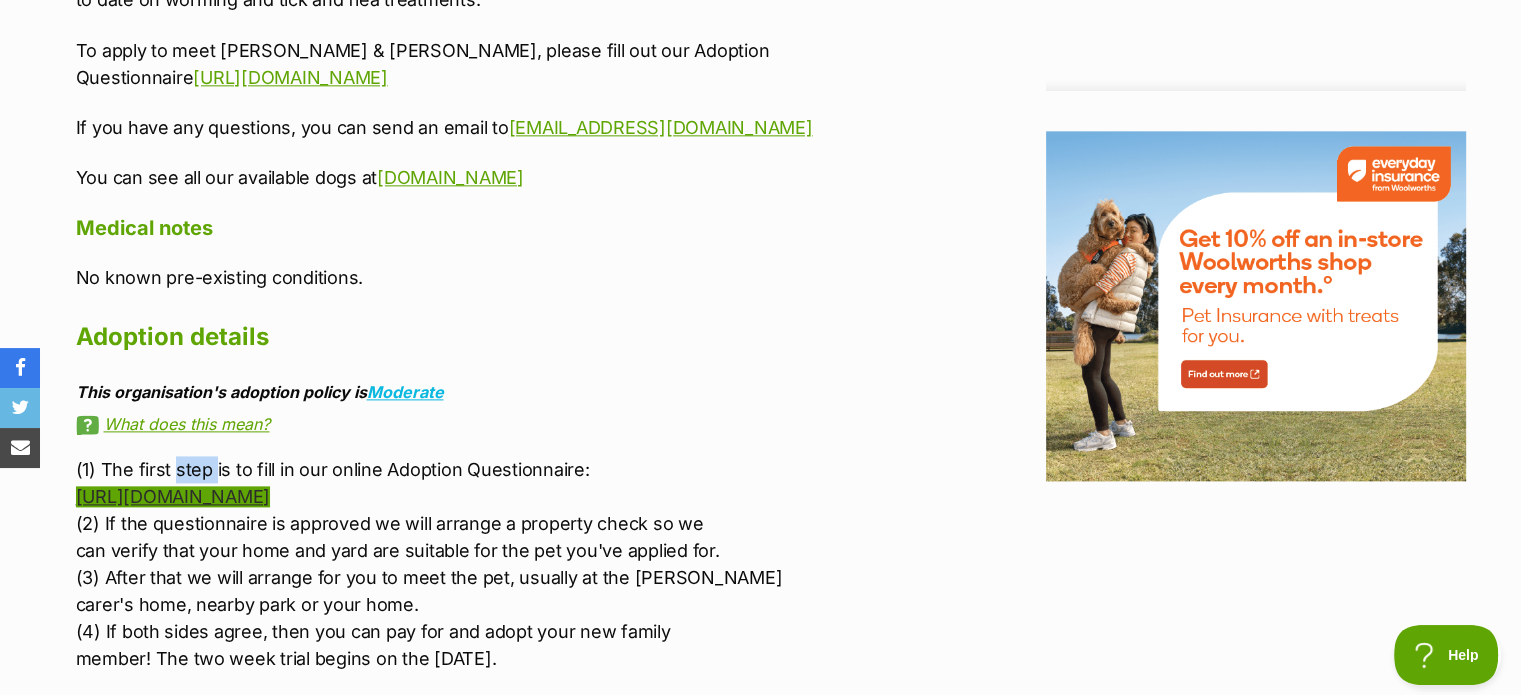 click on "https://tinyurl.com/drnadopt" at bounding box center (173, 496) 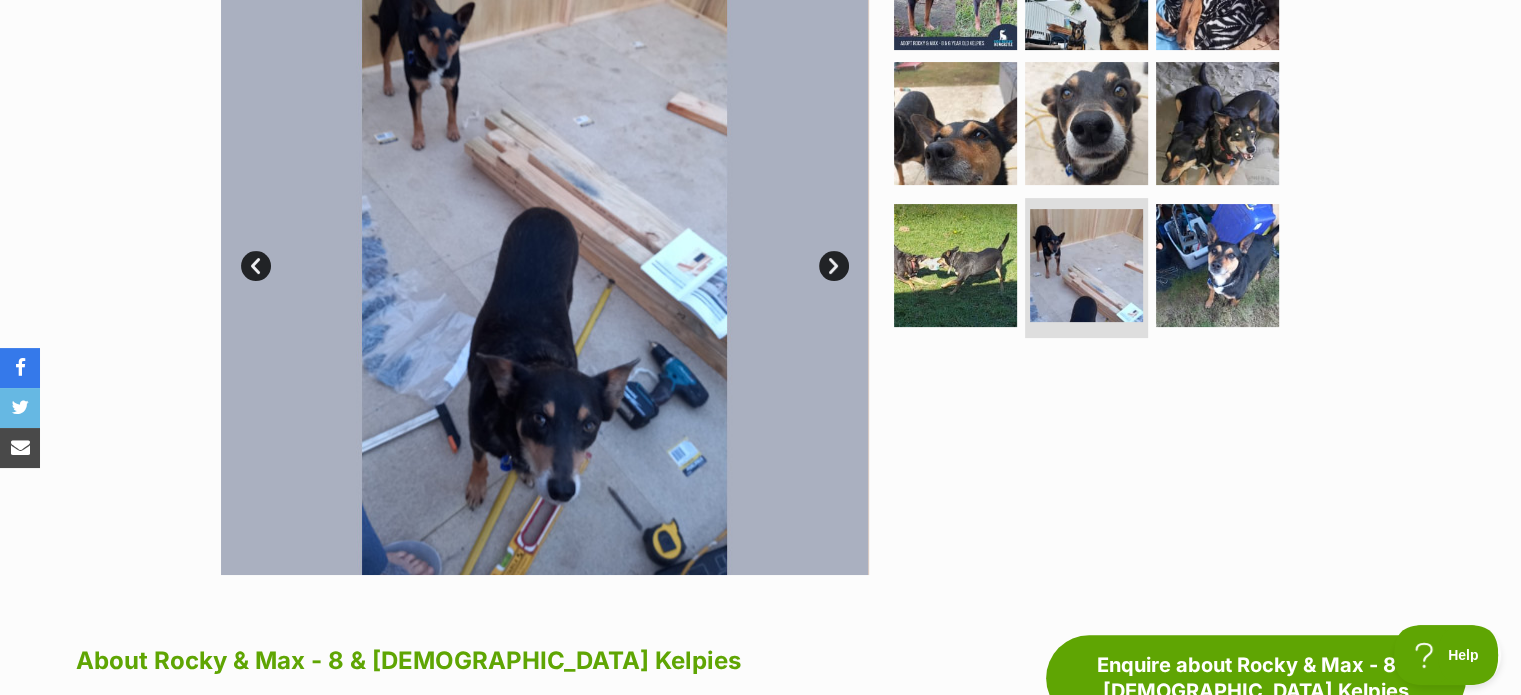 scroll, scrollTop: 235, scrollLeft: 0, axis: vertical 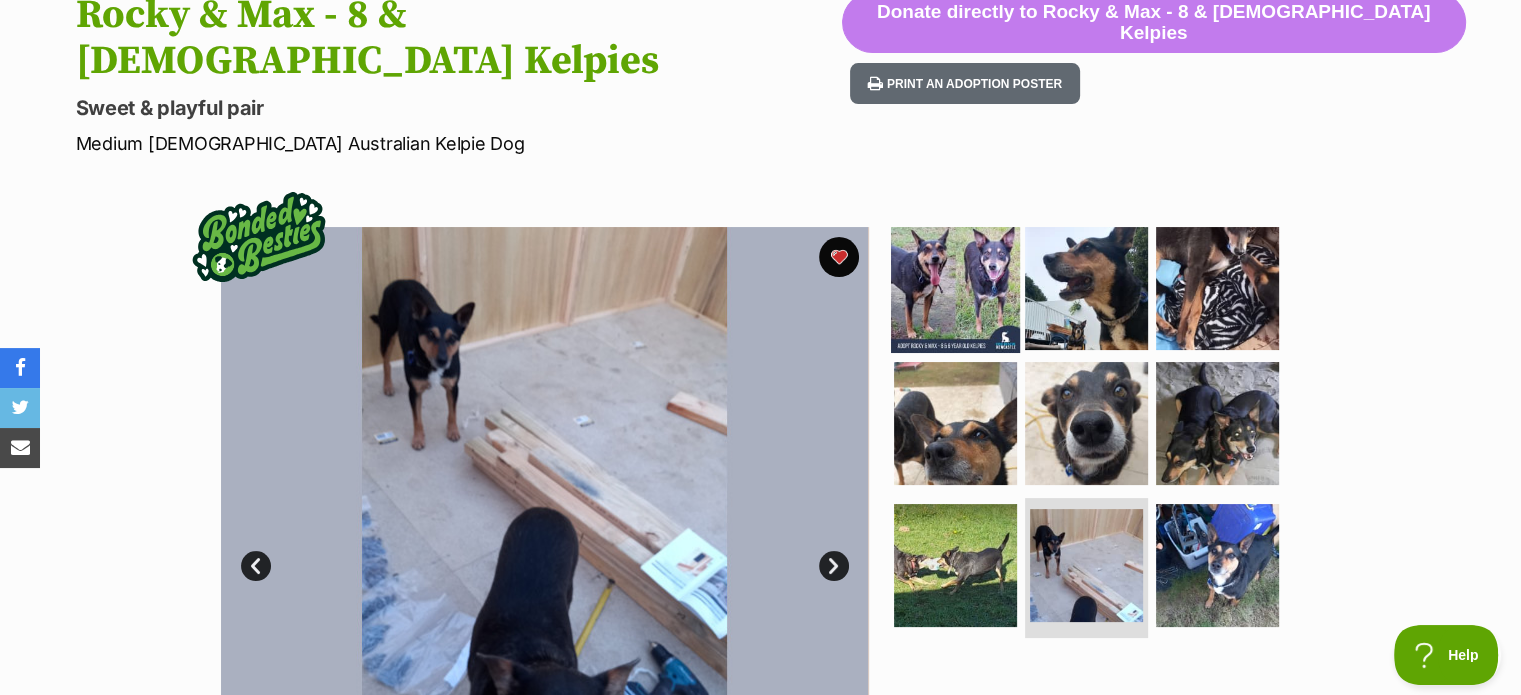 click at bounding box center [955, 287] 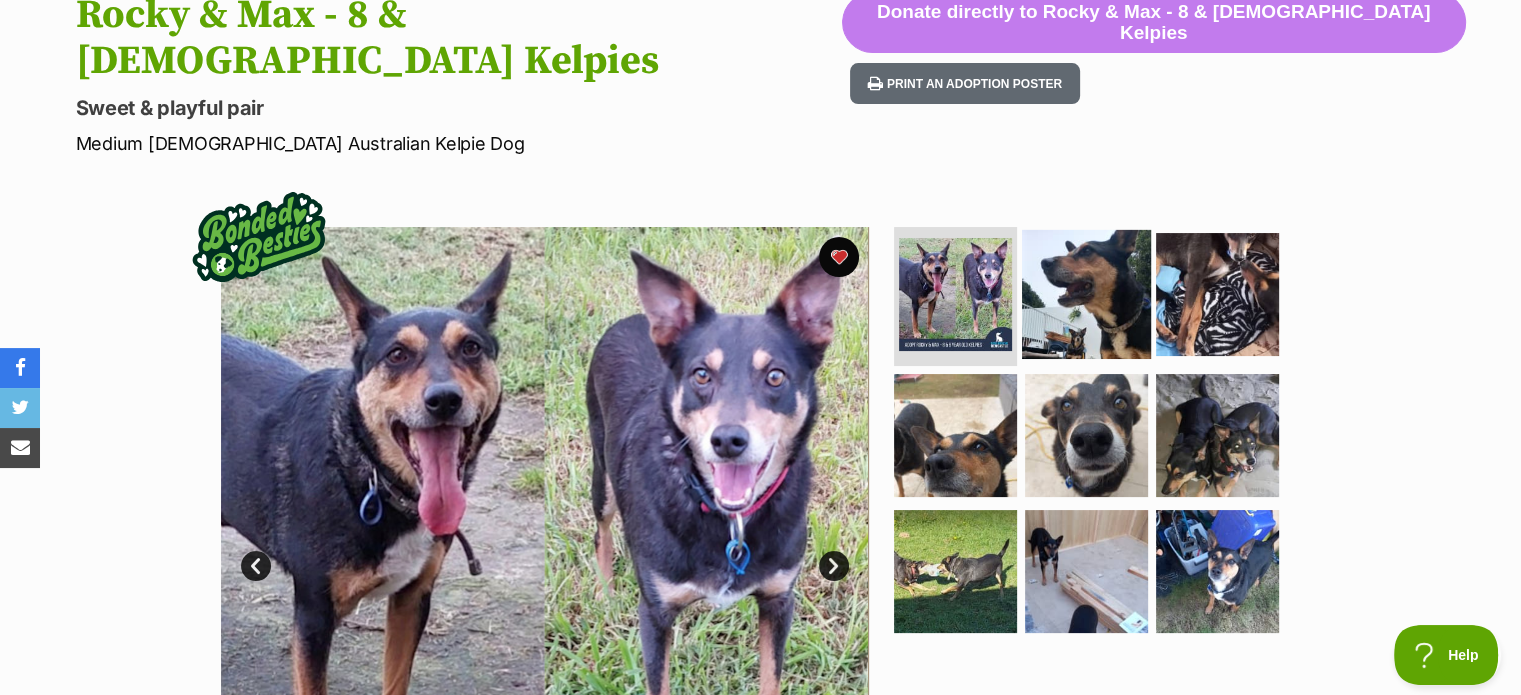 click at bounding box center [1086, 293] 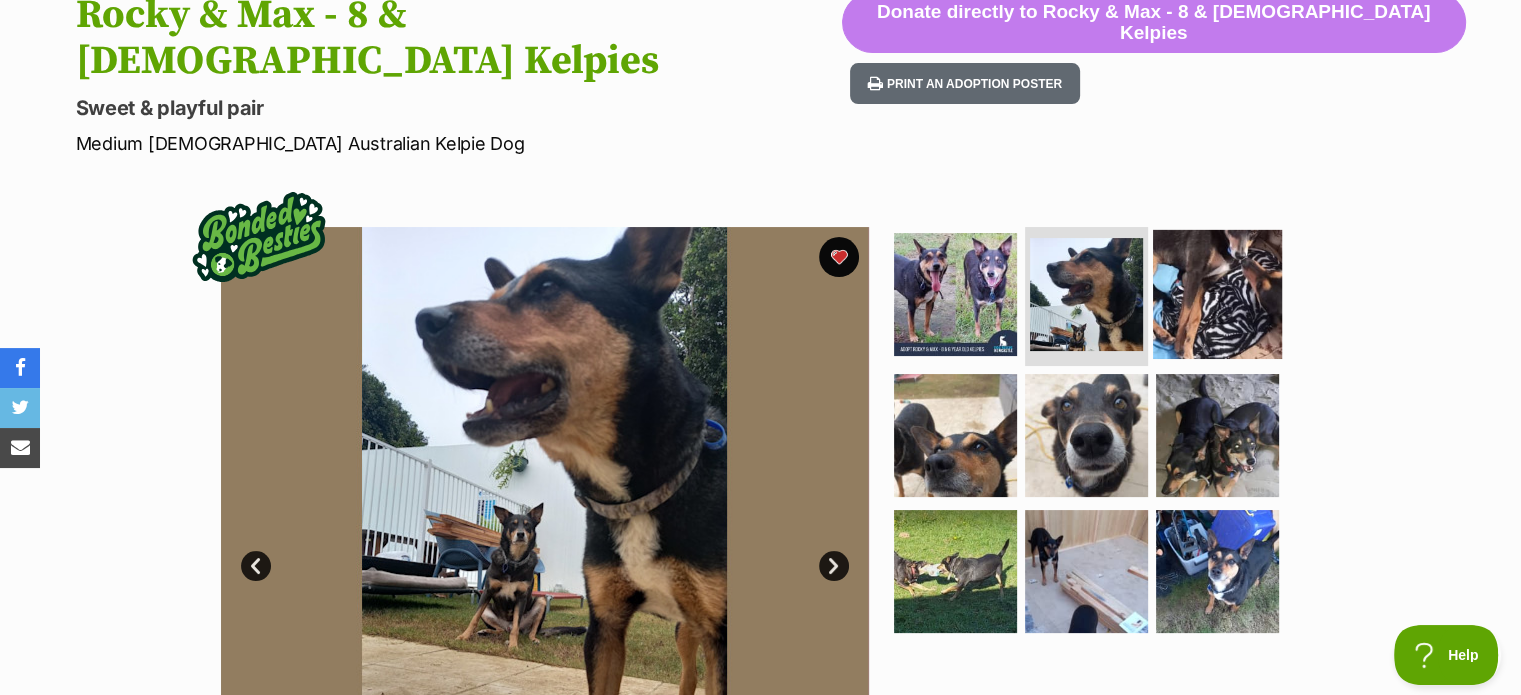click at bounding box center (1217, 293) 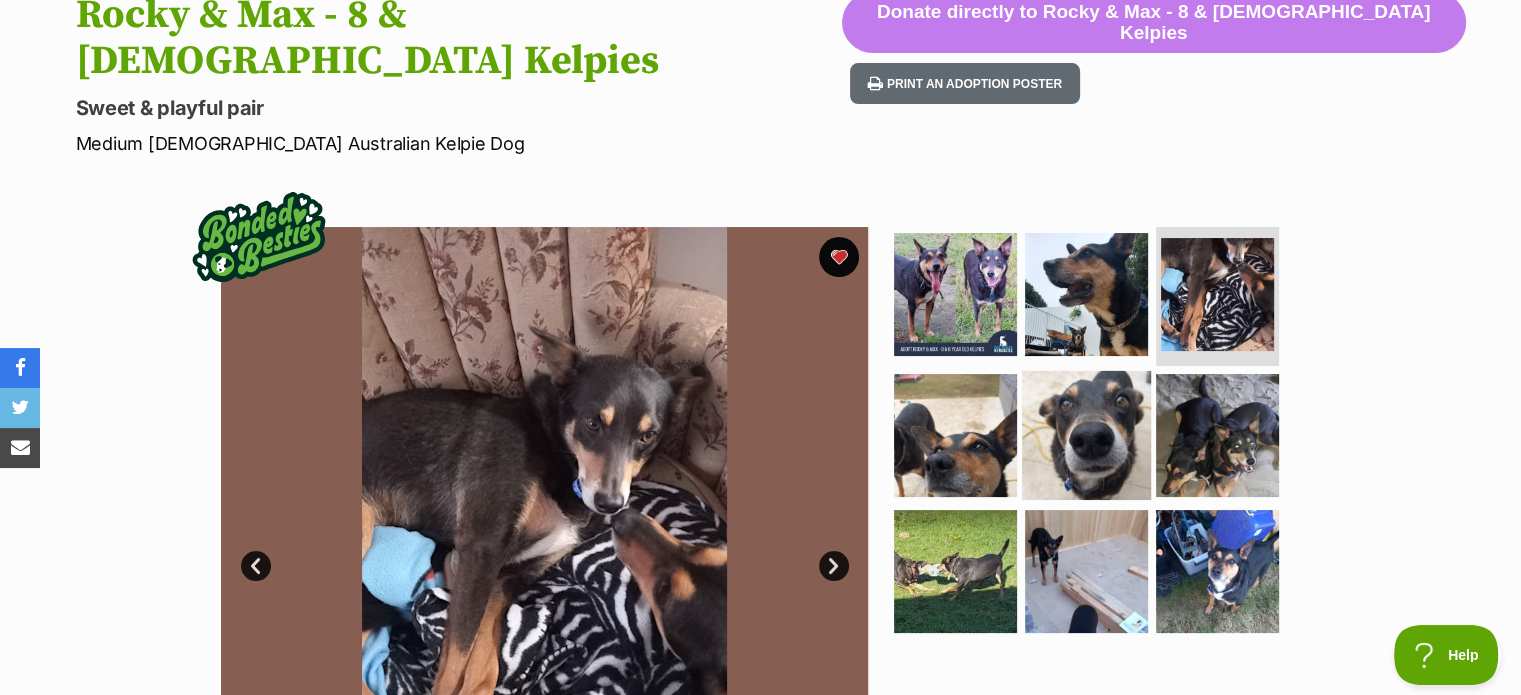 click at bounding box center [1086, 435] 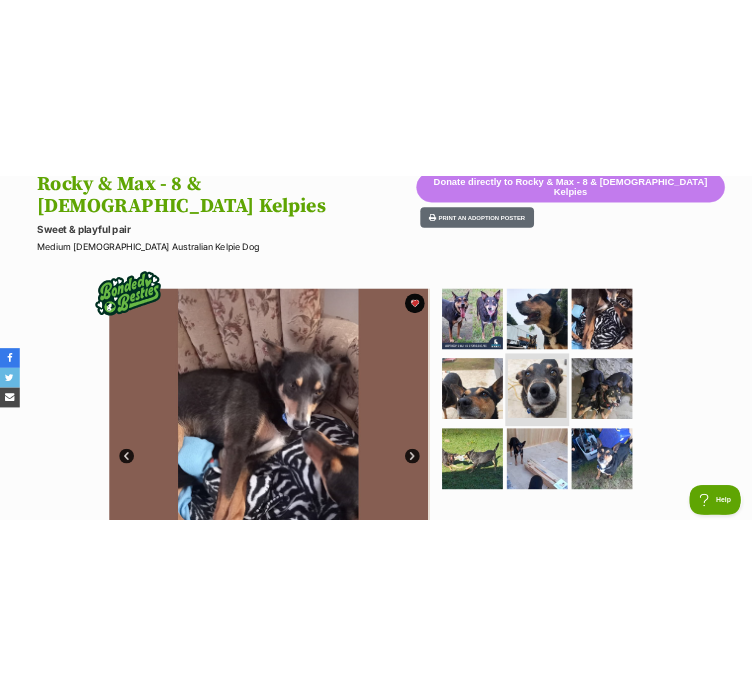 scroll, scrollTop: 0, scrollLeft: 0, axis: both 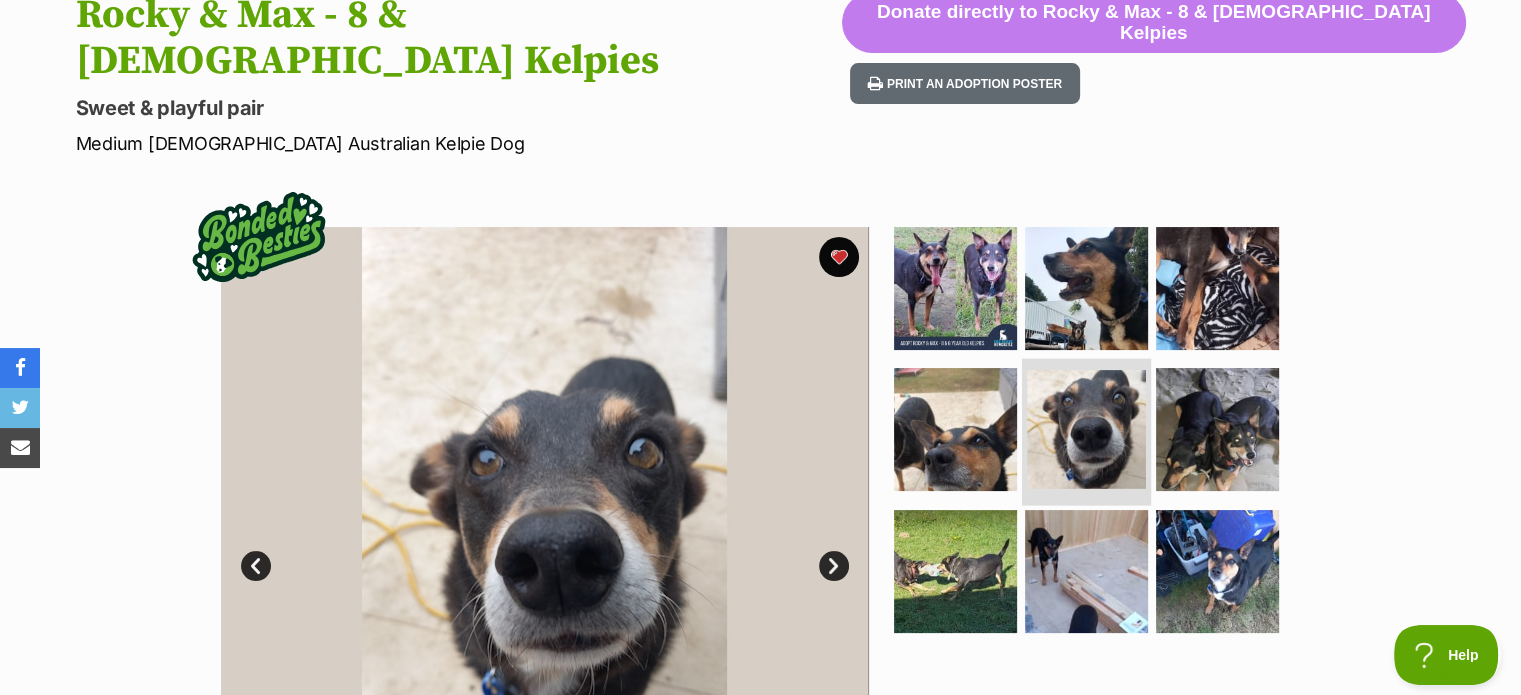 click at bounding box center (1086, 429) 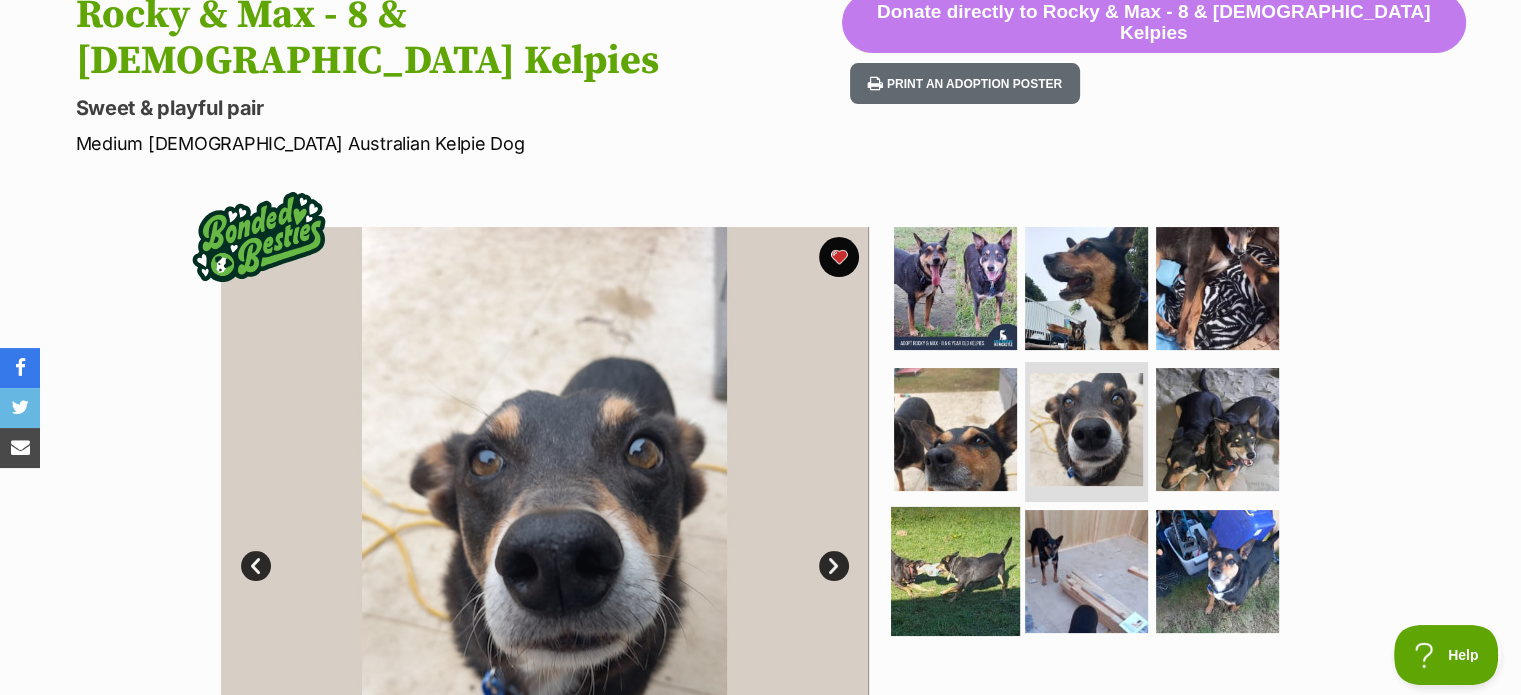 click at bounding box center [955, 571] 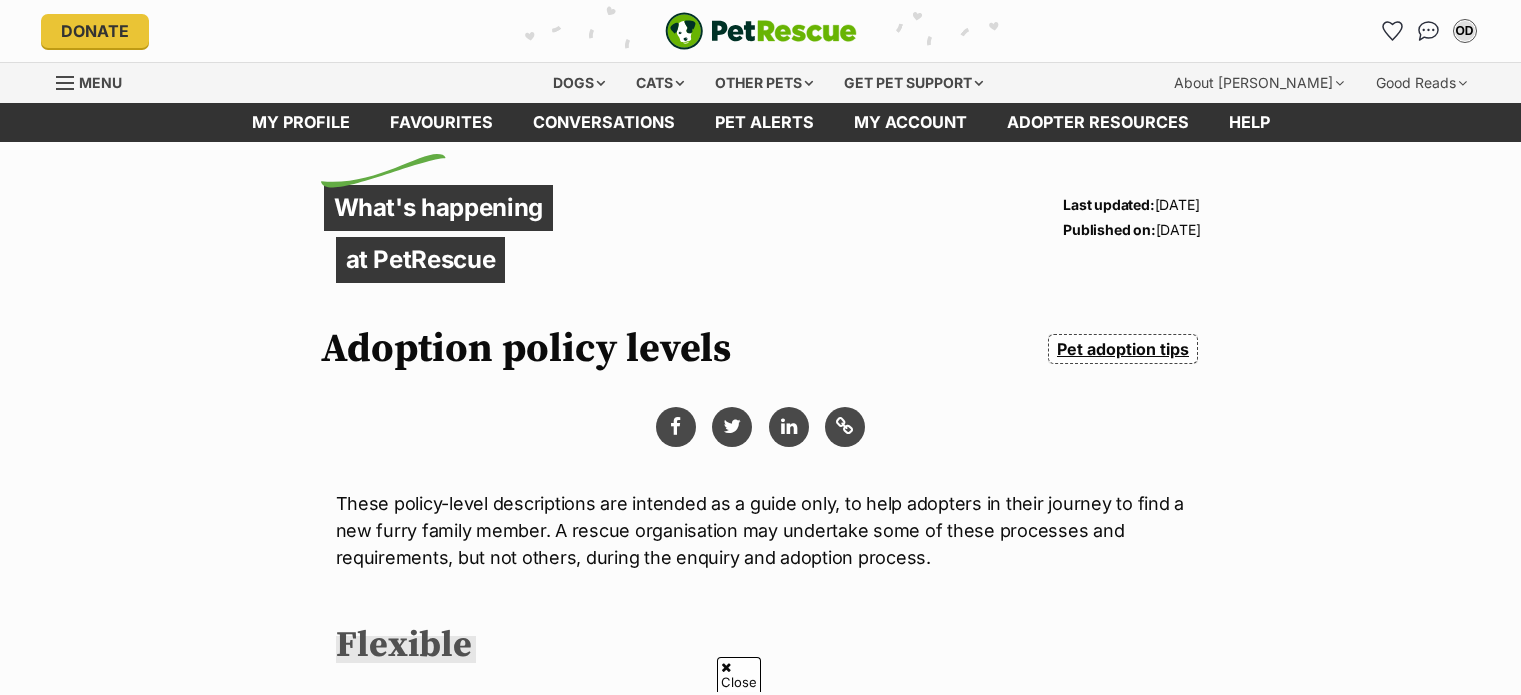 scroll, scrollTop: 800, scrollLeft: 0, axis: vertical 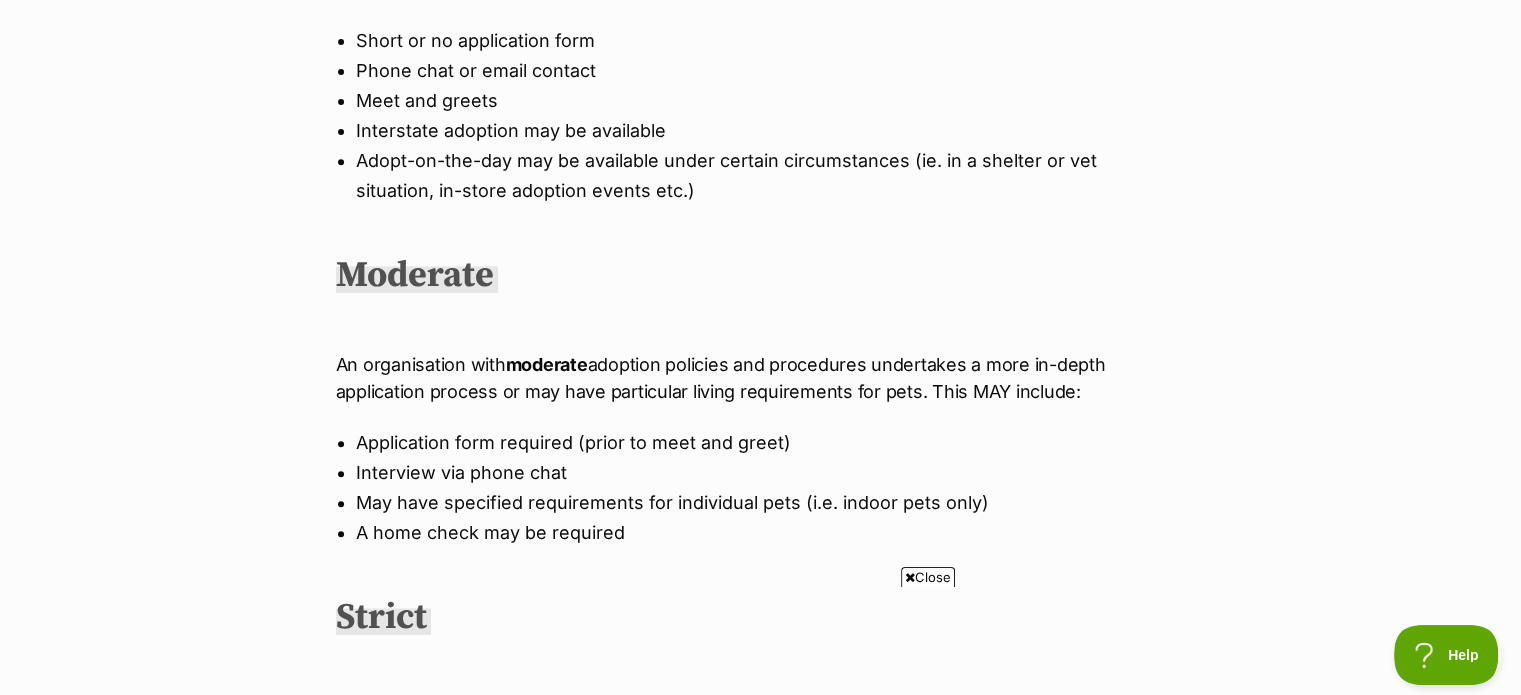 click on "Close" at bounding box center [928, 577] 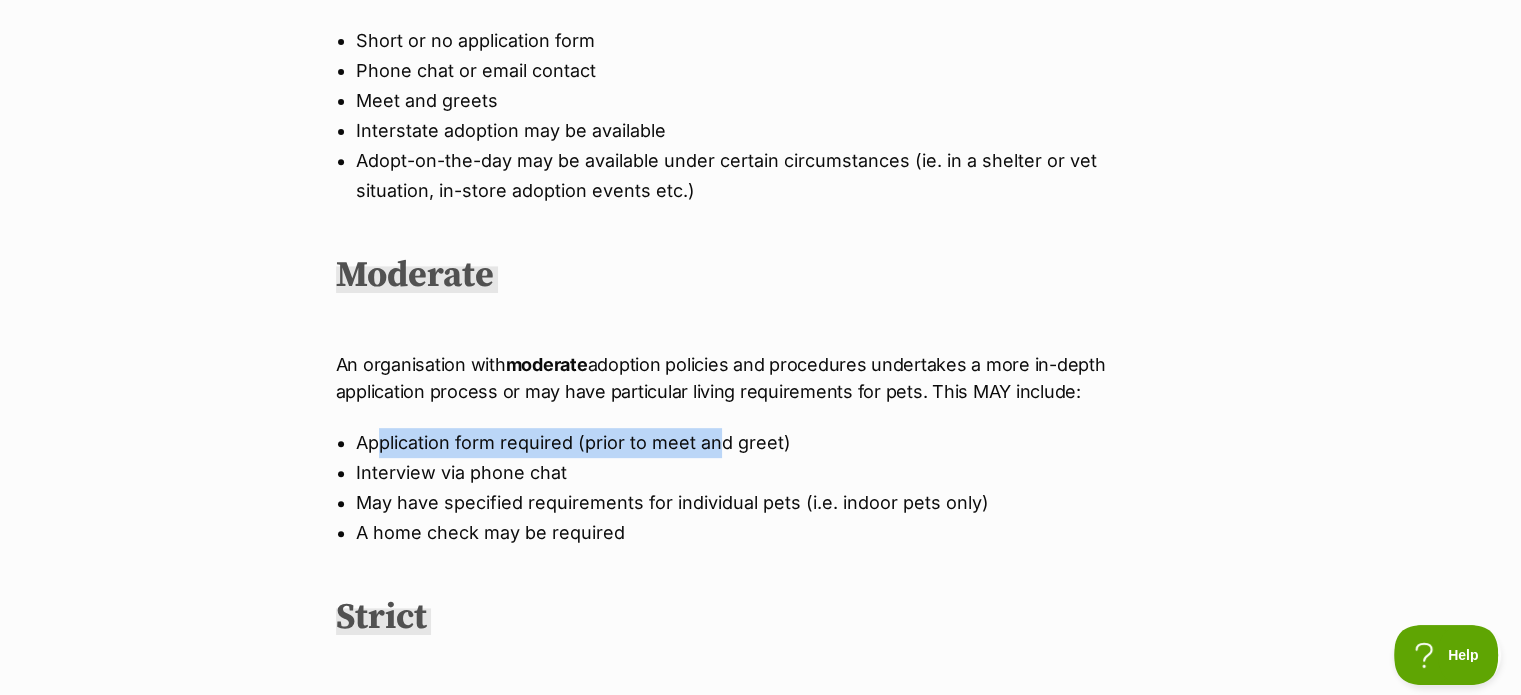 drag, startPoint x: 380, startPoint y: 442, endPoint x: 725, endPoint y: 451, distance: 345.11737 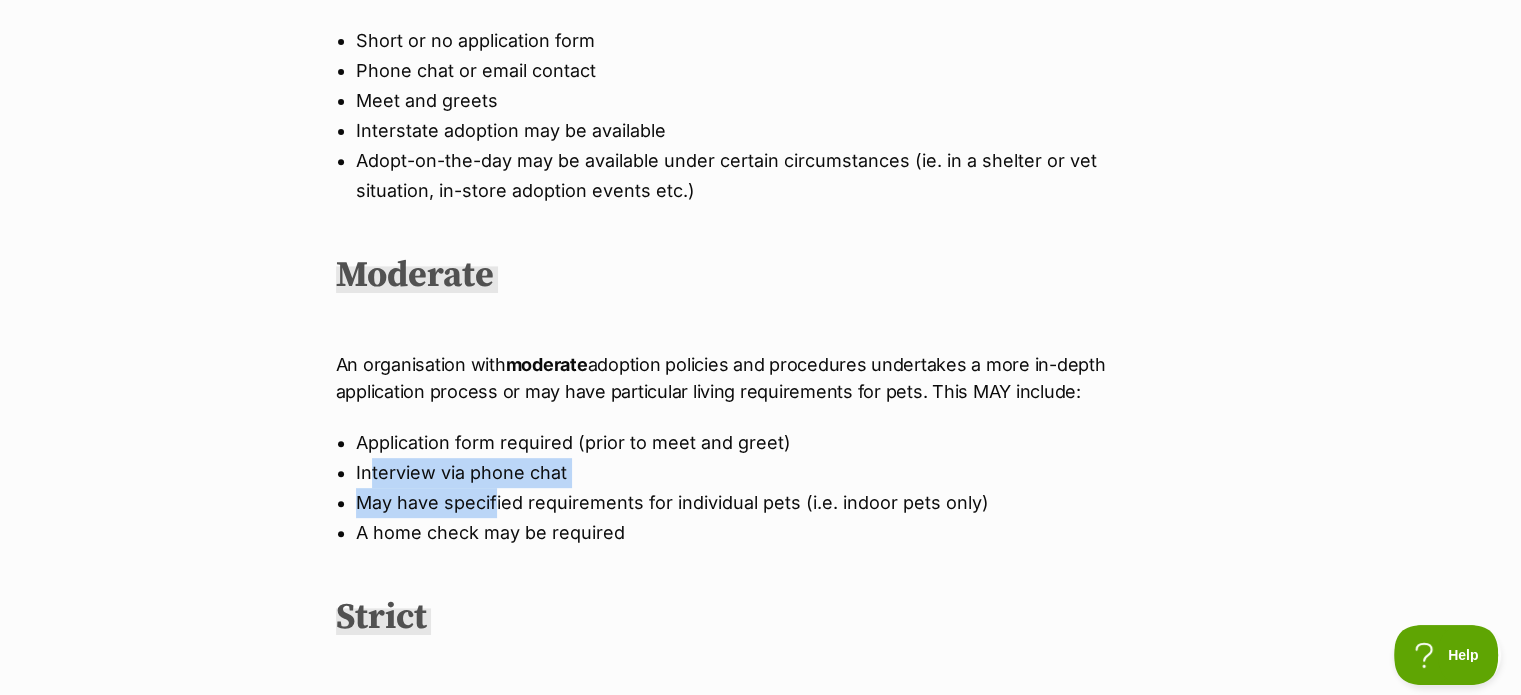 drag, startPoint x: 429, startPoint y: 498, endPoint x: 544, endPoint y: 499, distance: 115.00435 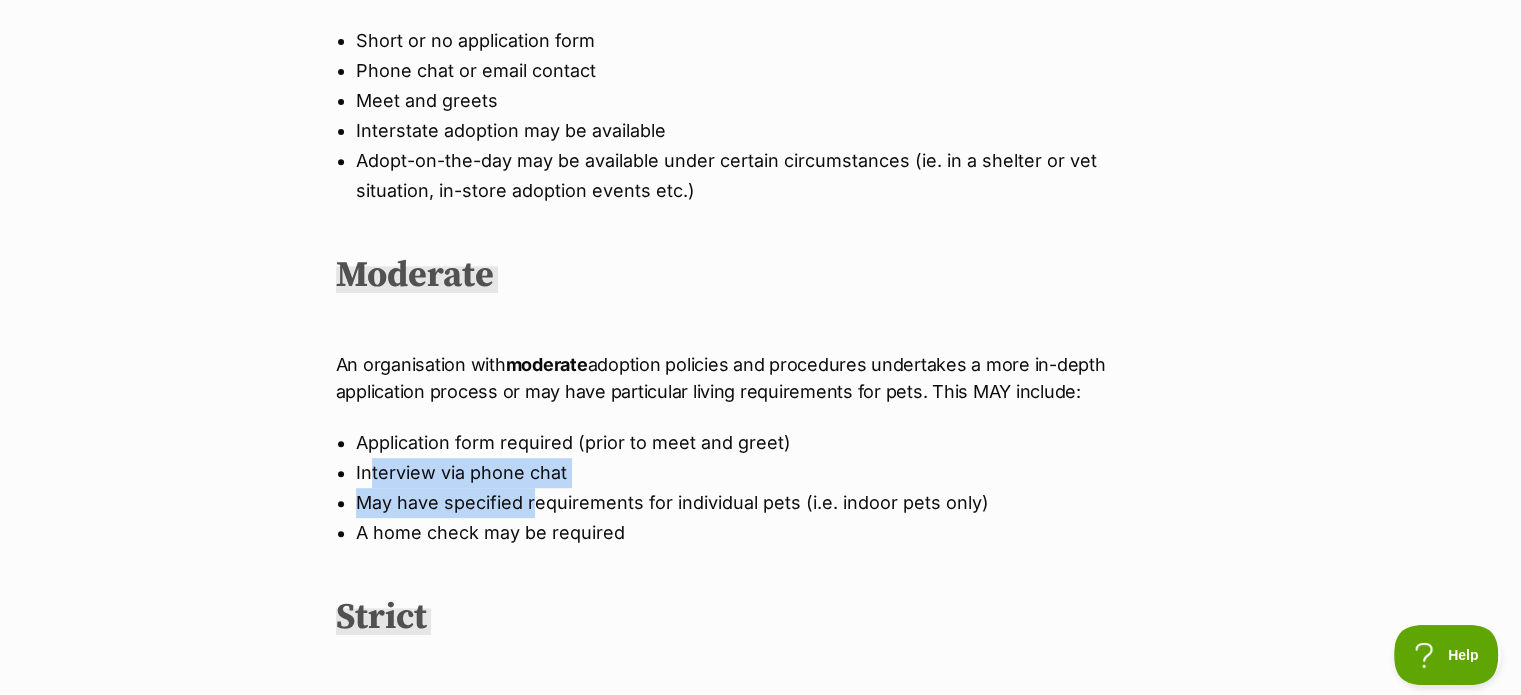 click on "May have specified requirements for individual pets (i.e. indoor pets only)" at bounding box center [761, 503] 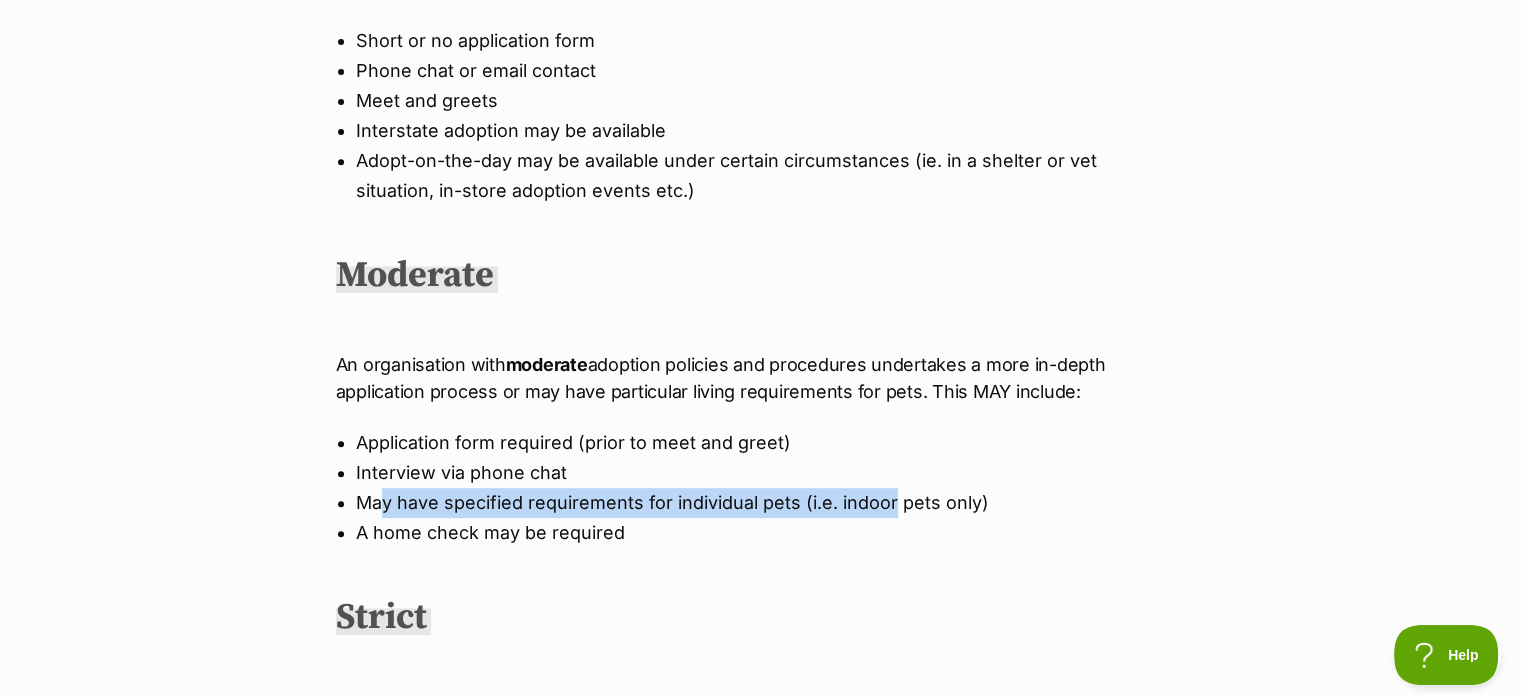 drag, startPoint x: 379, startPoint y: 503, endPoint x: 823, endPoint y: 510, distance: 444.05518 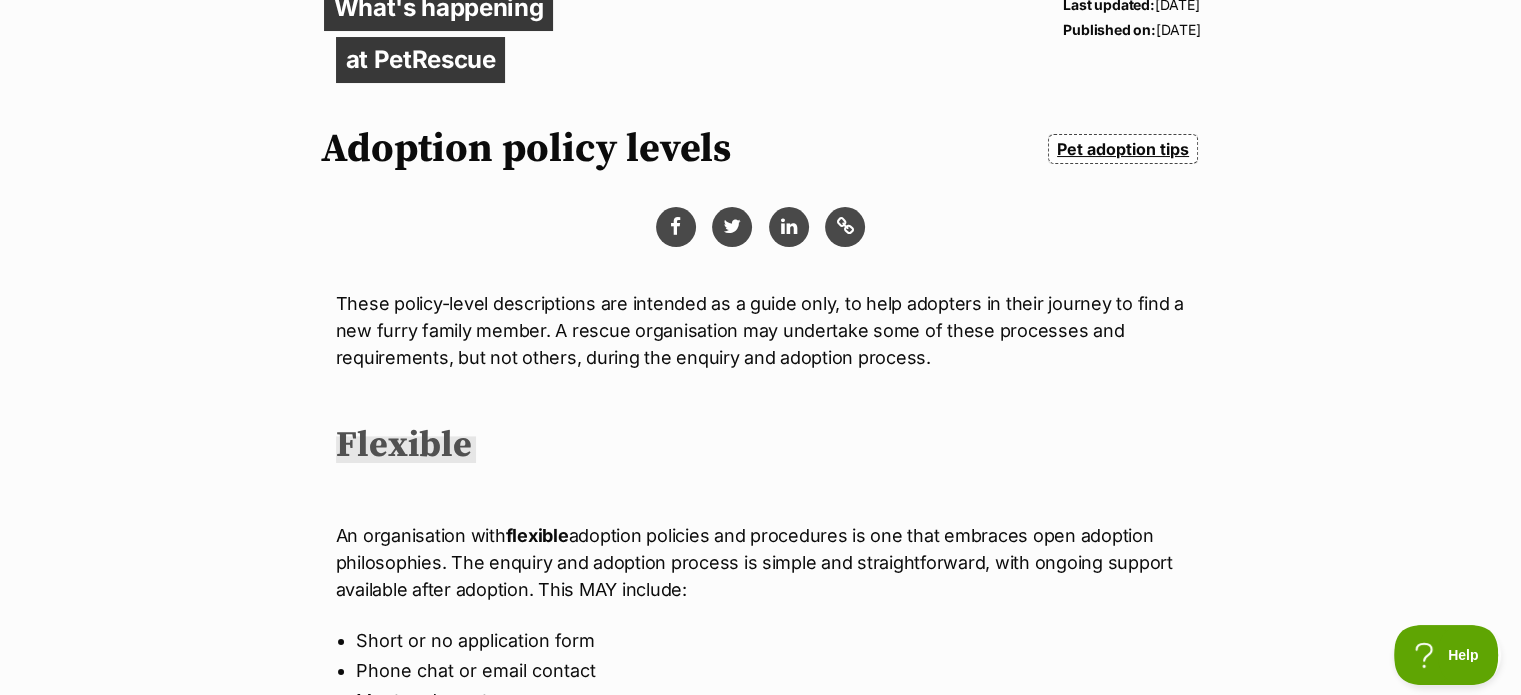 scroll, scrollTop: 0, scrollLeft: 0, axis: both 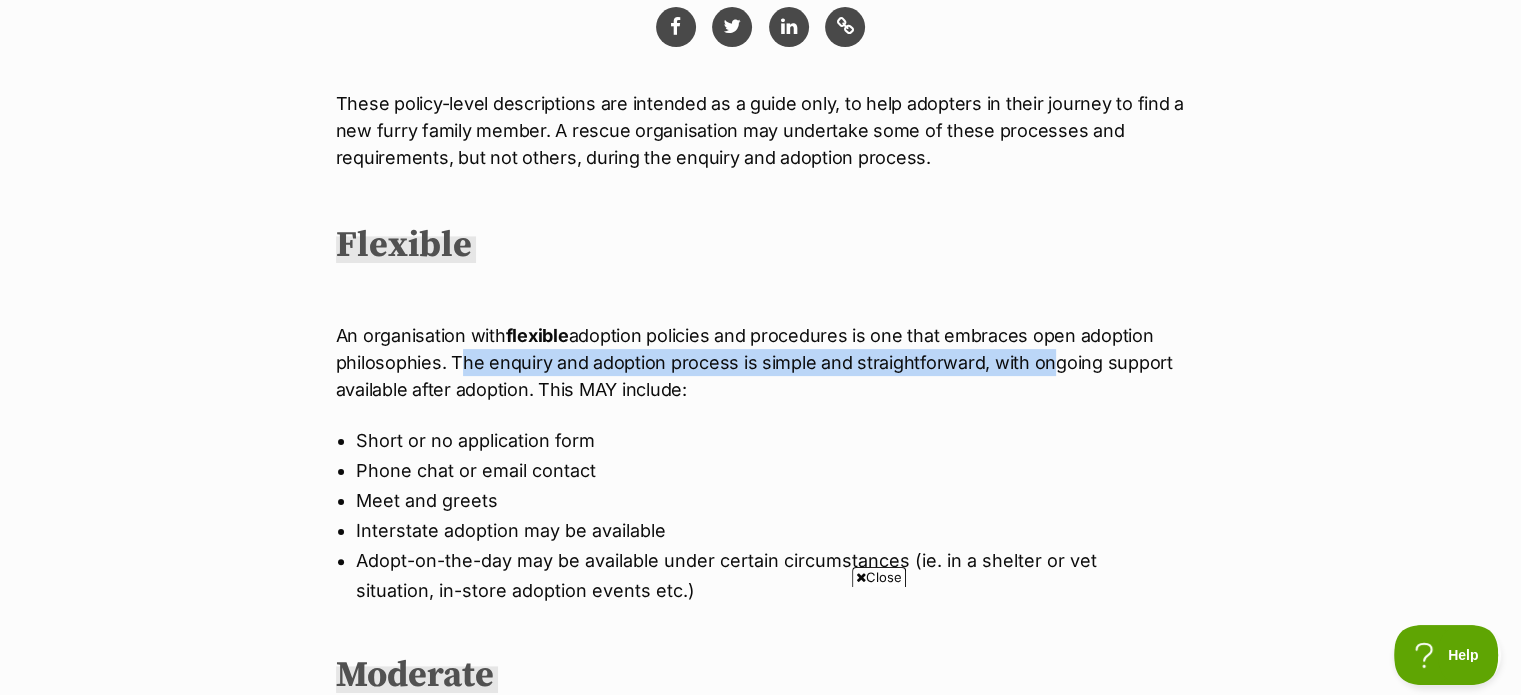 drag, startPoint x: 459, startPoint y: 361, endPoint x: 1058, endPoint y: 356, distance: 599.0209 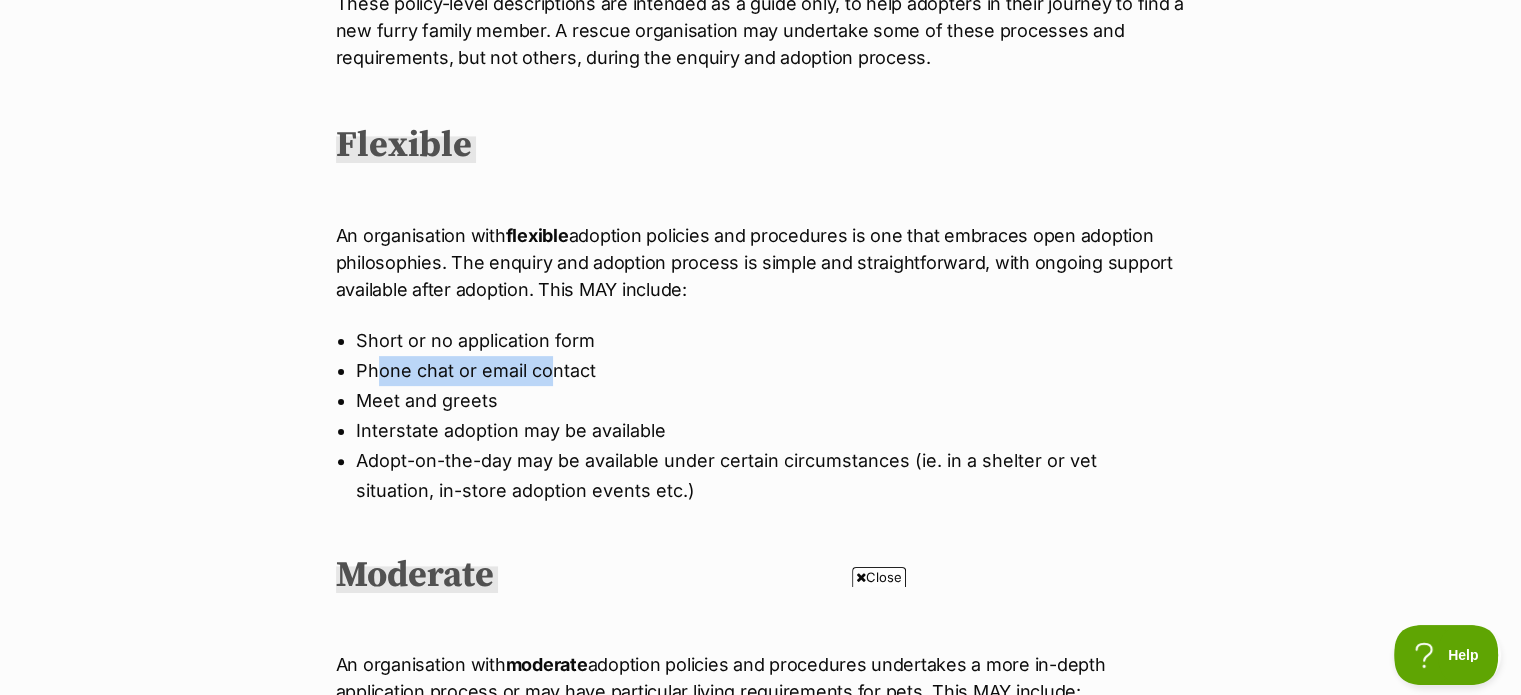 drag, startPoint x: 400, startPoint y: 366, endPoint x: 531, endPoint y: 383, distance: 132.09845 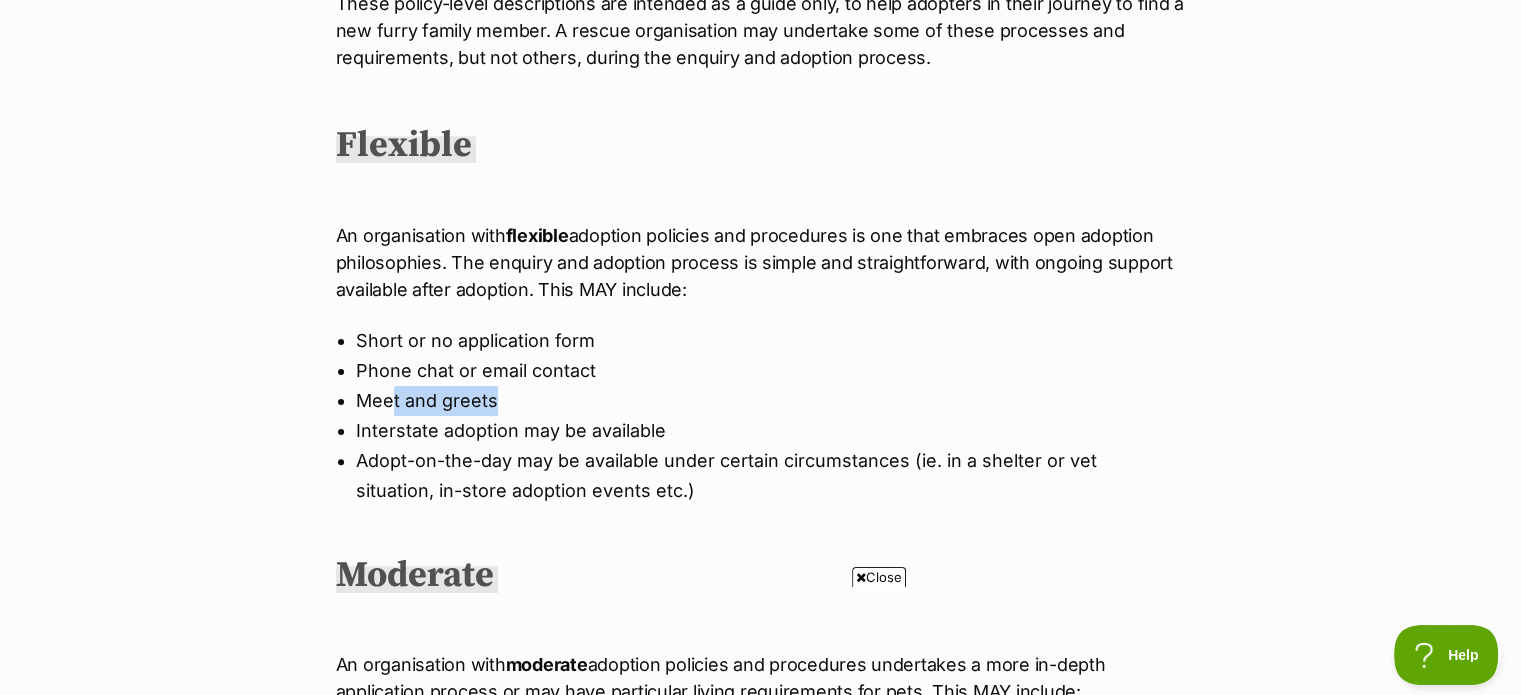 drag, startPoint x: 388, startPoint y: 397, endPoint x: 512, endPoint y: 407, distance: 124.40257 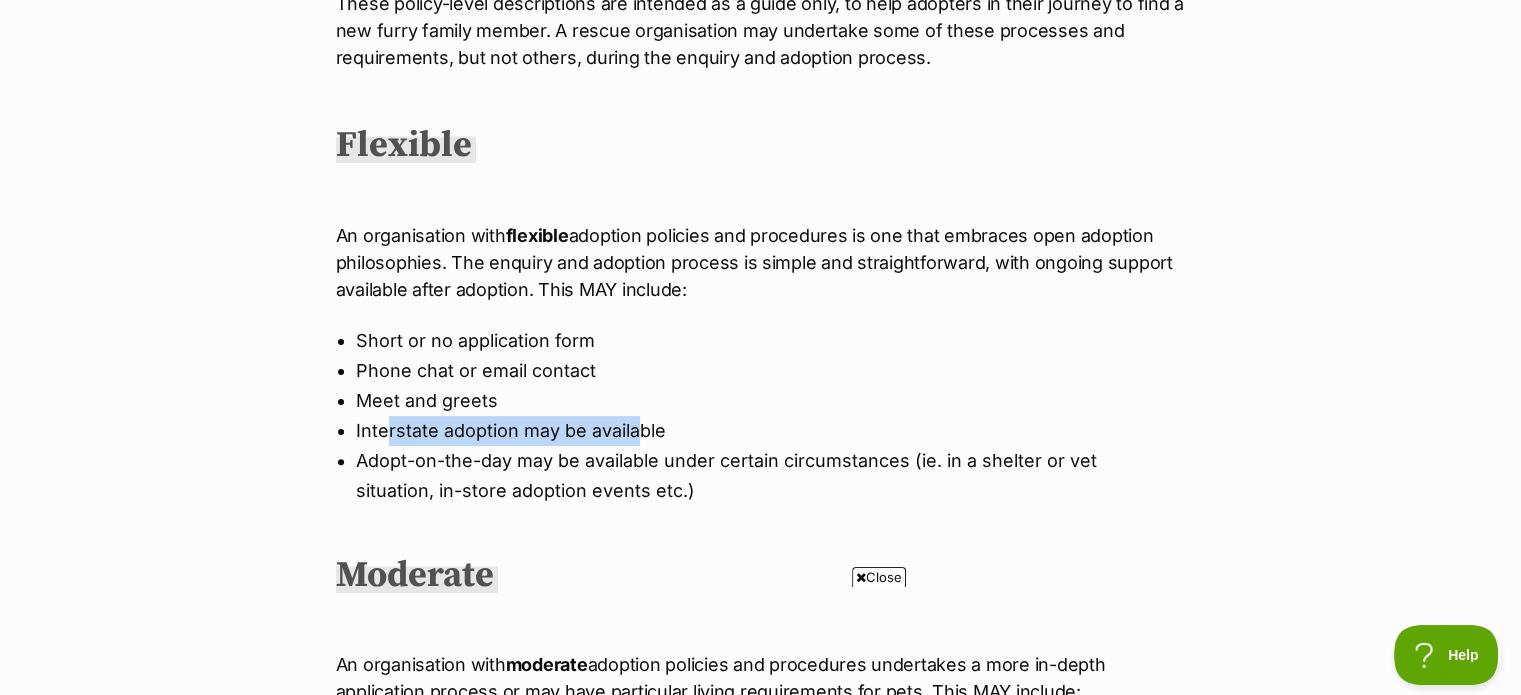 drag, startPoint x: 557, startPoint y: 430, endPoint x: 623, endPoint y: 442, distance: 67.08204 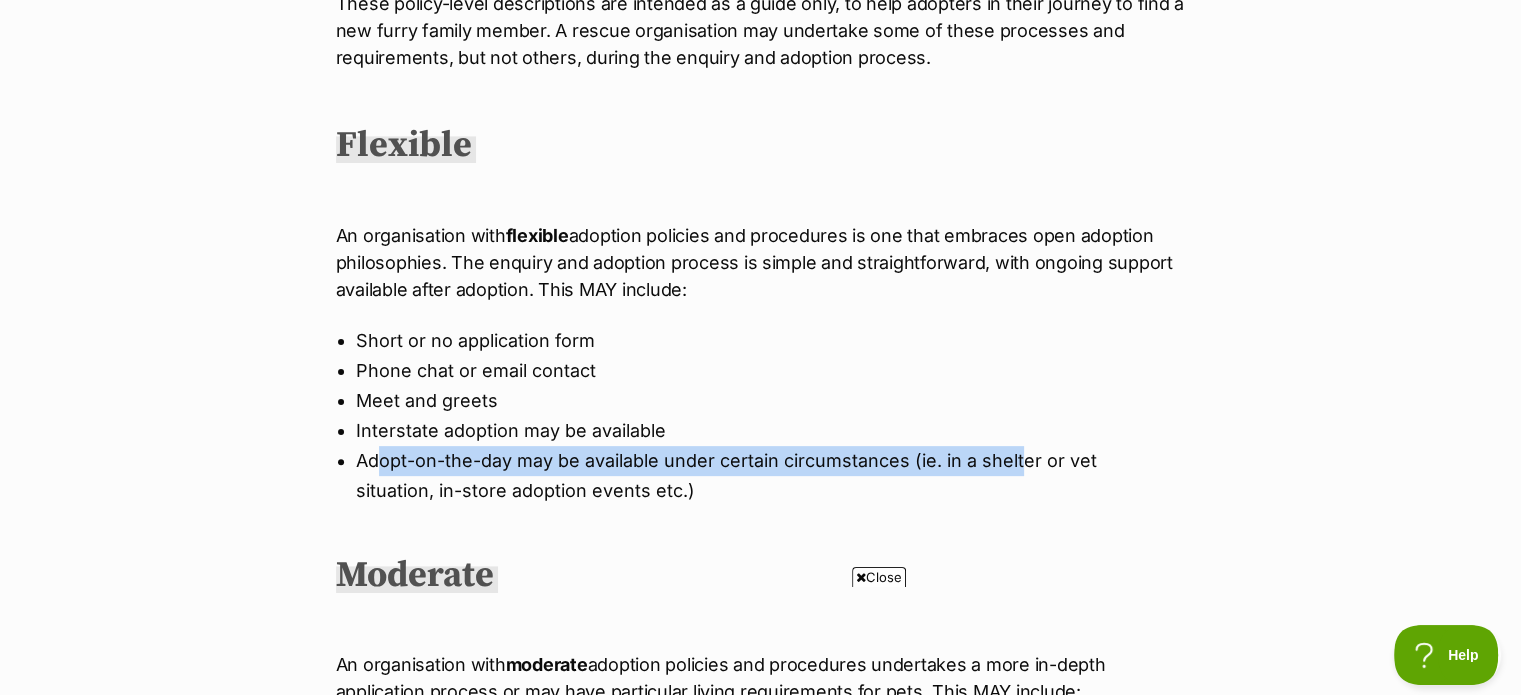 drag, startPoint x: 381, startPoint y: 458, endPoint x: 954, endPoint y: 432, distance: 573.5896 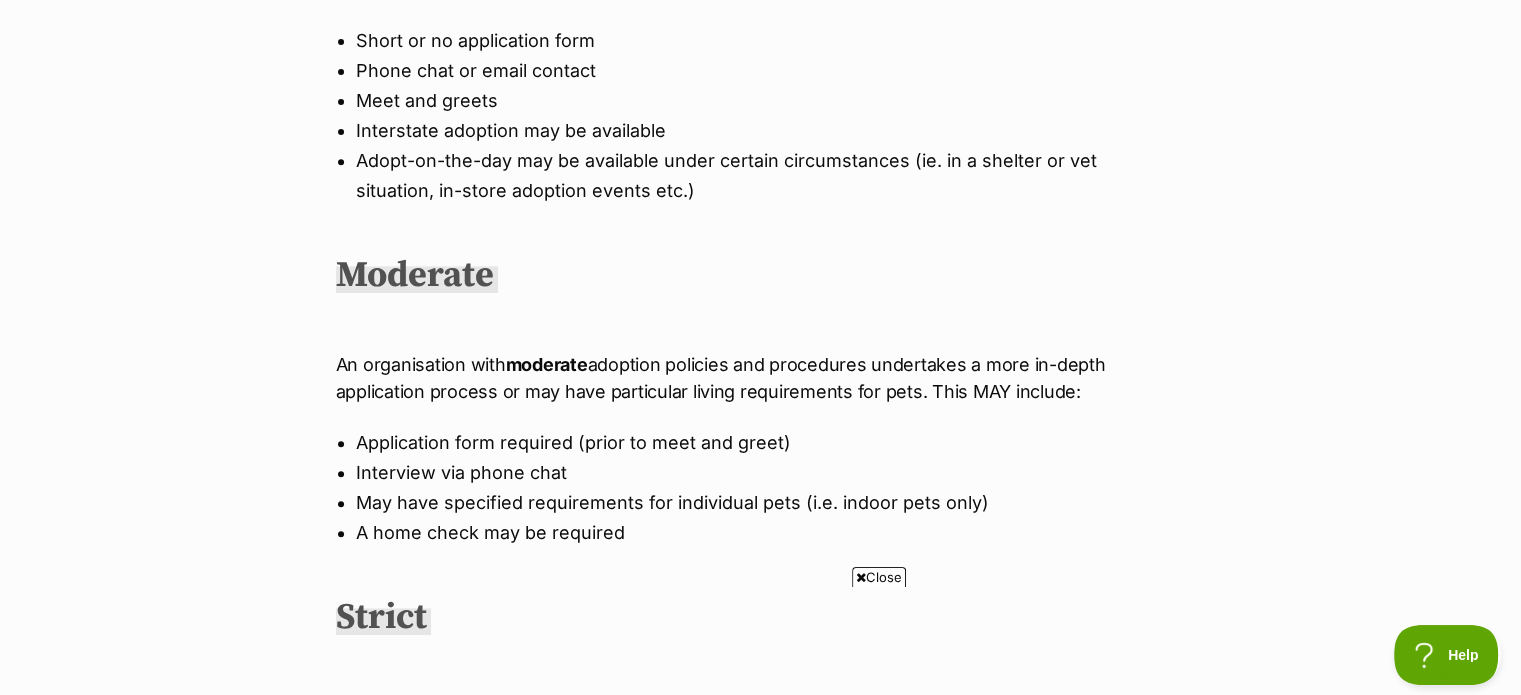 click on "Close" at bounding box center [879, 577] 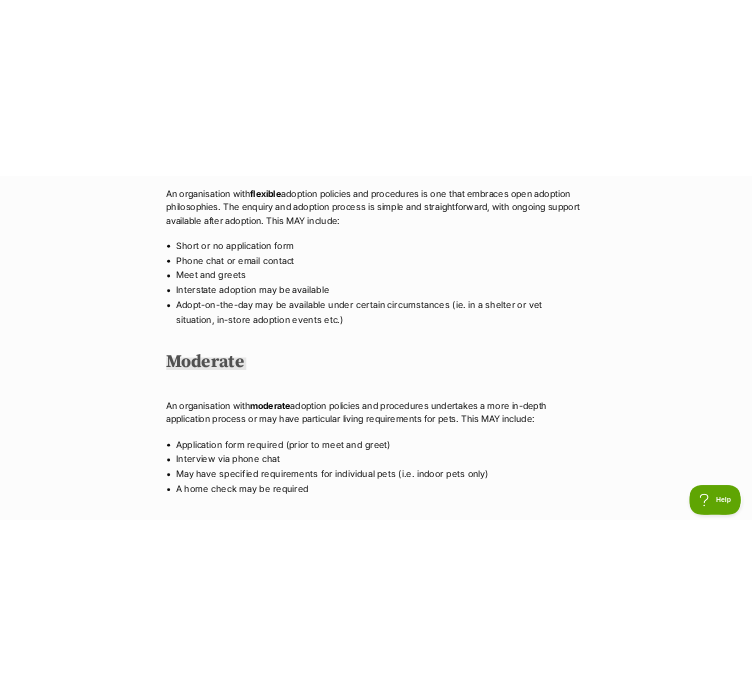 scroll, scrollTop: 723, scrollLeft: 0, axis: vertical 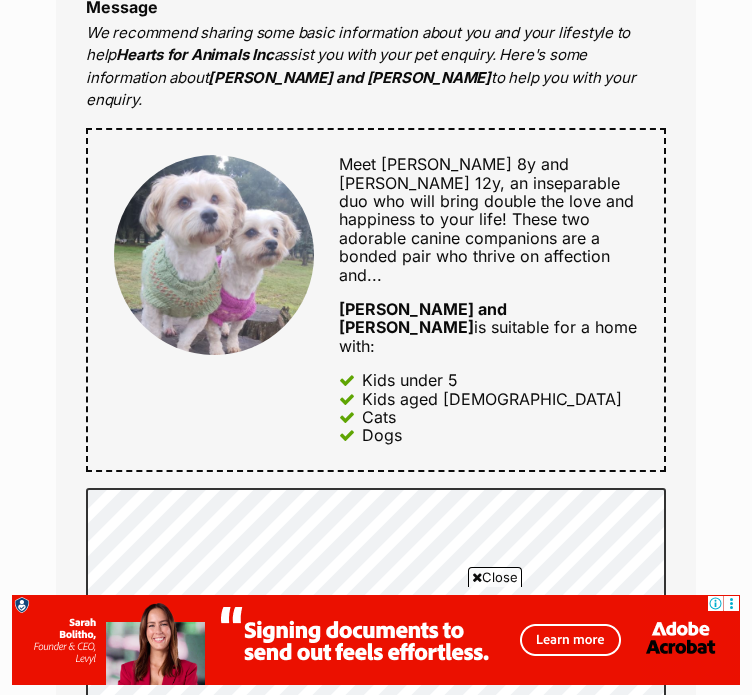 click on "Close" at bounding box center (495, 577) 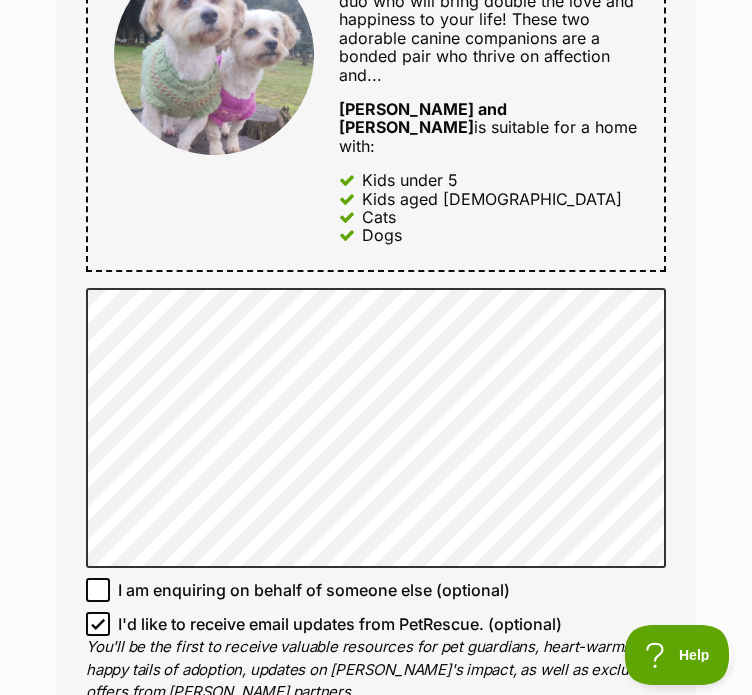scroll, scrollTop: 0, scrollLeft: 0, axis: both 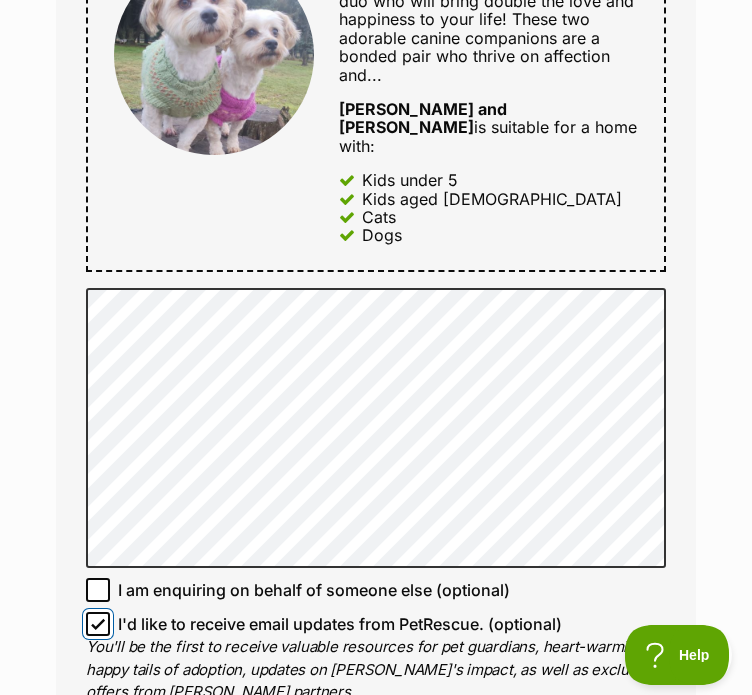 click on "I'd like to receive email updates from PetRescue. (optional)" at bounding box center [98, 624] 